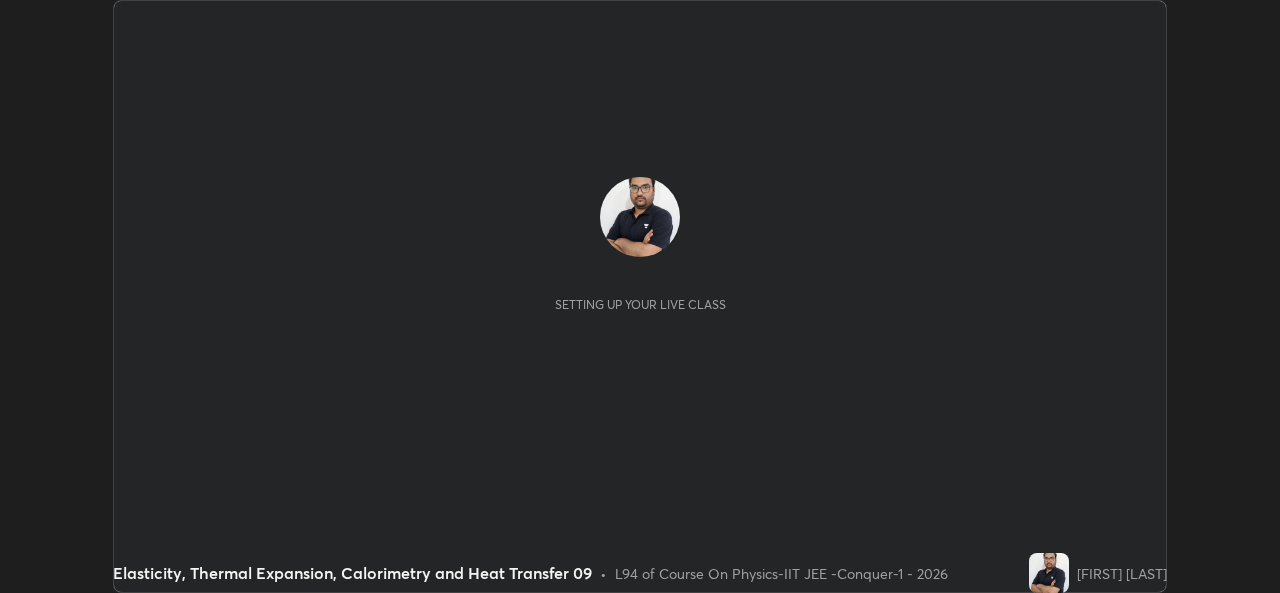 scroll, scrollTop: 0, scrollLeft: 0, axis: both 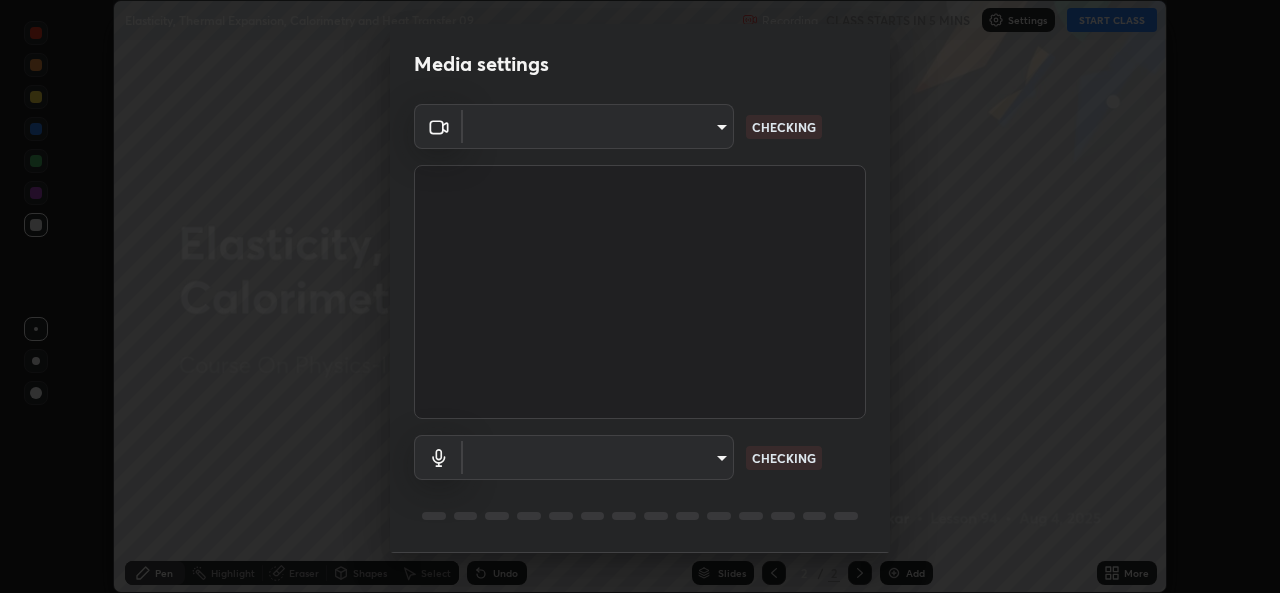 type on "162a4bef6d5de59660943d10e2777e2613c591b7fe343c7323db06c6e3c7e835" 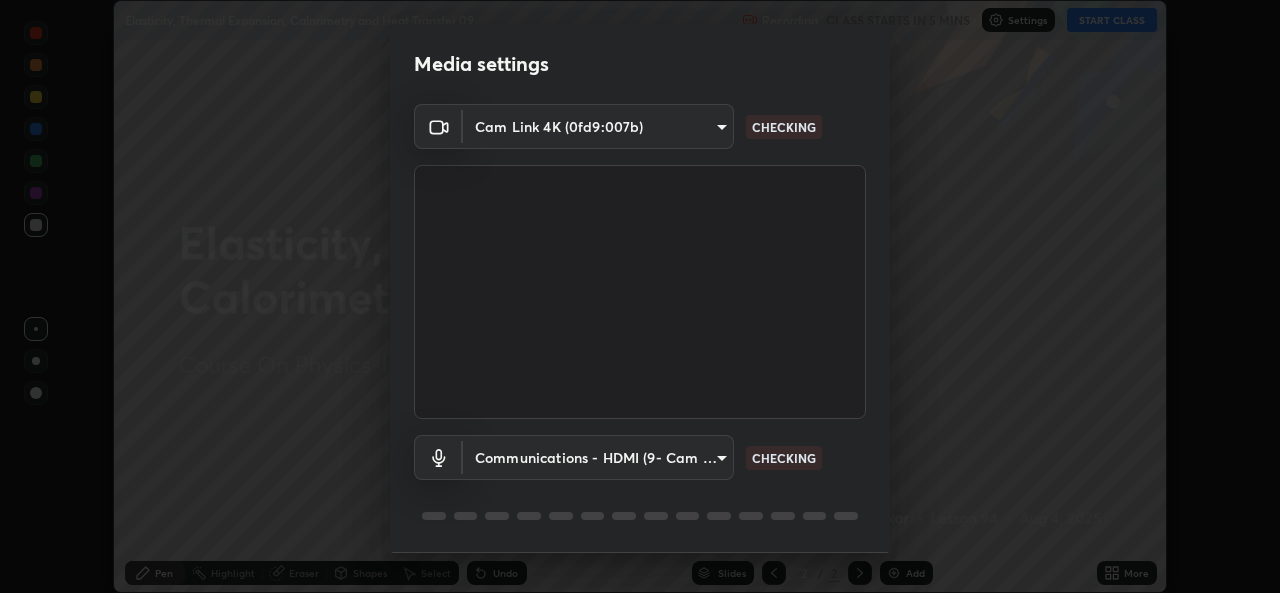 scroll, scrollTop: 63, scrollLeft: 0, axis: vertical 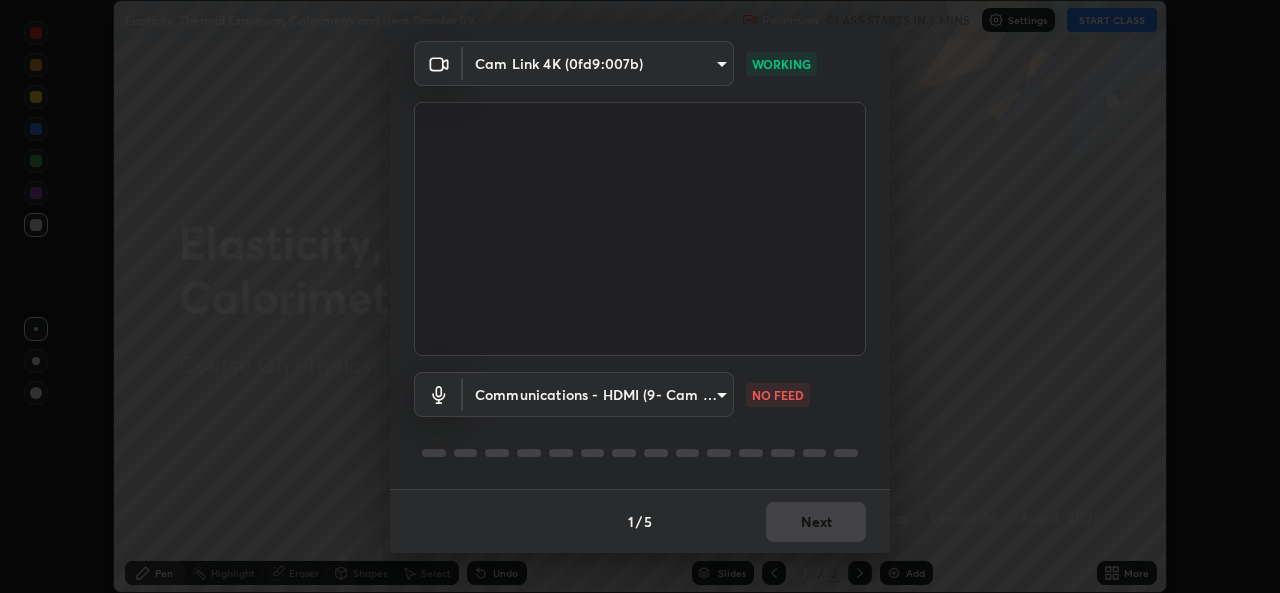 click on "Erase all Elasticity, Thermal Expansion, Calorimetry and Heat Transfer 09 Recording CLASS STARTS IN 5 MINS Settings START CLASS Setting up your live class Elasticity, Thermal Expansion, Calorimetry and Heat Transfer 09 • L94 of Course On Physics-IIT JEE -Conquer-1 - 2026 [FIRST] [LAST] Pen Highlight Eraser Shapes Select Undo Slides 2 / 2 Add More No doubts shared Encourage your learners to ask a doubt for better clarity Report an issue Reason for reporting Buffering Chat not working Audio - Video sync issue Educator video quality low ​ Attach an image Report Media settings Cam Link 4K (0fd9:007b) [UNIQUE_ID] WORKING Communications - HDMI (9- Cam Link 4K) communications NO FEED 1 / 5 Next" at bounding box center (640, 296) 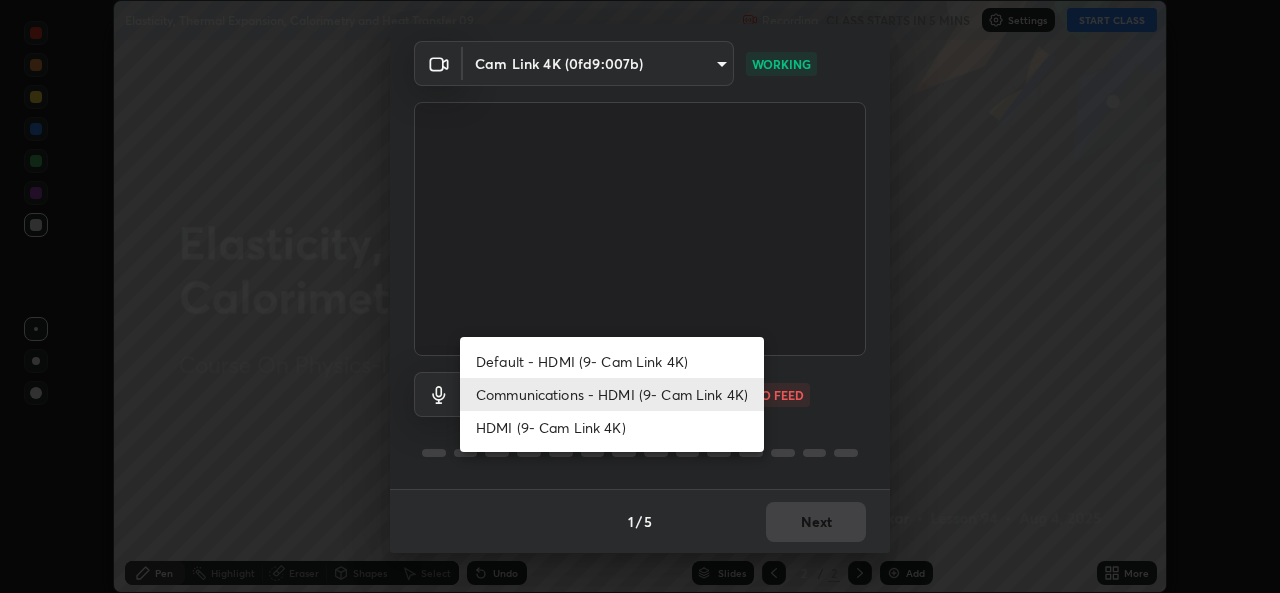 click on "HDMI (9- Cam Link 4K)" at bounding box center [612, 427] 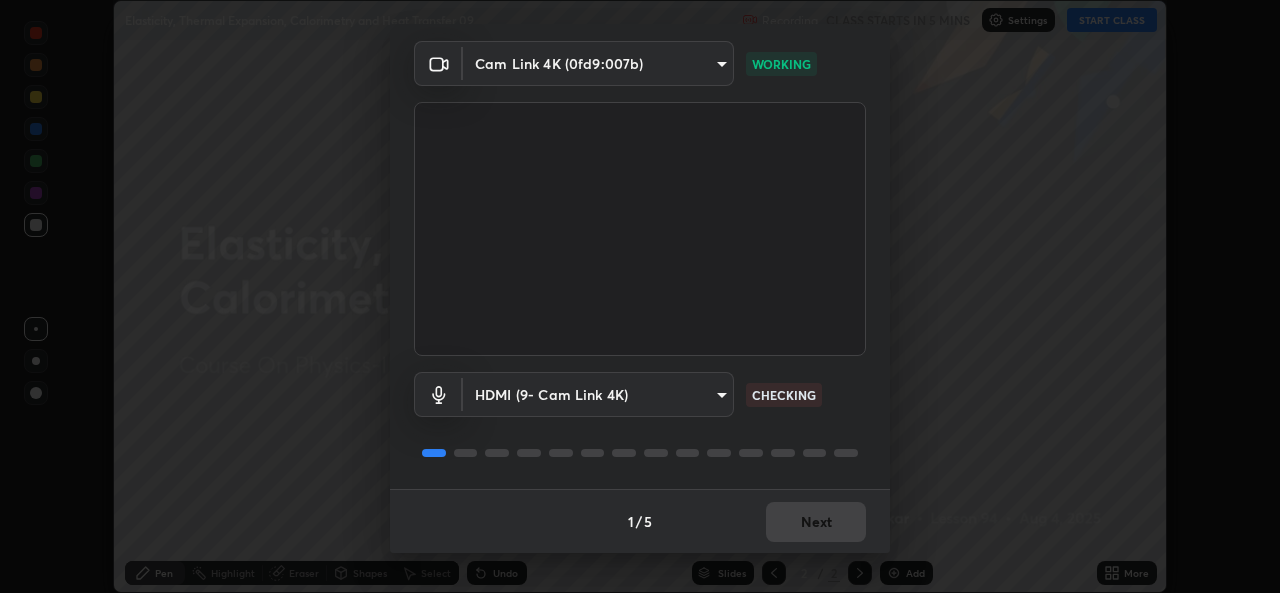 click on "Erase all Elasticity, Thermal Expansion, Calorimetry and Heat Transfer 09 Recording CLASS STARTS IN 5 MINS Settings START CLASS Setting up your live class Elasticity, Thermal Expansion, Calorimetry and Heat Transfer 09 • L94 of Course On Physics-IIT JEE -Conquer-1 - 2026 [FIRST] [LAST] Pen Highlight Eraser Shapes Select Undo Slides 2 / 2 Add More No doubts shared Encourage your learners to ask a doubt for better clarity Report an issue Reason for reporting Buffering Chat not working Audio - Video sync issue Educator video quality low ​ Attach an image Report Media settings Cam Link 4K (0fd9:007b) [UNIQUE_ID] WORKING HDMI (9- Cam Link 4K) [UNIQUE_ID] CHECKING 1 / 5 Next" at bounding box center (640, 296) 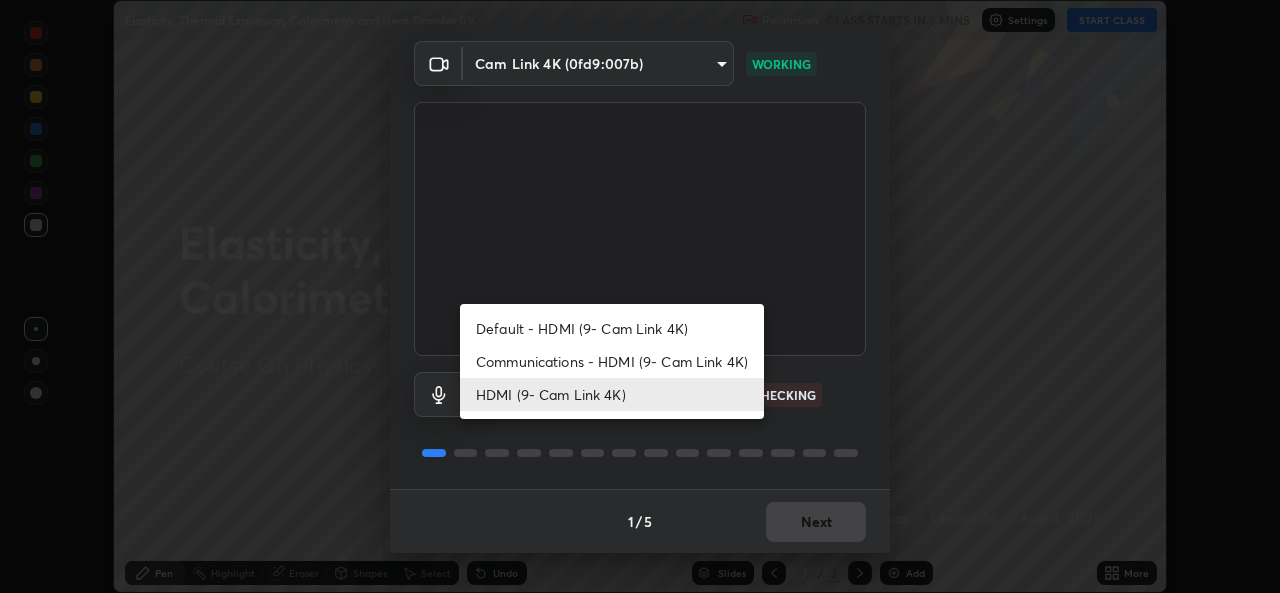 click on "Default - HDMI (9- Cam Link 4K)" at bounding box center [612, 328] 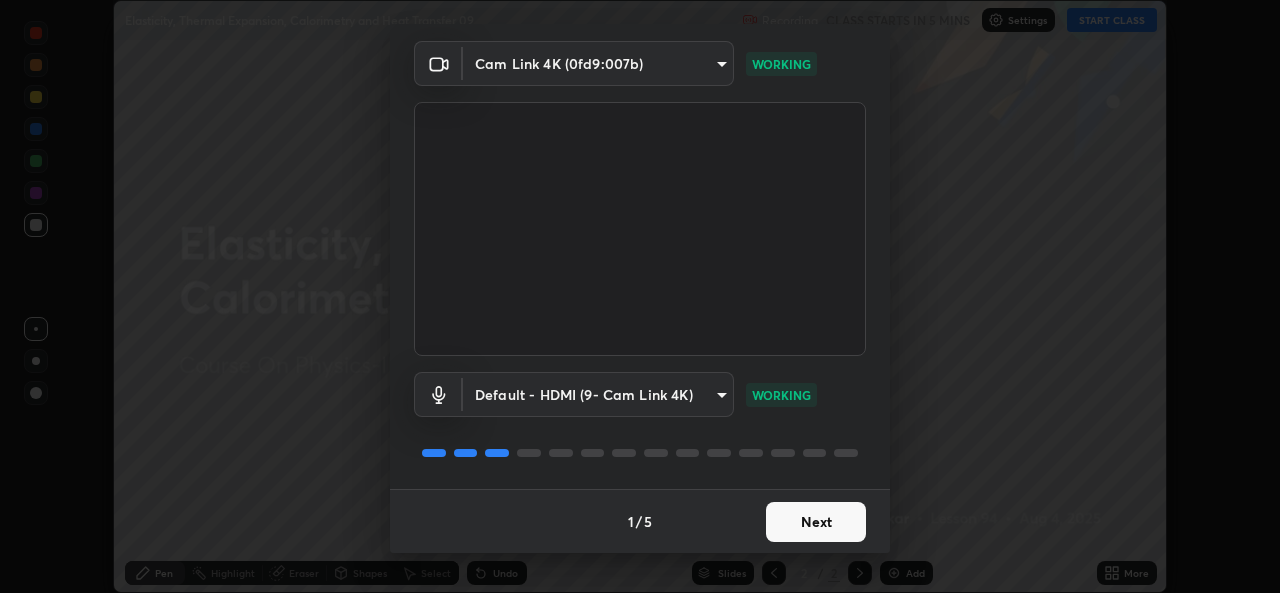 click on "Next" at bounding box center (816, 522) 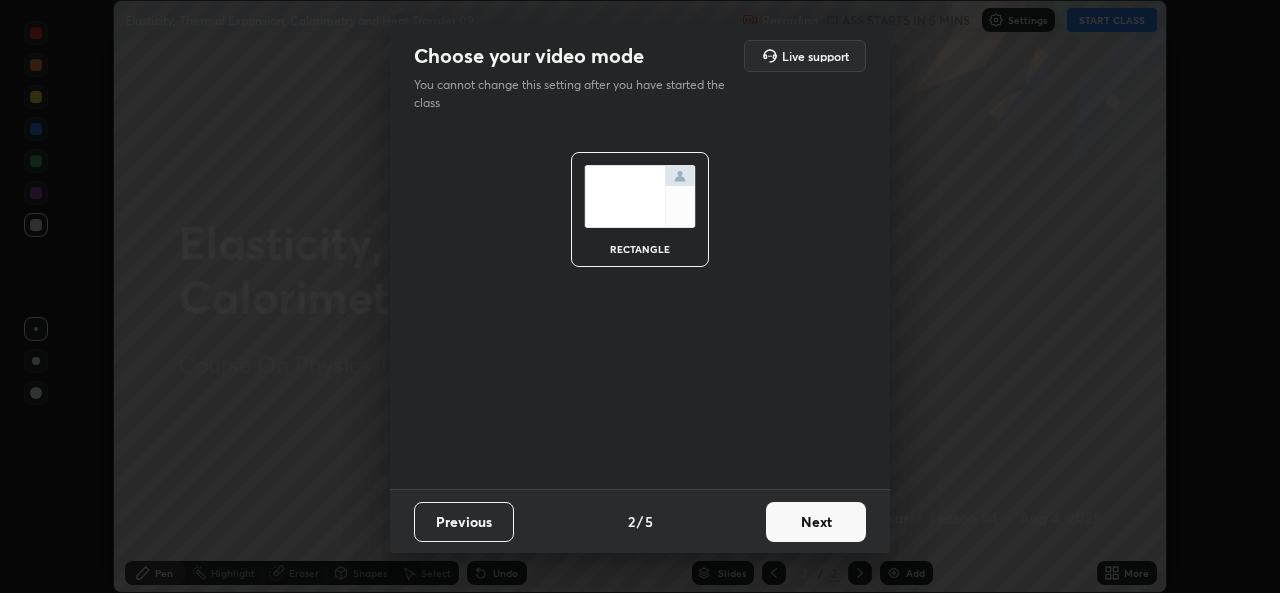 scroll, scrollTop: 0, scrollLeft: 0, axis: both 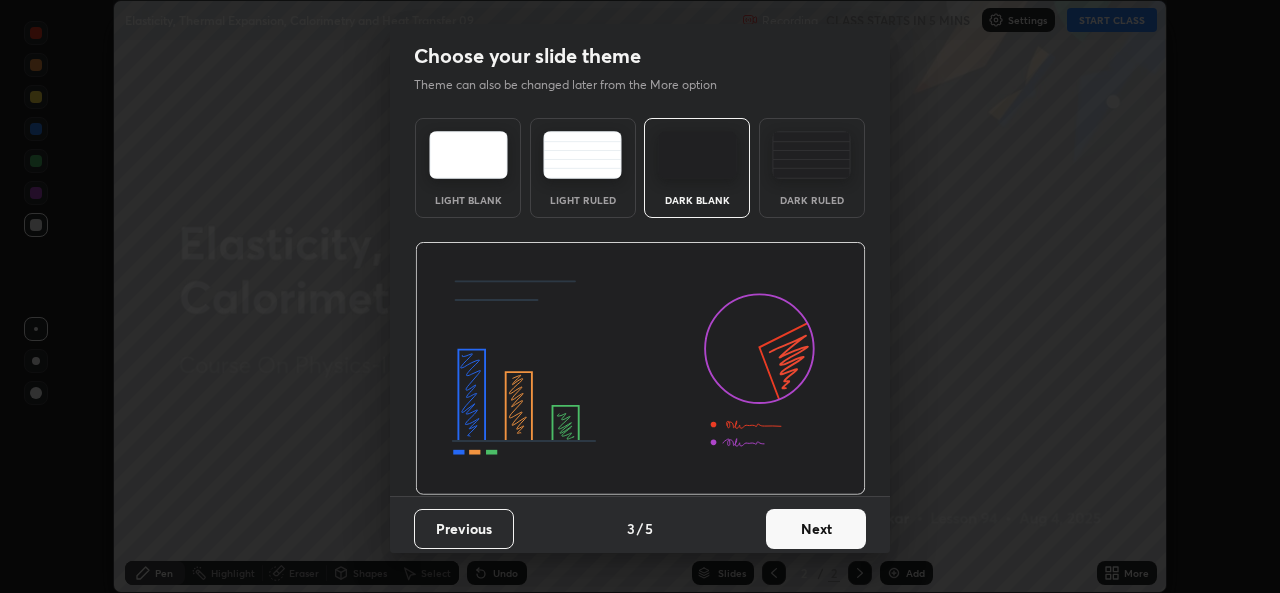 click on "Next" at bounding box center [816, 529] 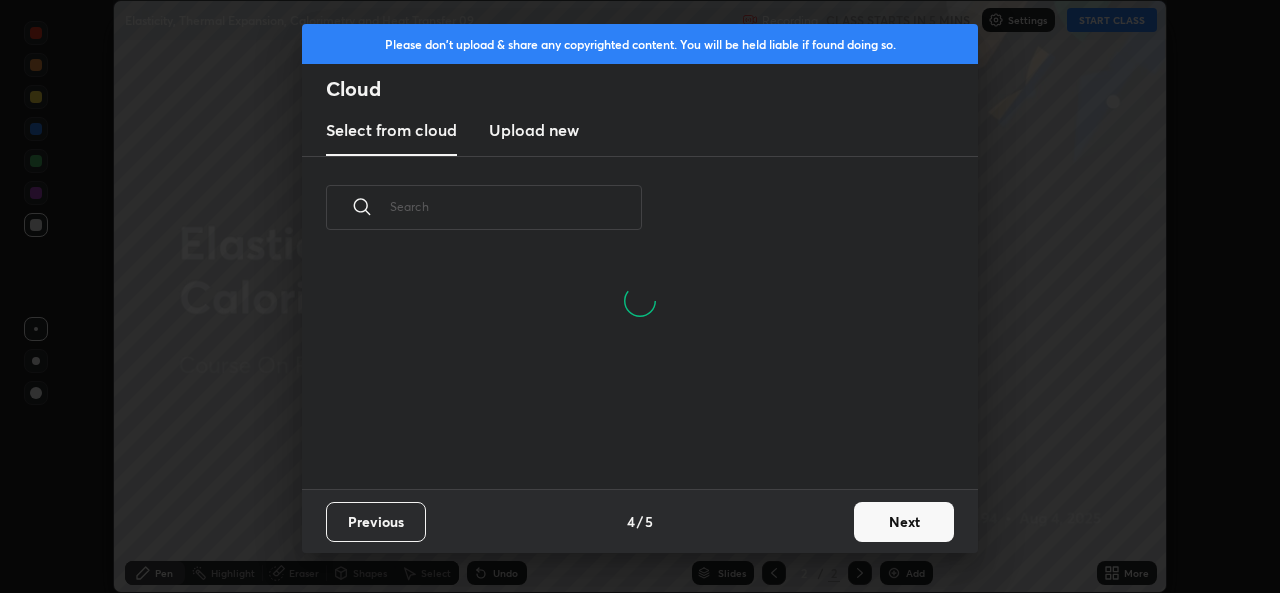 click on "Upload new" at bounding box center (534, 130) 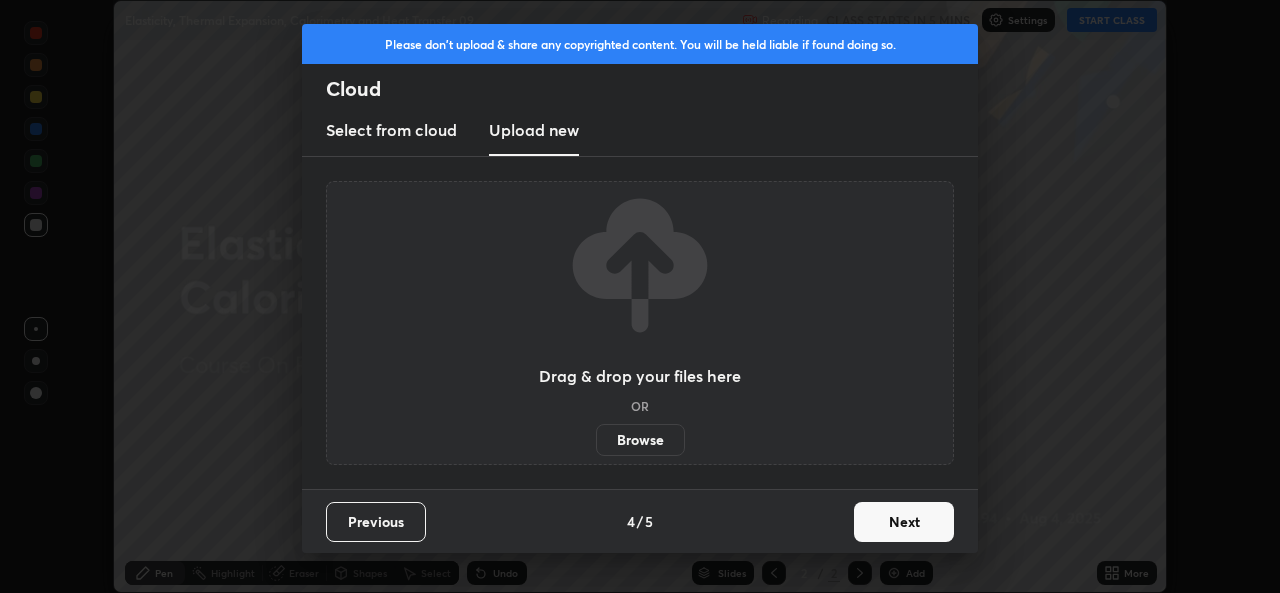 click on "Browse" at bounding box center [640, 440] 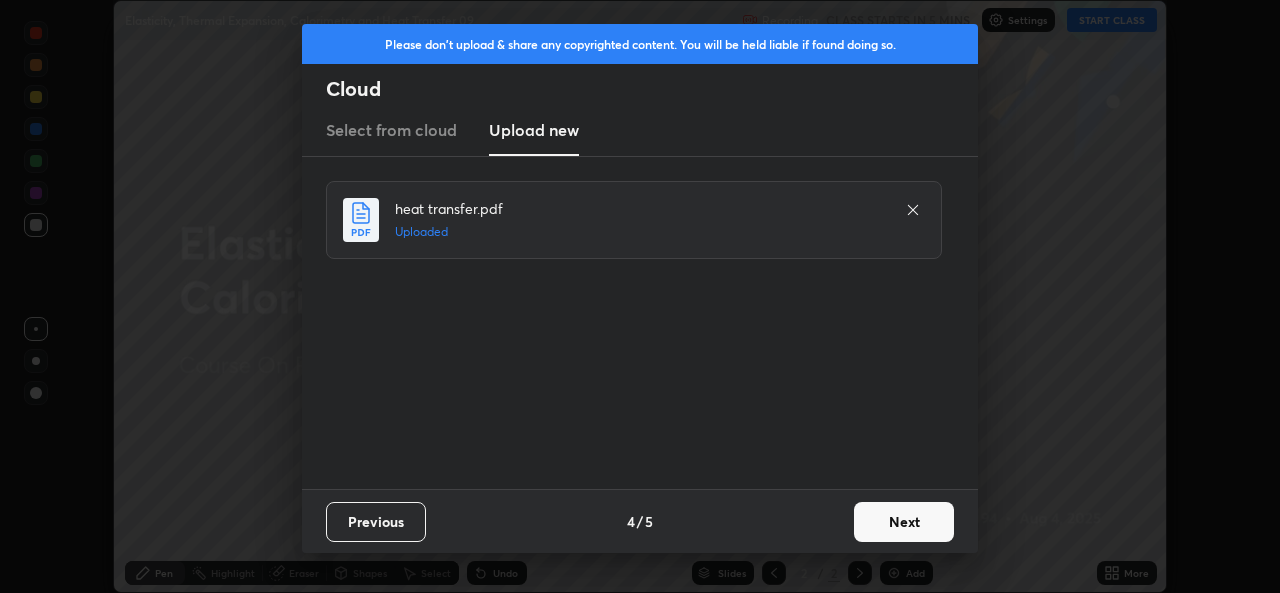 click on "Next" at bounding box center (904, 522) 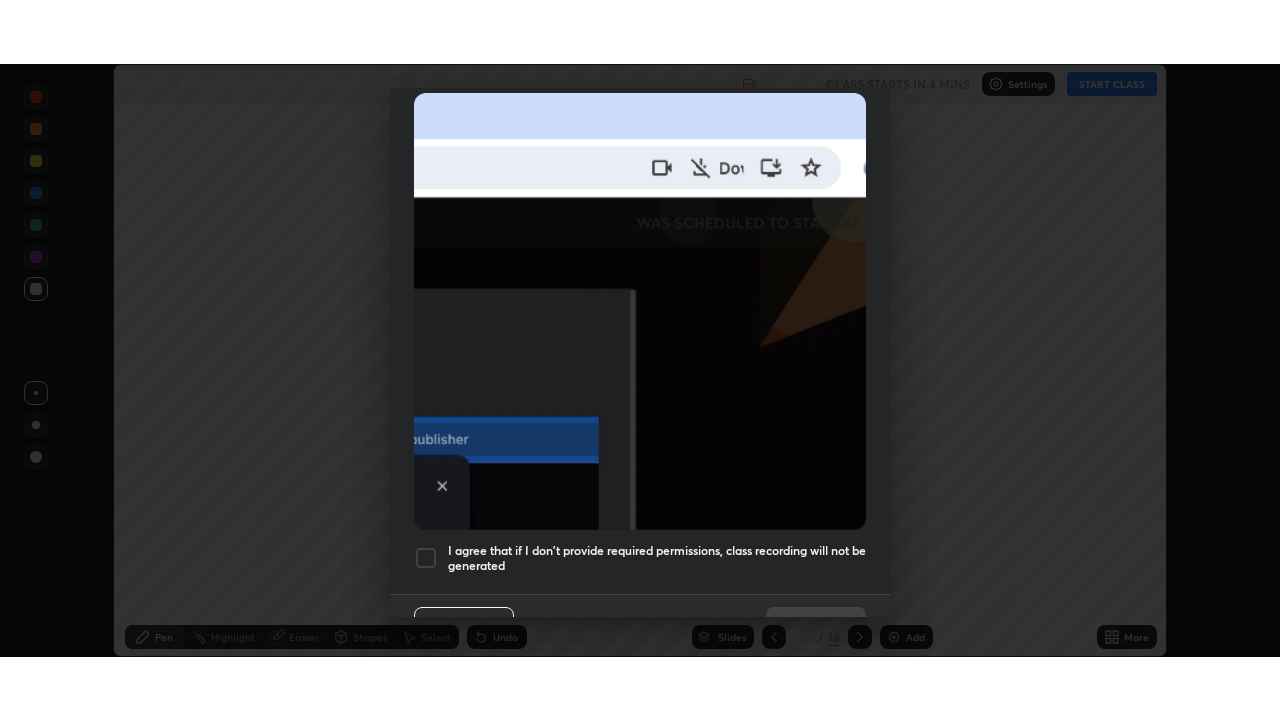 scroll, scrollTop: 471, scrollLeft: 0, axis: vertical 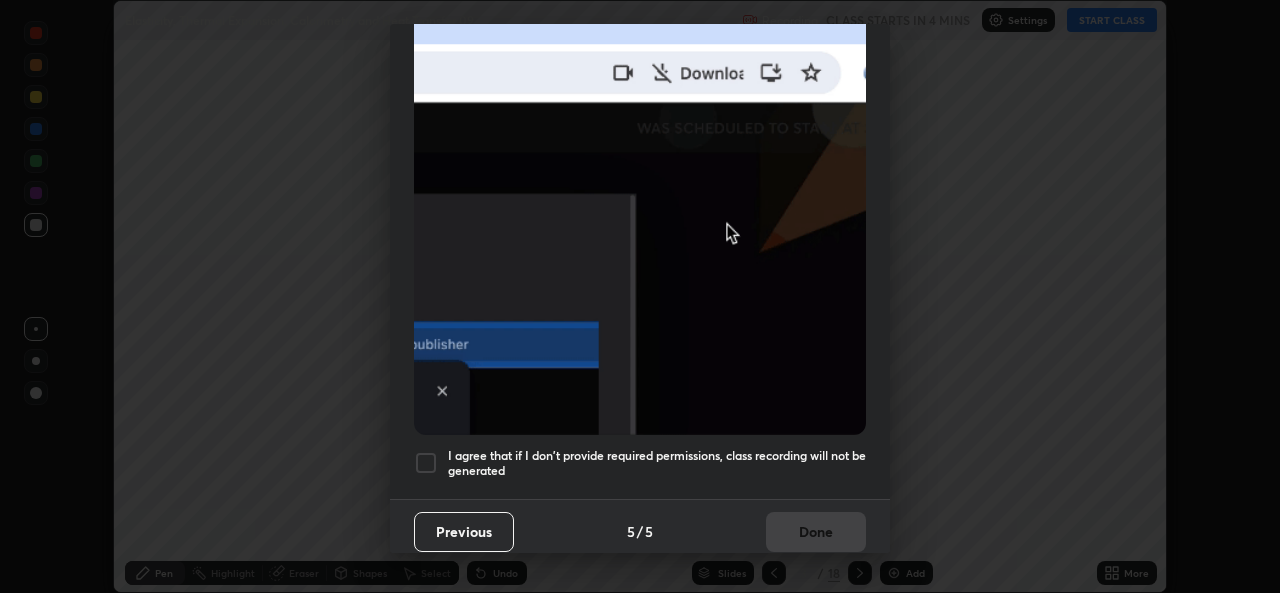 click at bounding box center [426, 463] 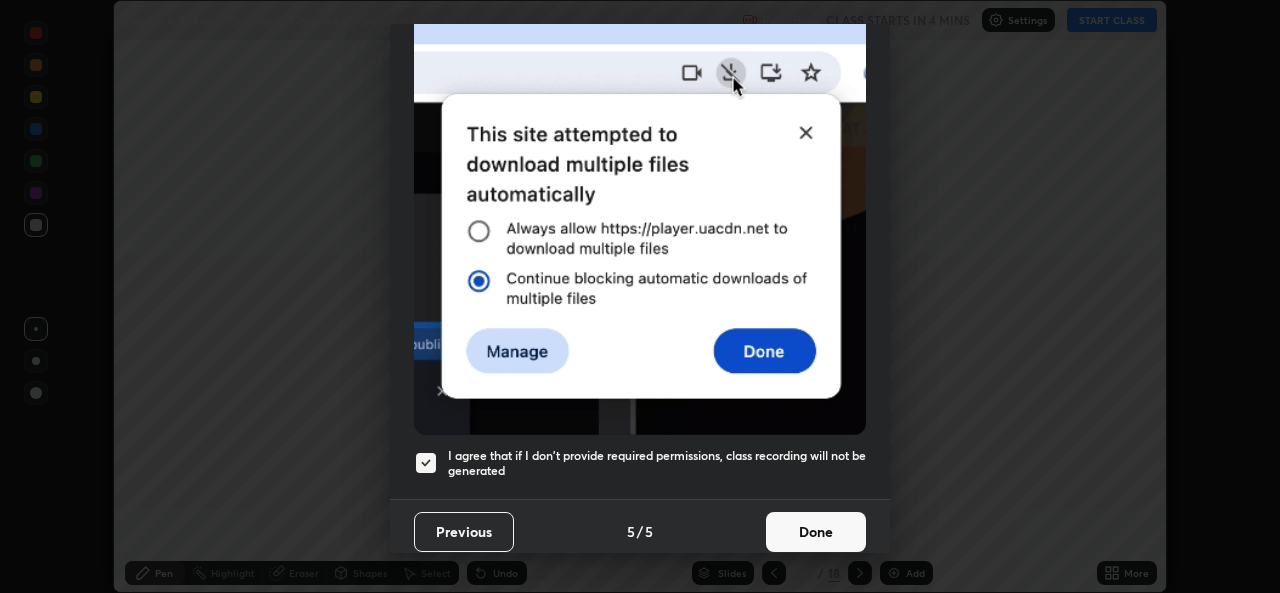 click on "Done" at bounding box center [816, 532] 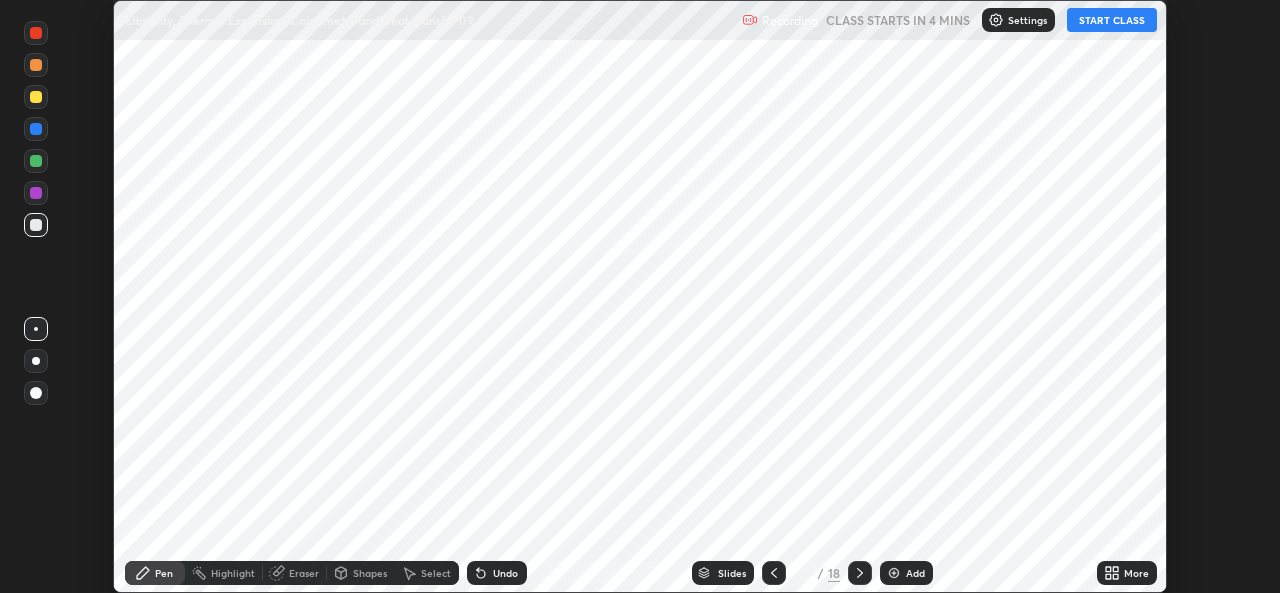 click on "More" at bounding box center [1136, 573] 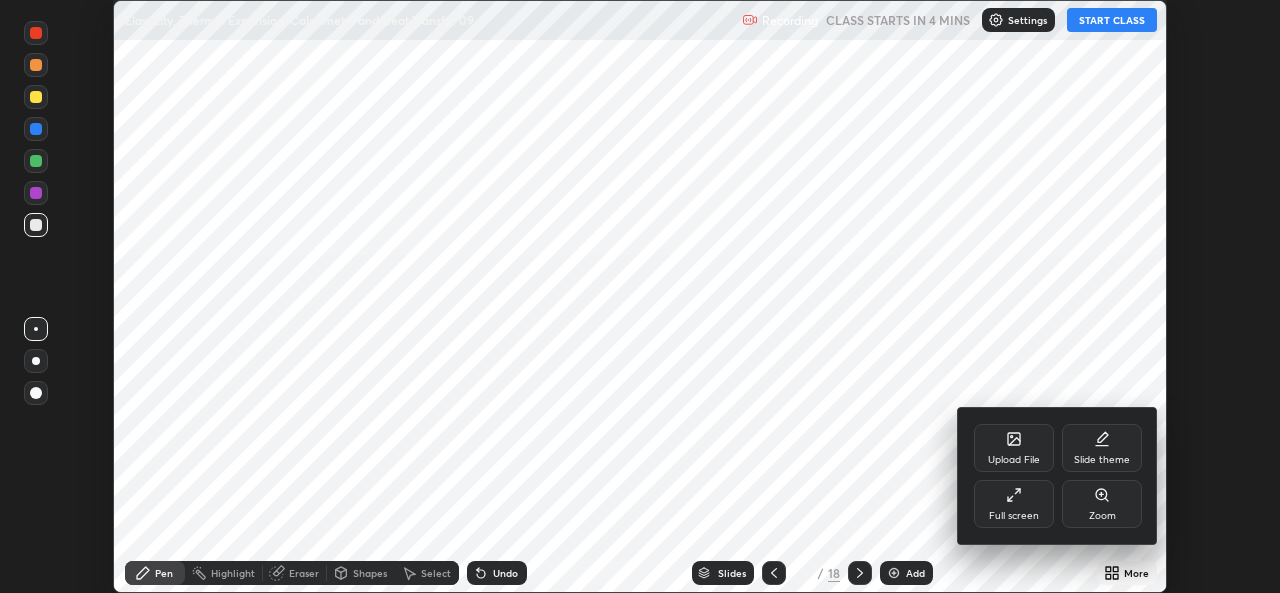 click 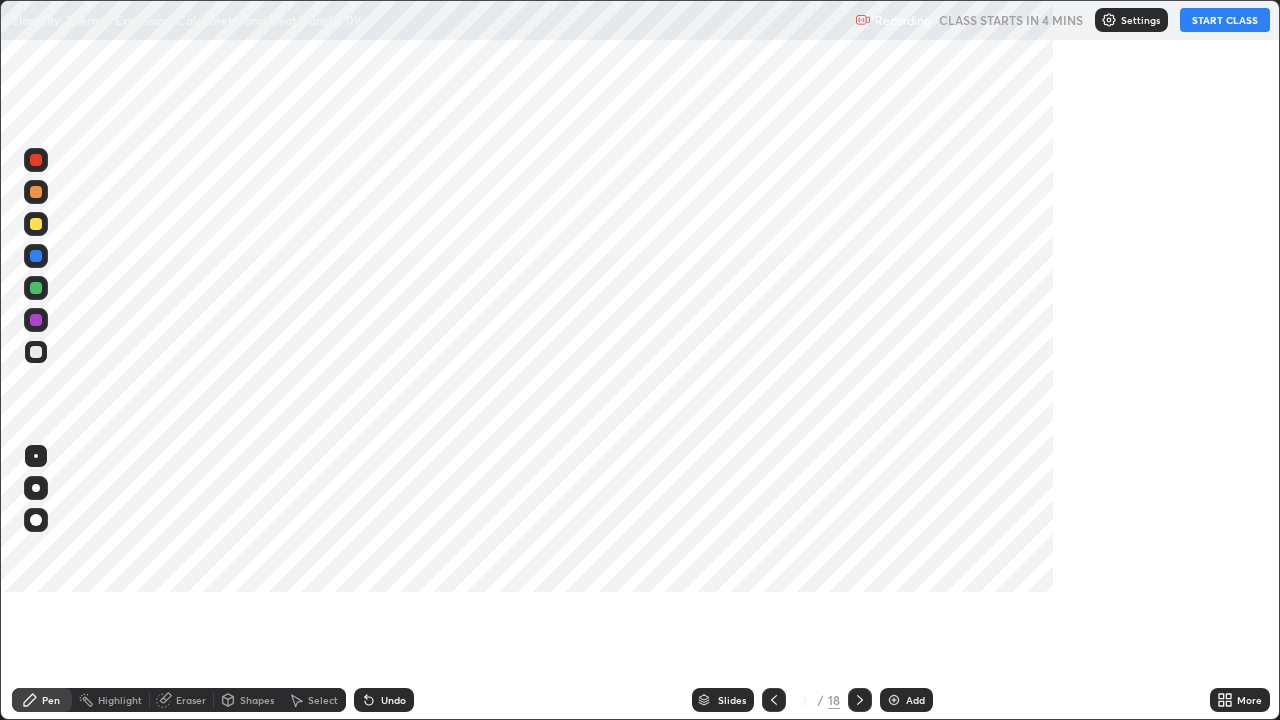 scroll, scrollTop: 99280, scrollLeft: 98720, axis: both 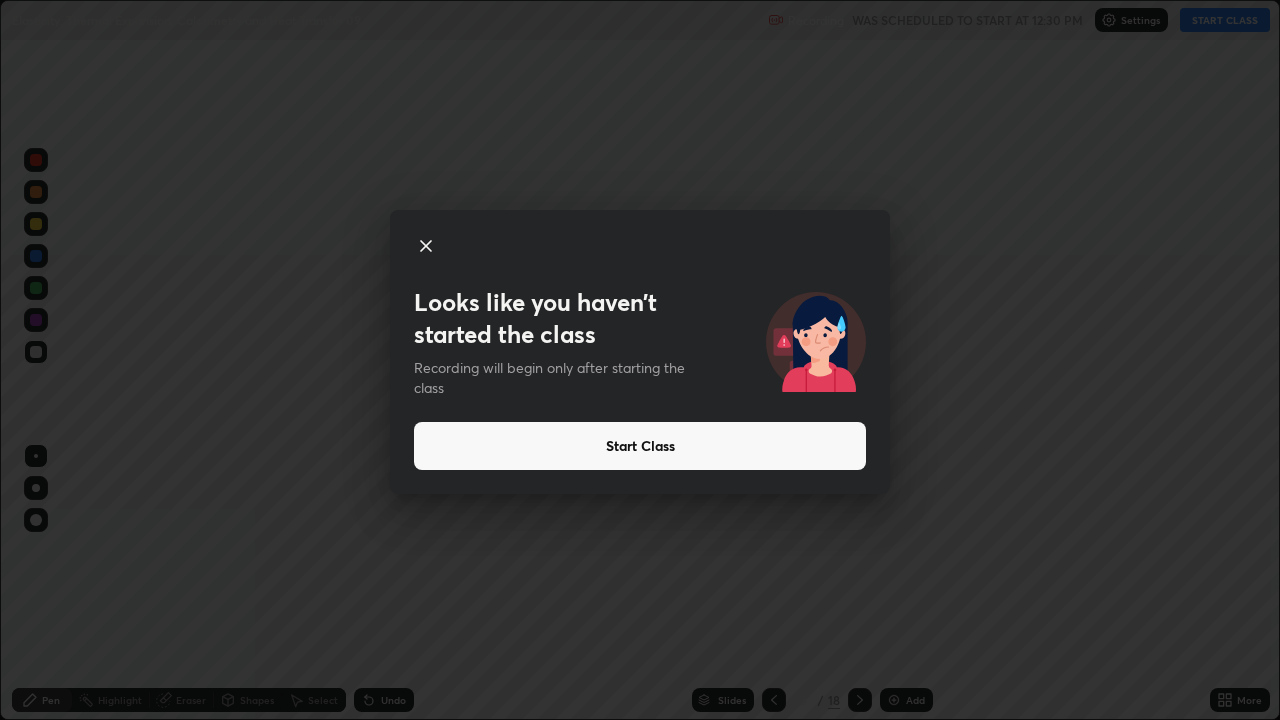 click on "Start Class" at bounding box center (640, 446) 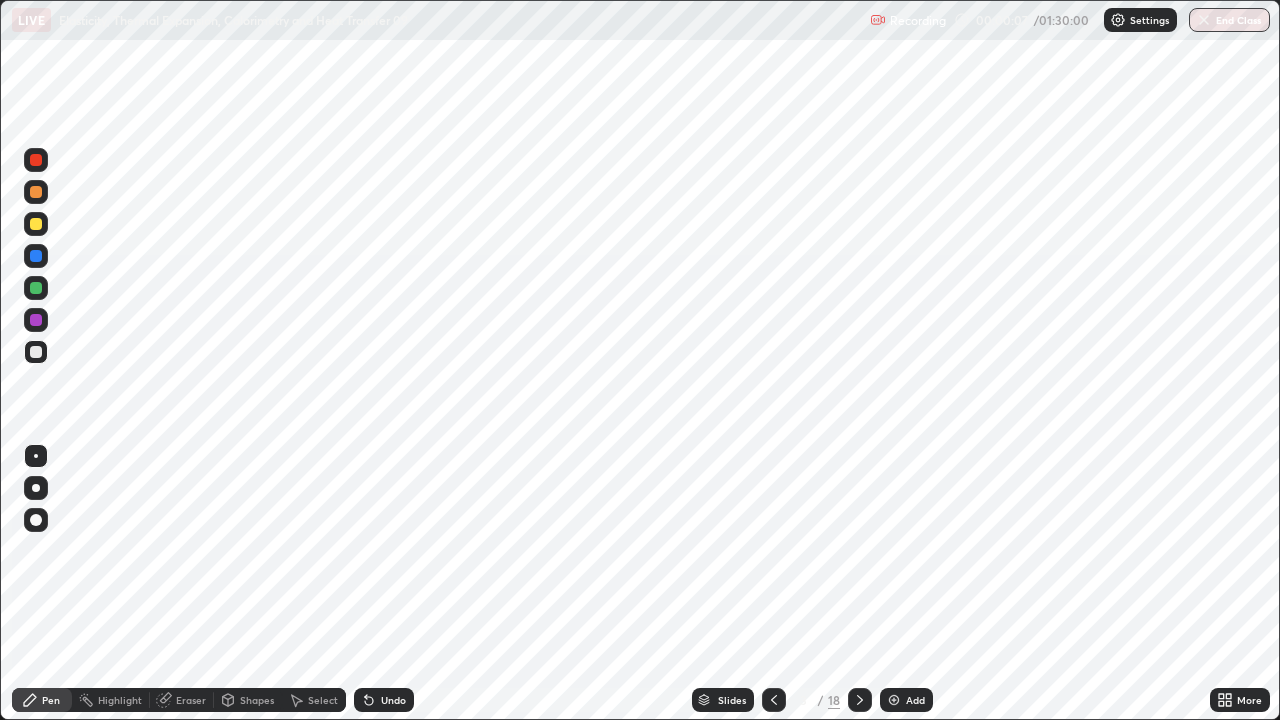 click at bounding box center [860, 700] 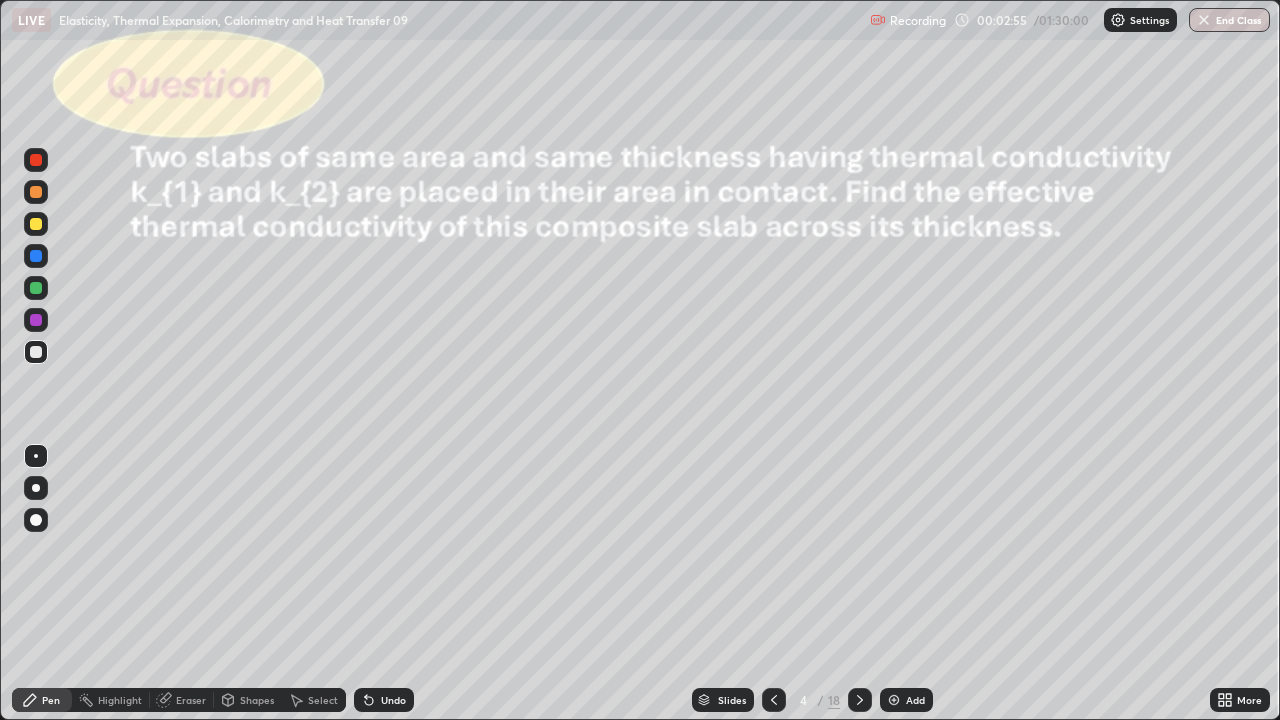 click on "Shapes" at bounding box center (257, 700) 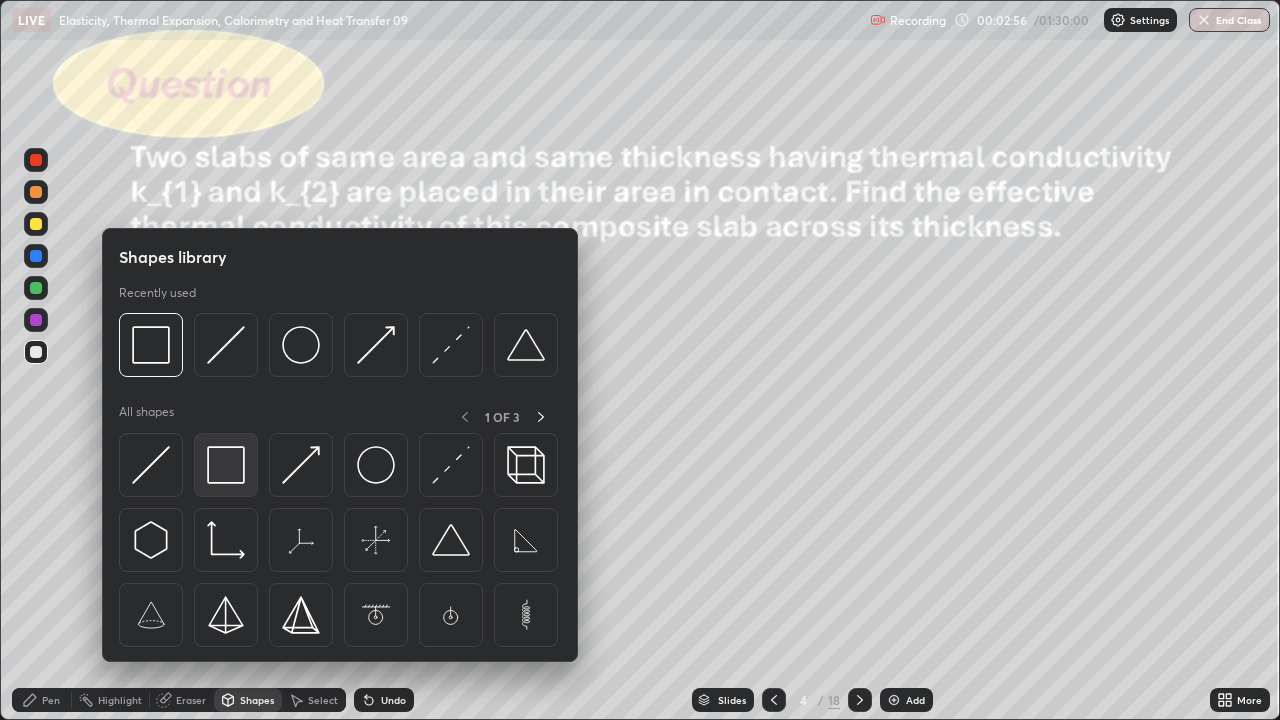 click at bounding box center (226, 465) 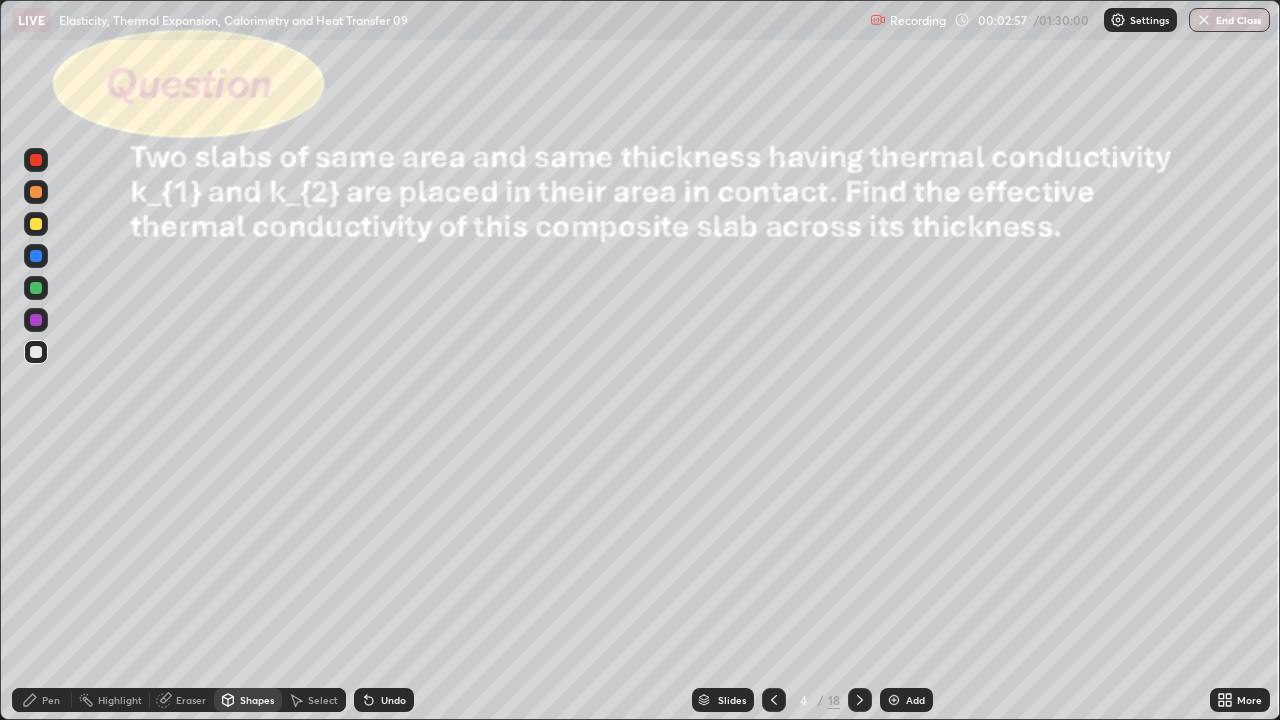 click at bounding box center (36, 224) 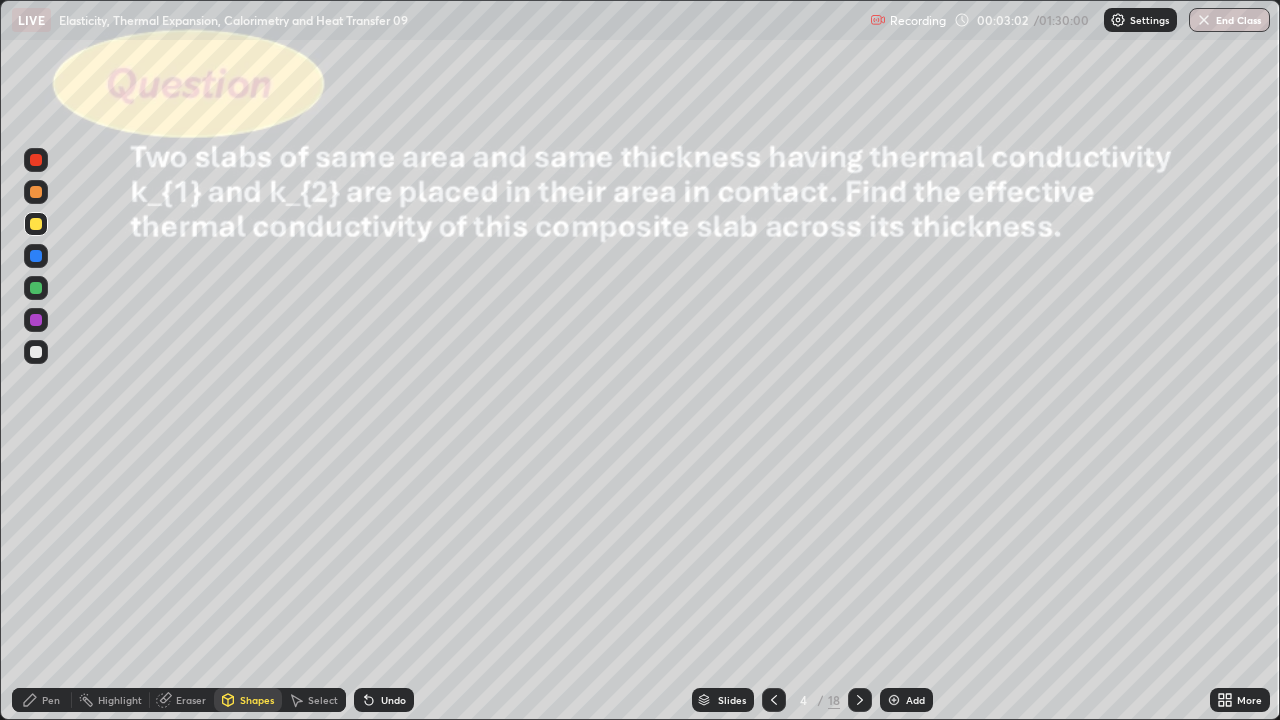 click at bounding box center (36, 288) 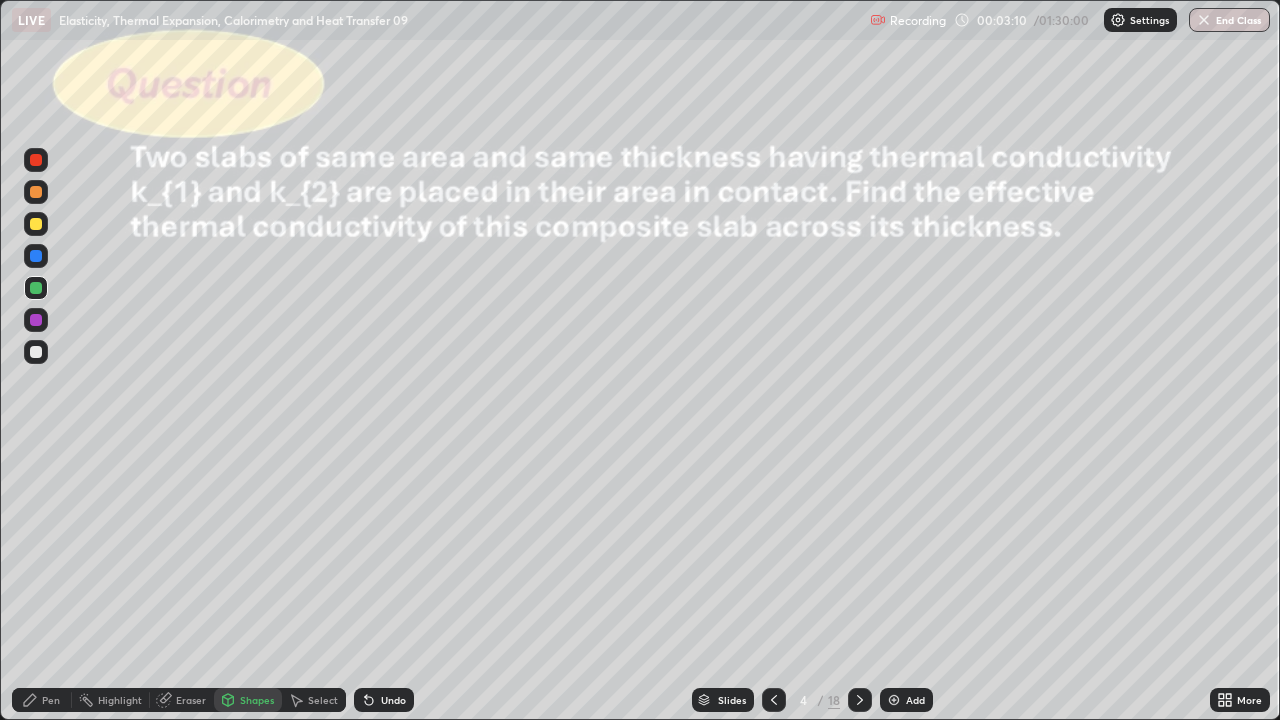 click on "Pen" at bounding box center [51, 700] 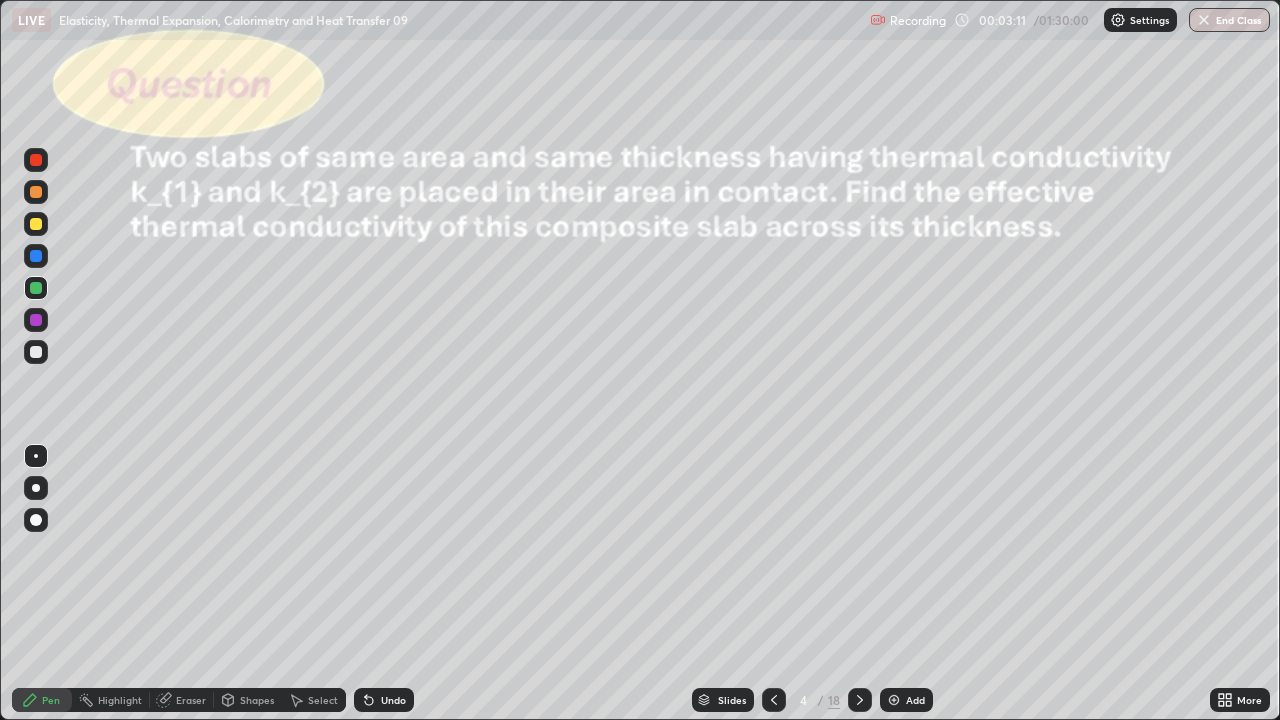 click on "Select" at bounding box center [323, 700] 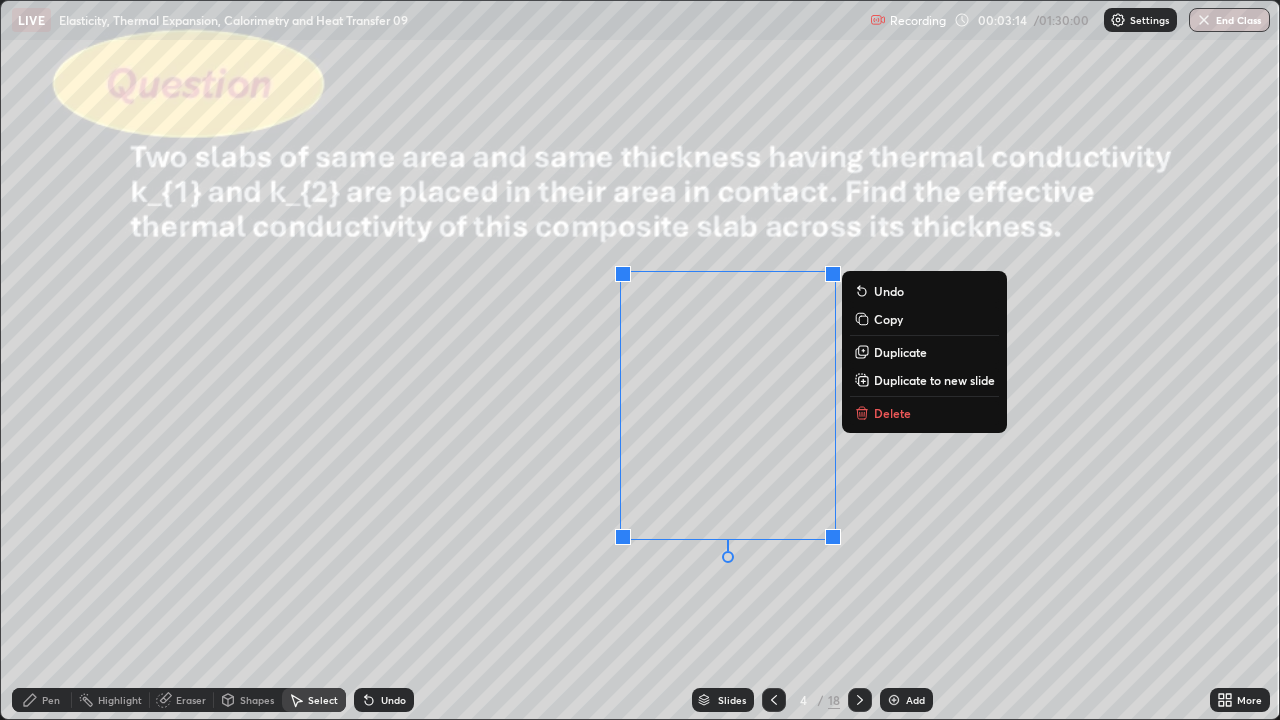 click on "0 ° Undo Copy Duplicate Duplicate to new slide Delete" at bounding box center (640, 360) 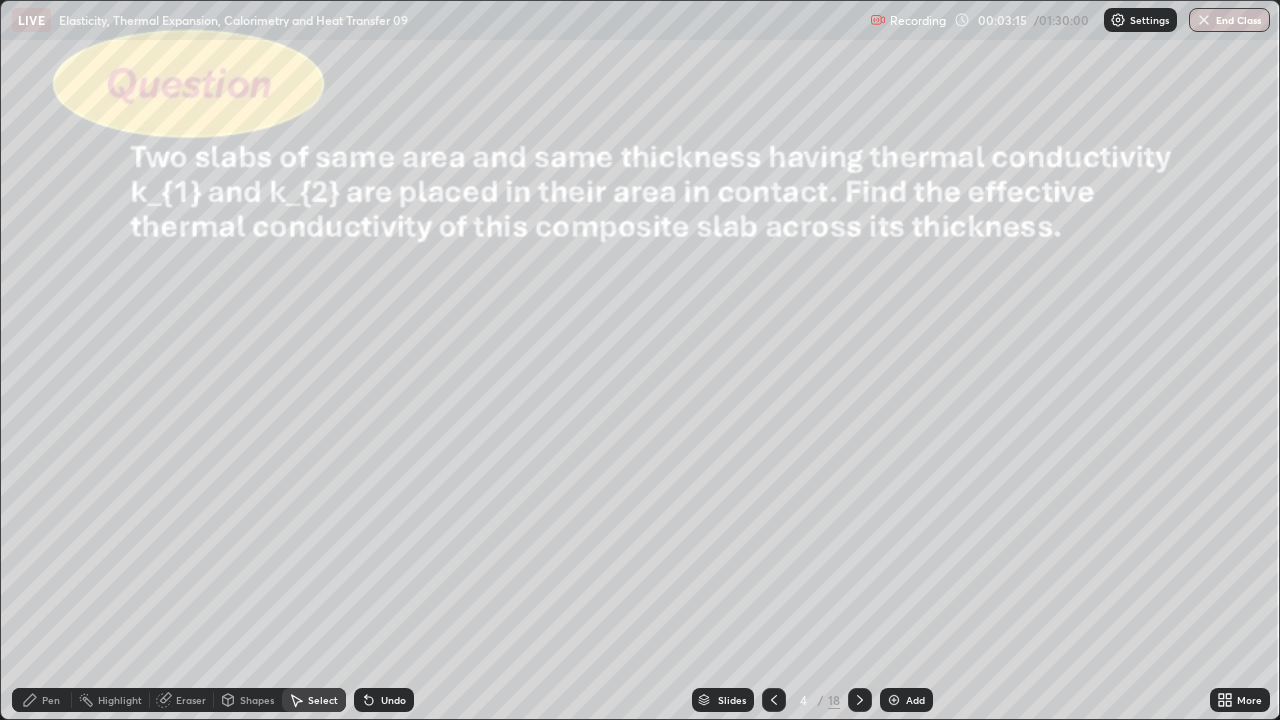 click on "Pen" at bounding box center (42, 700) 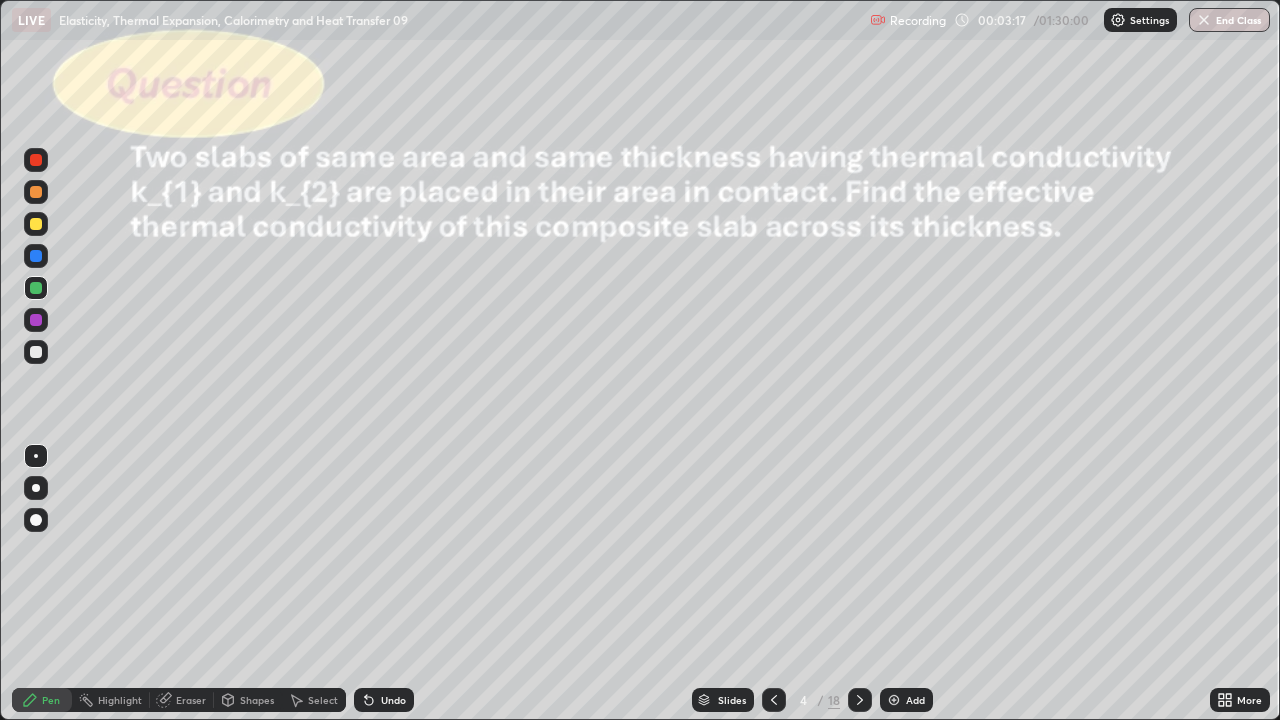 click at bounding box center (36, 352) 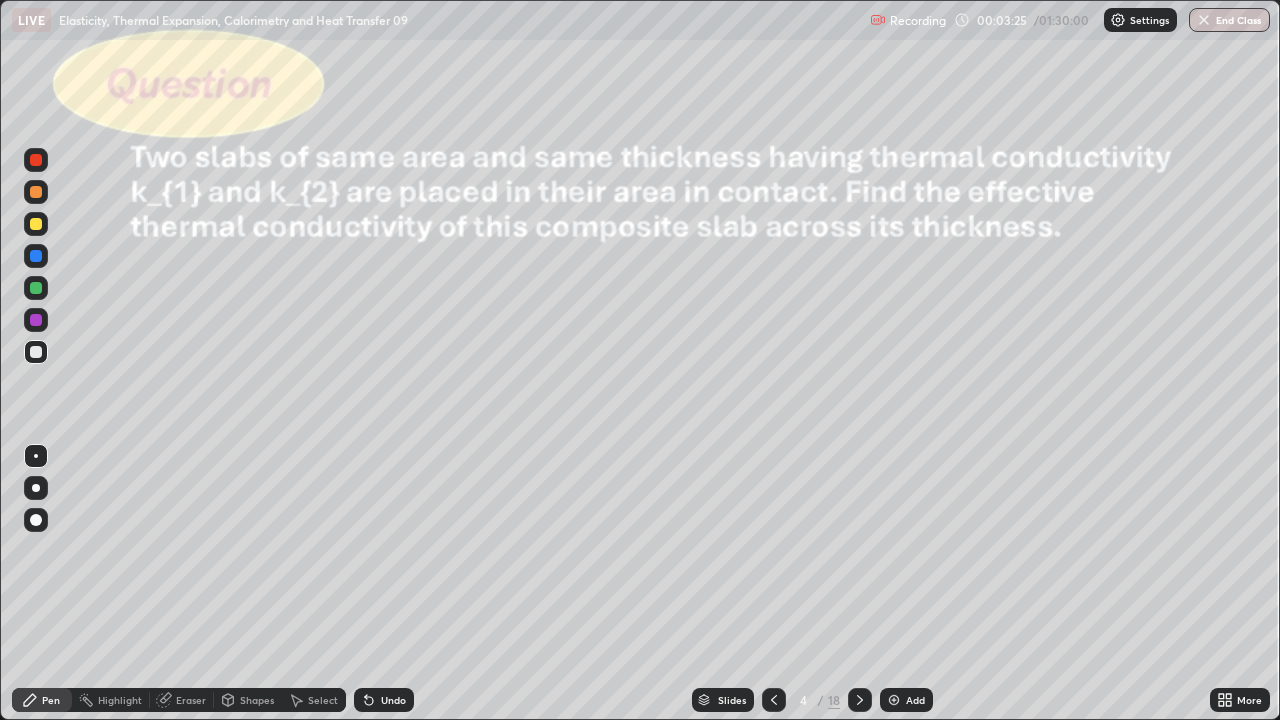 click on "Select" at bounding box center (314, 700) 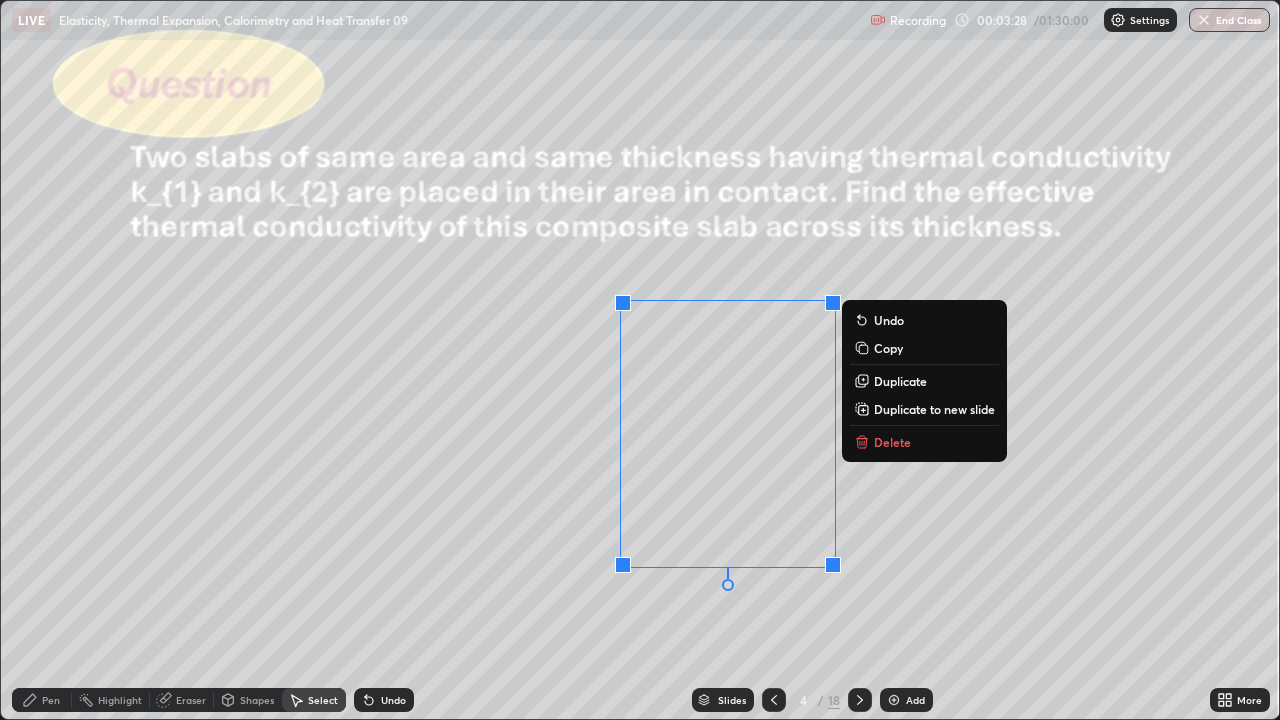 click on "0 ° Undo Copy Duplicate Duplicate to new slide Delete" at bounding box center (640, 360) 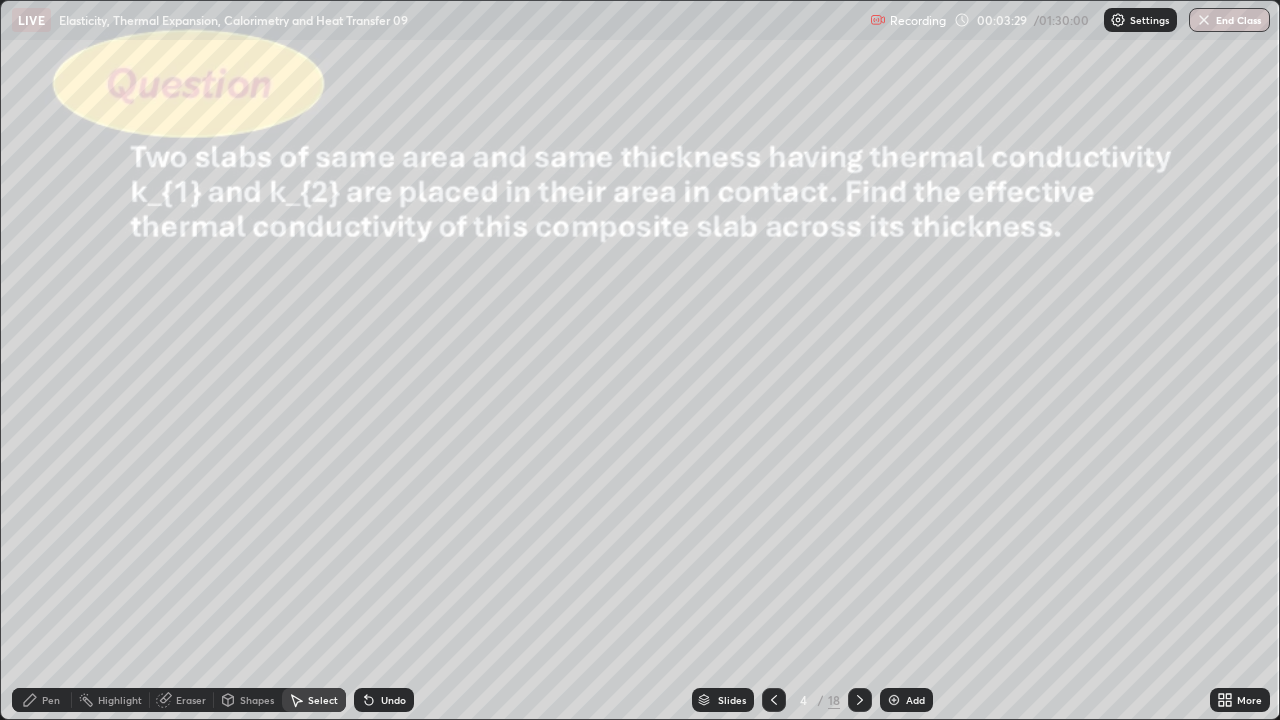 click on "Pen" at bounding box center [51, 700] 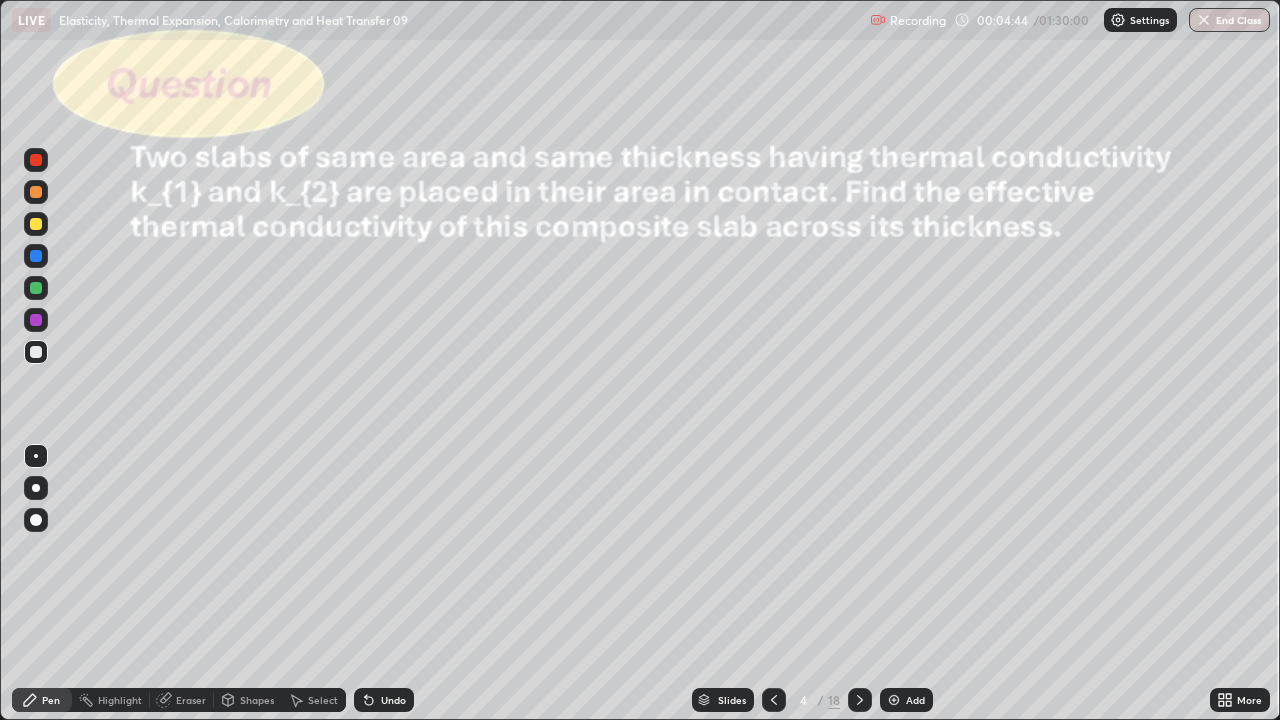click on "Shapes" at bounding box center (248, 700) 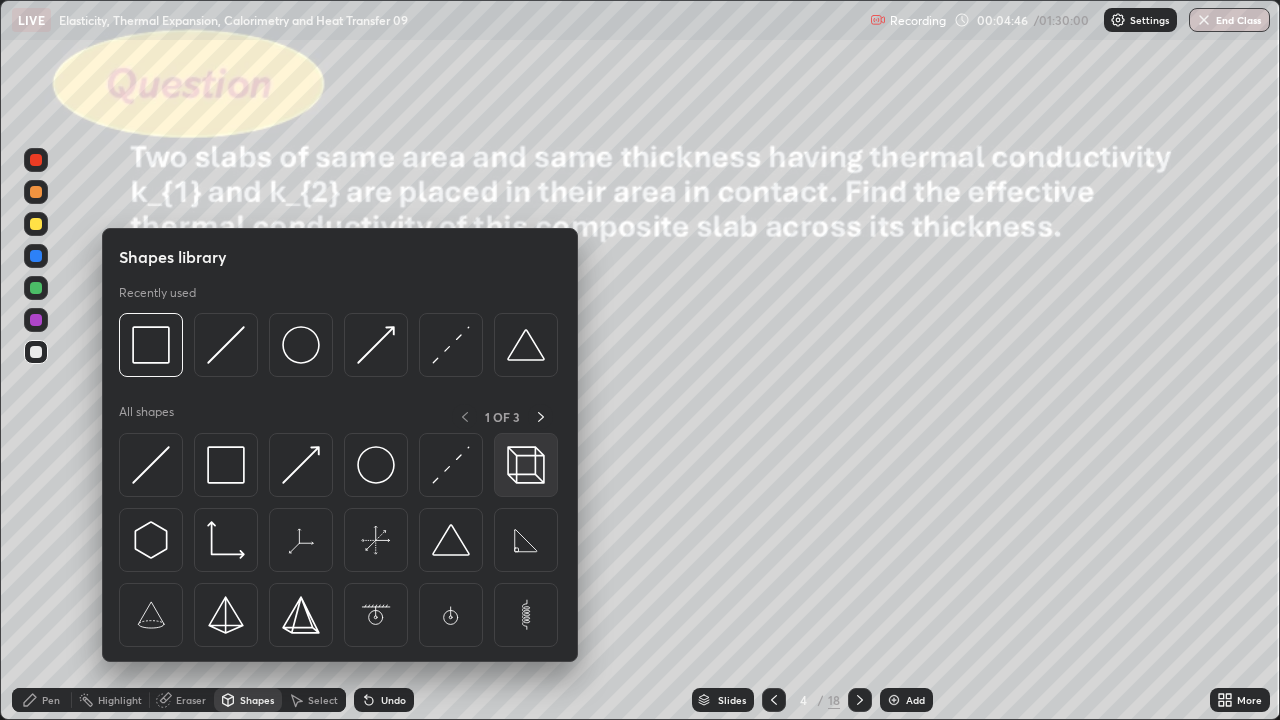 click at bounding box center [526, 465] 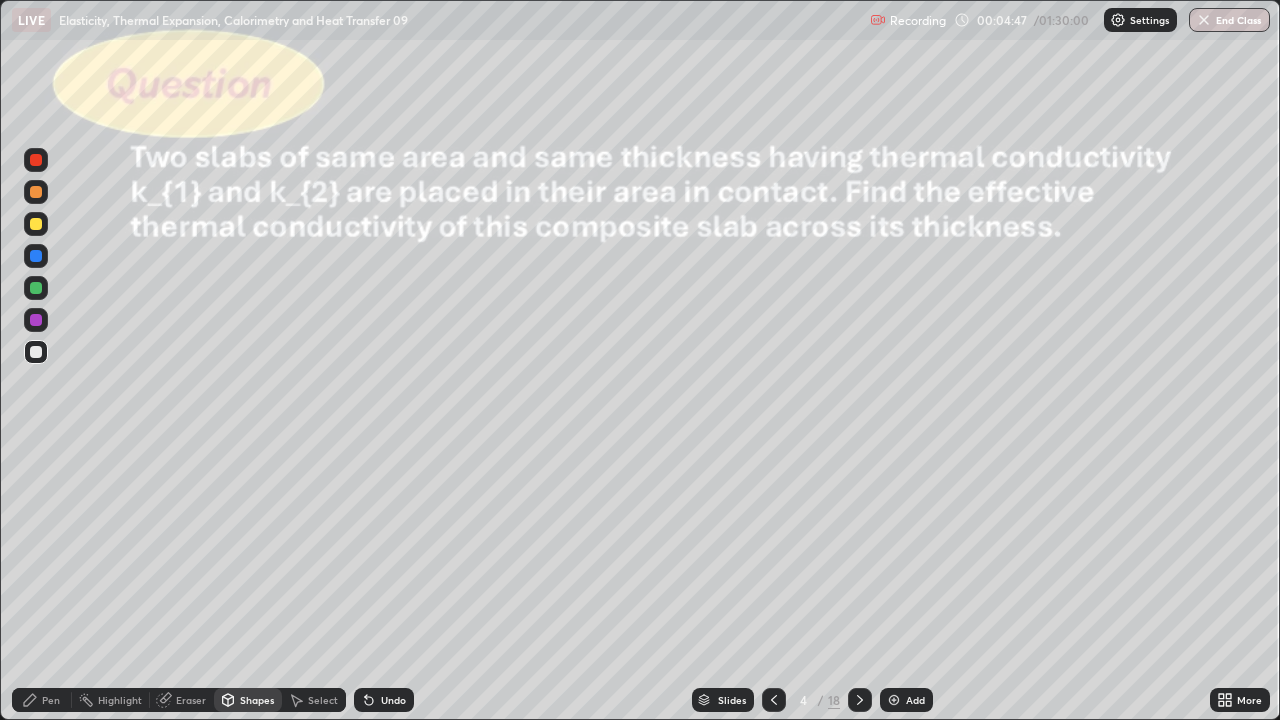 click at bounding box center (36, 224) 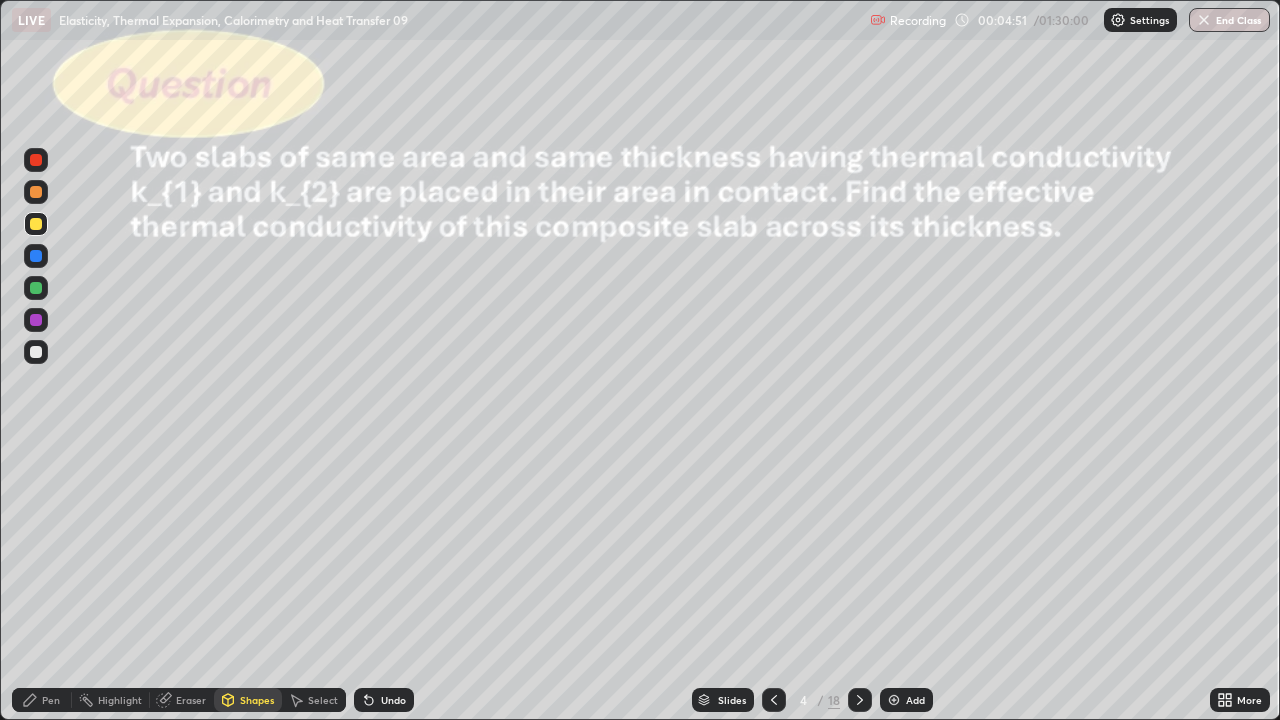 click at bounding box center (36, 288) 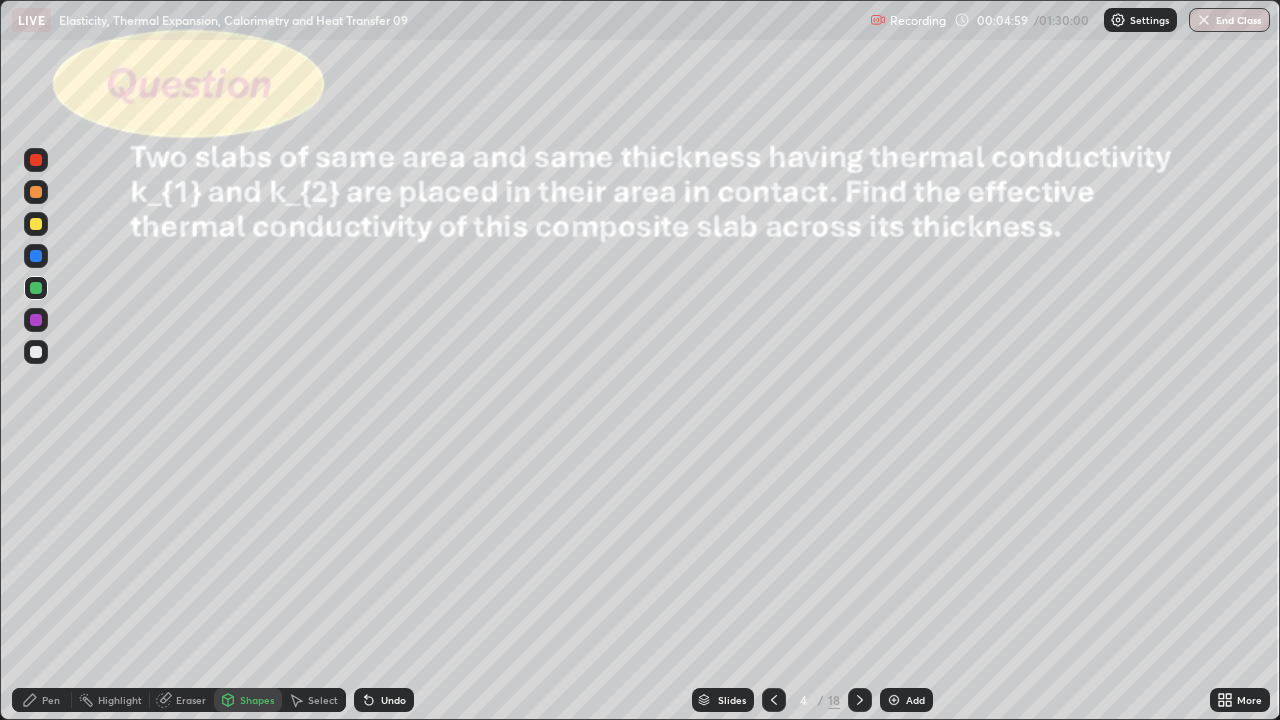 click on "Pen" at bounding box center (51, 700) 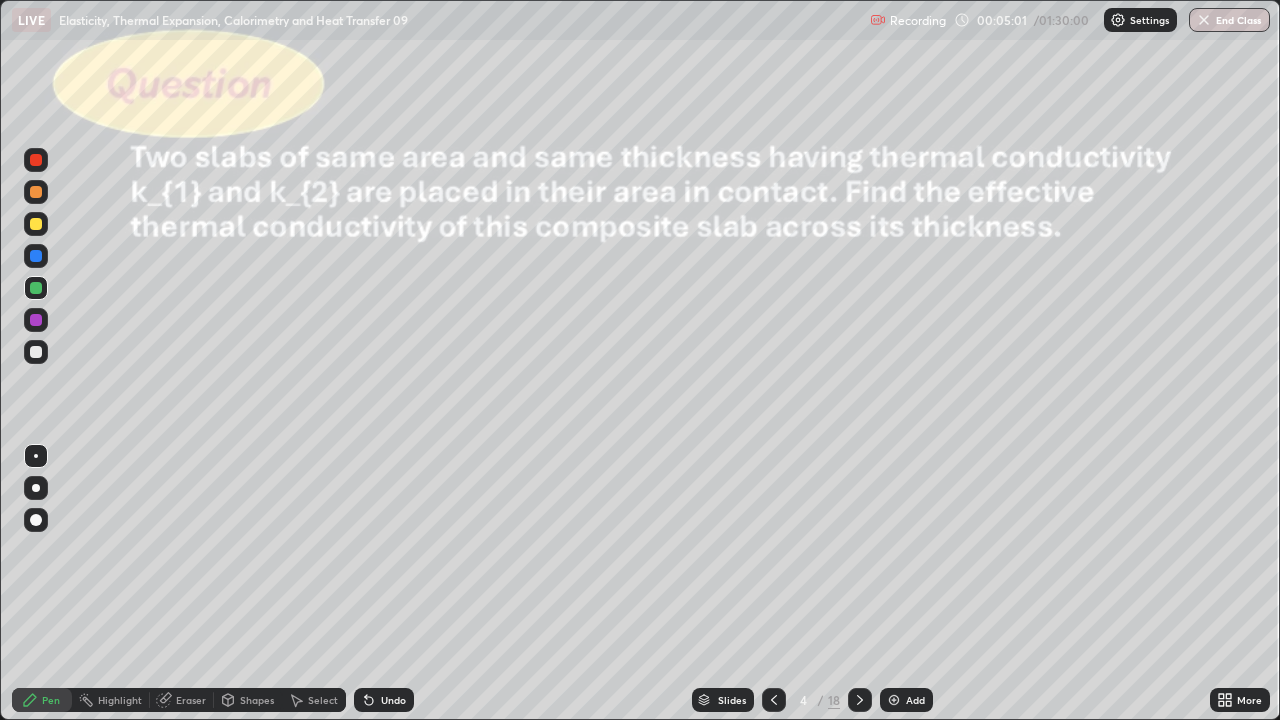 click at bounding box center (36, 352) 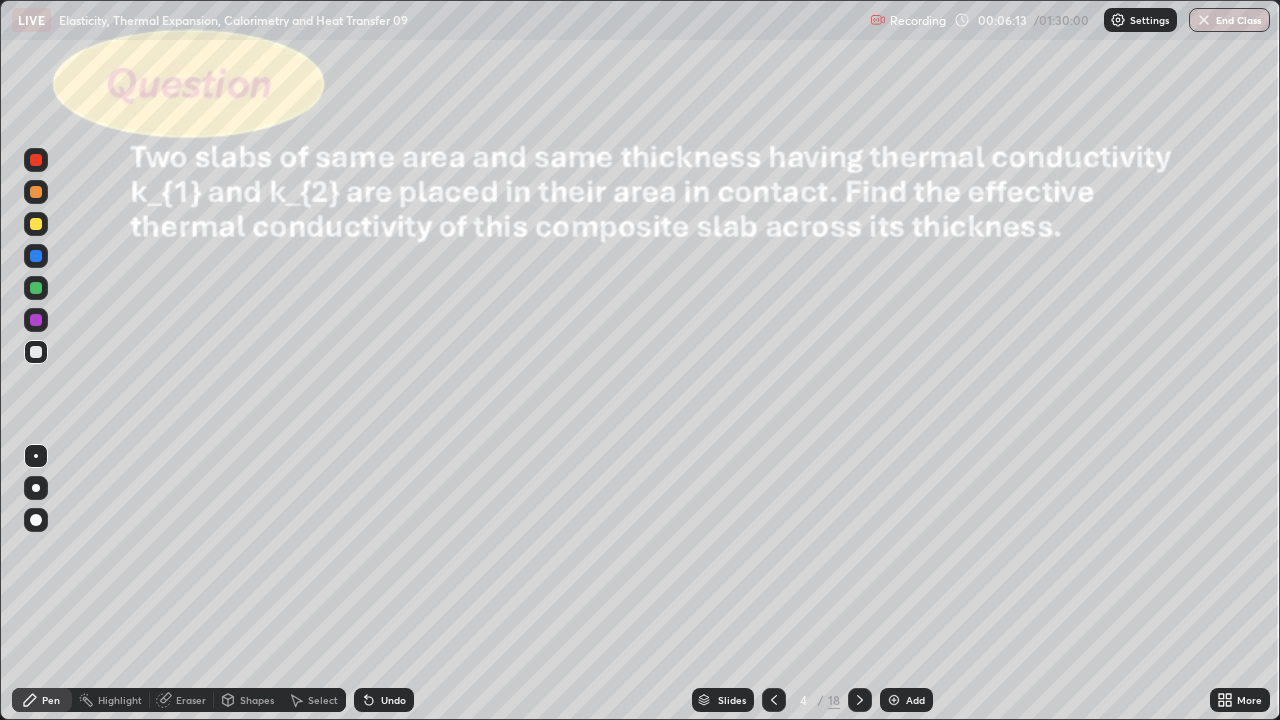click on "Select" at bounding box center (314, 700) 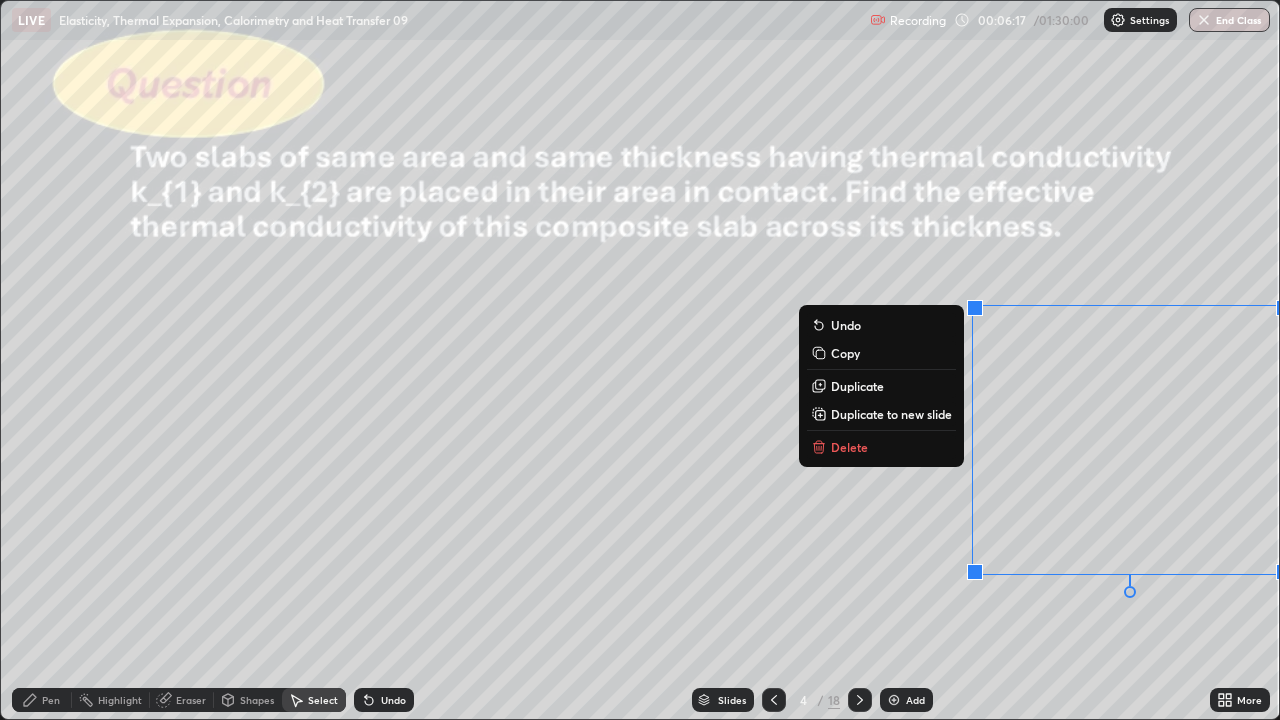 click on "0 ° Undo Copy Duplicate Duplicate to new slide Delete" at bounding box center [640, 360] 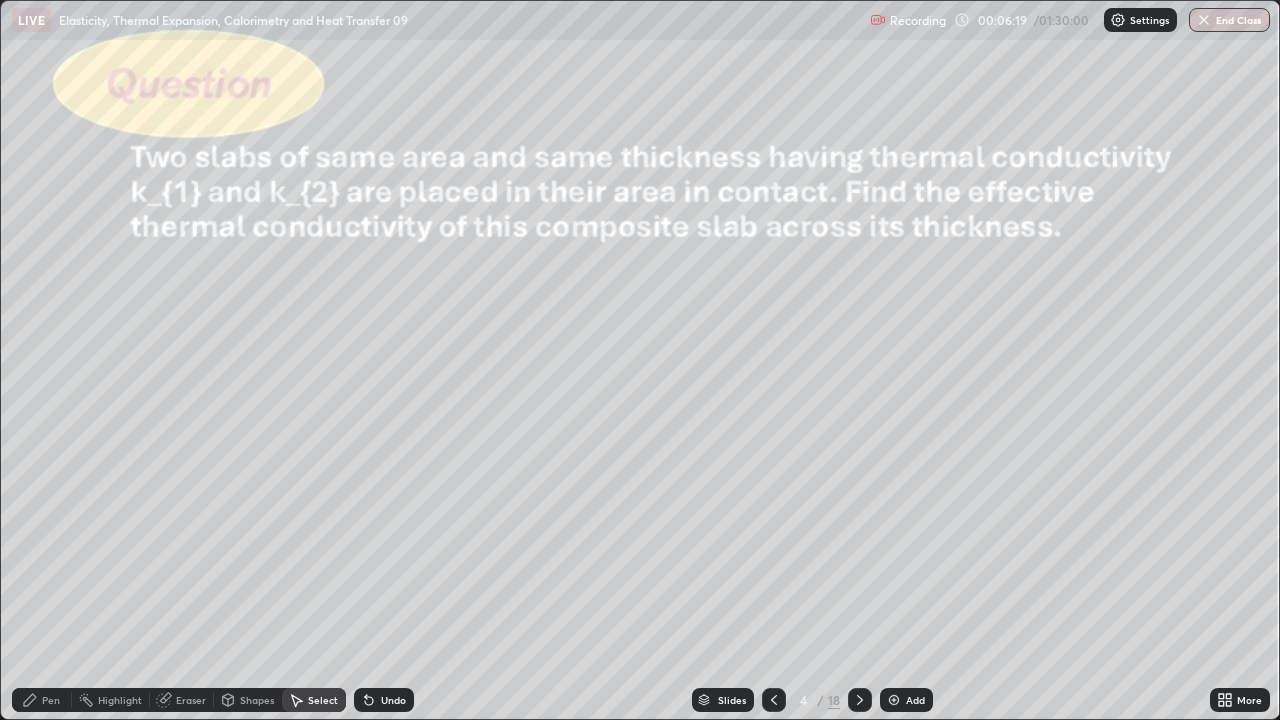 click 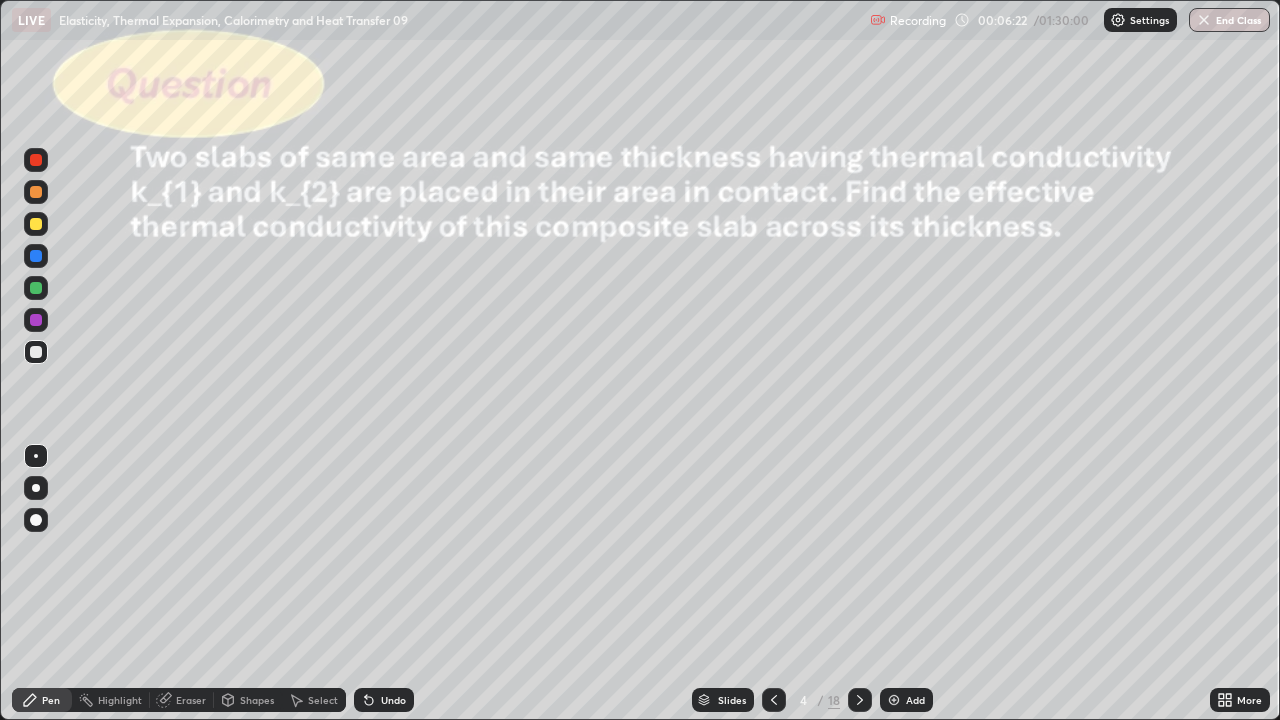 click on "Shapes" at bounding box center (257, 700) 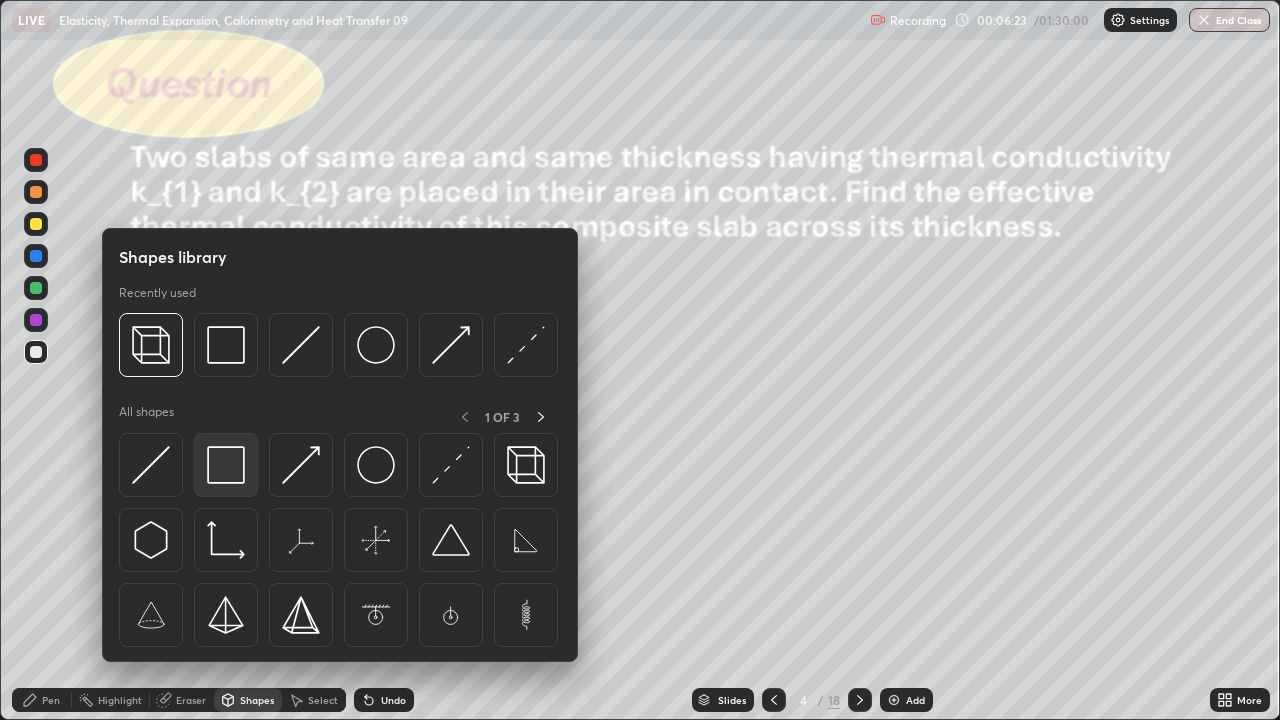 click at bounding box center [226, 465] 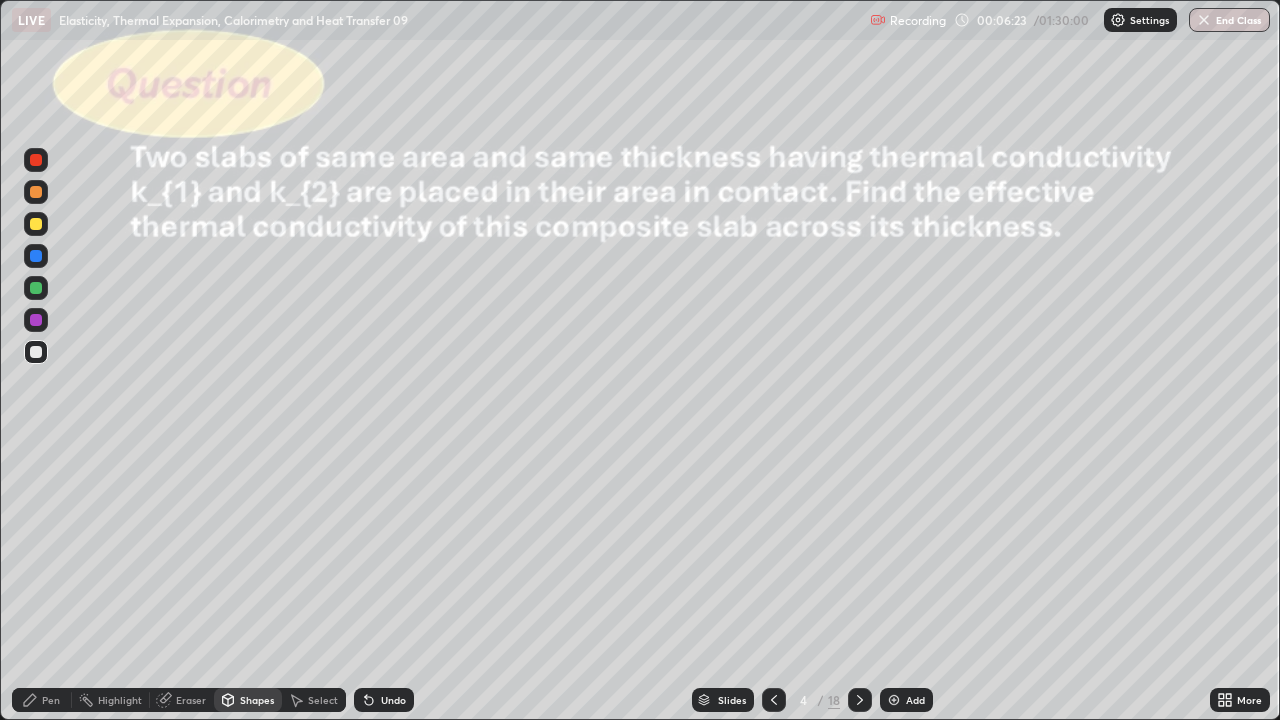 click at bounding box center (36, 320) 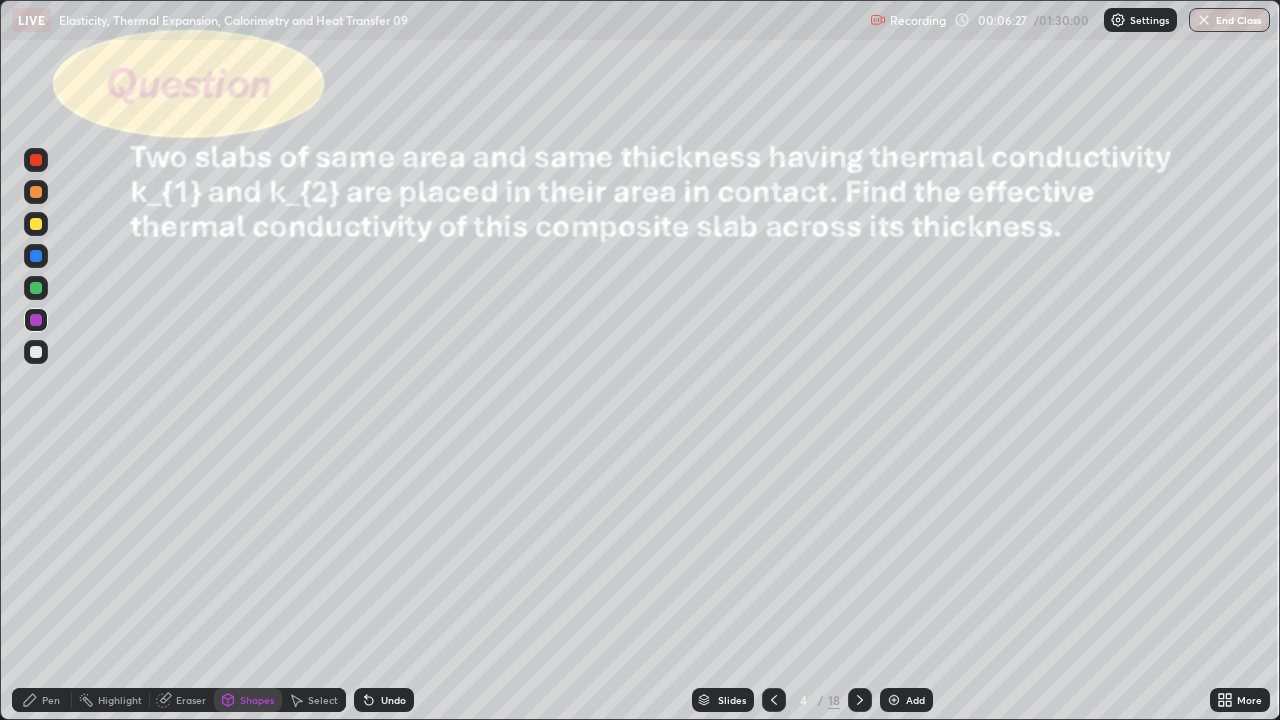 click on "Select" at bounding box center (323, 700) 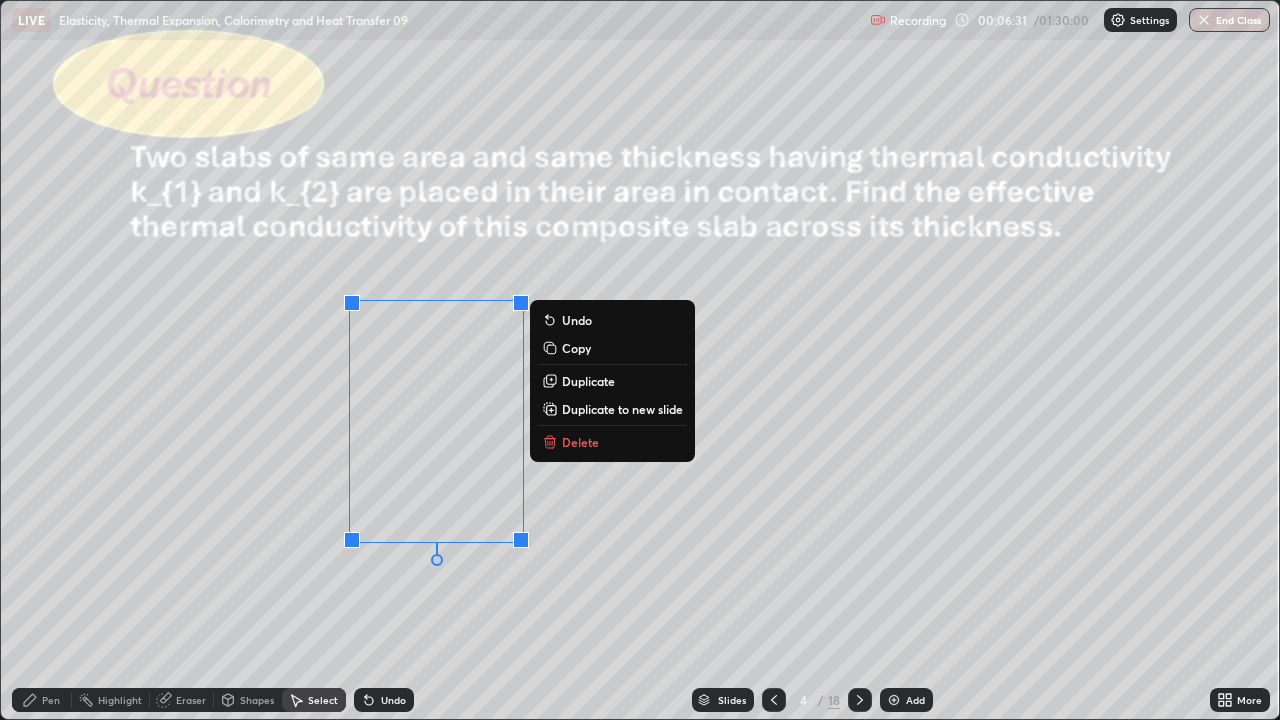 click on "Pen" at bounding box center (51, 700) 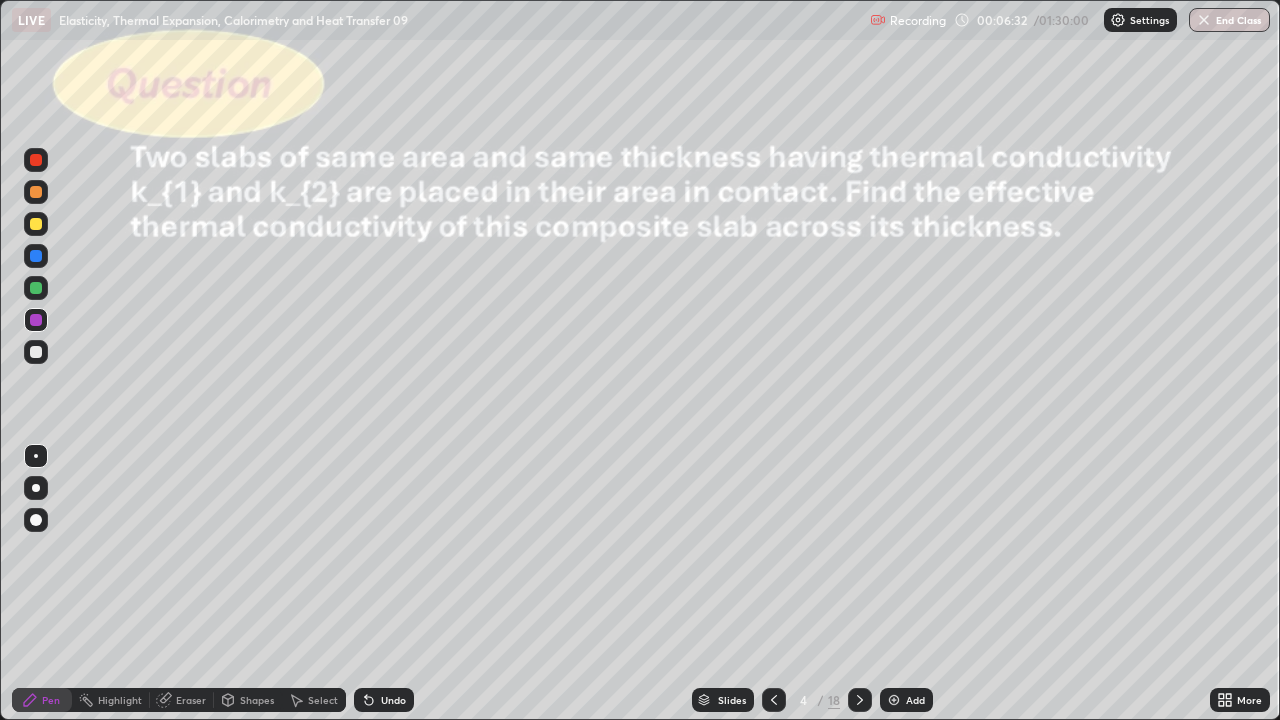 click at bounding box center (36, 352) 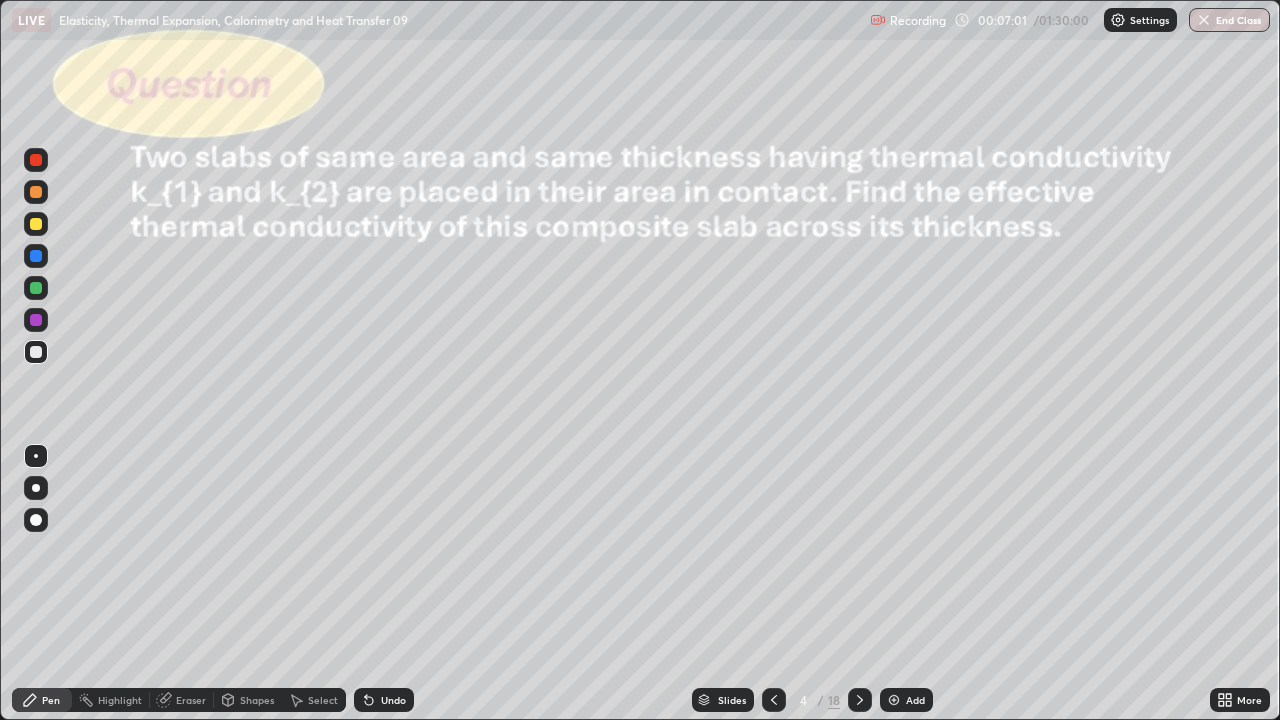 click on "Pen" at bounding box center (42, 700) 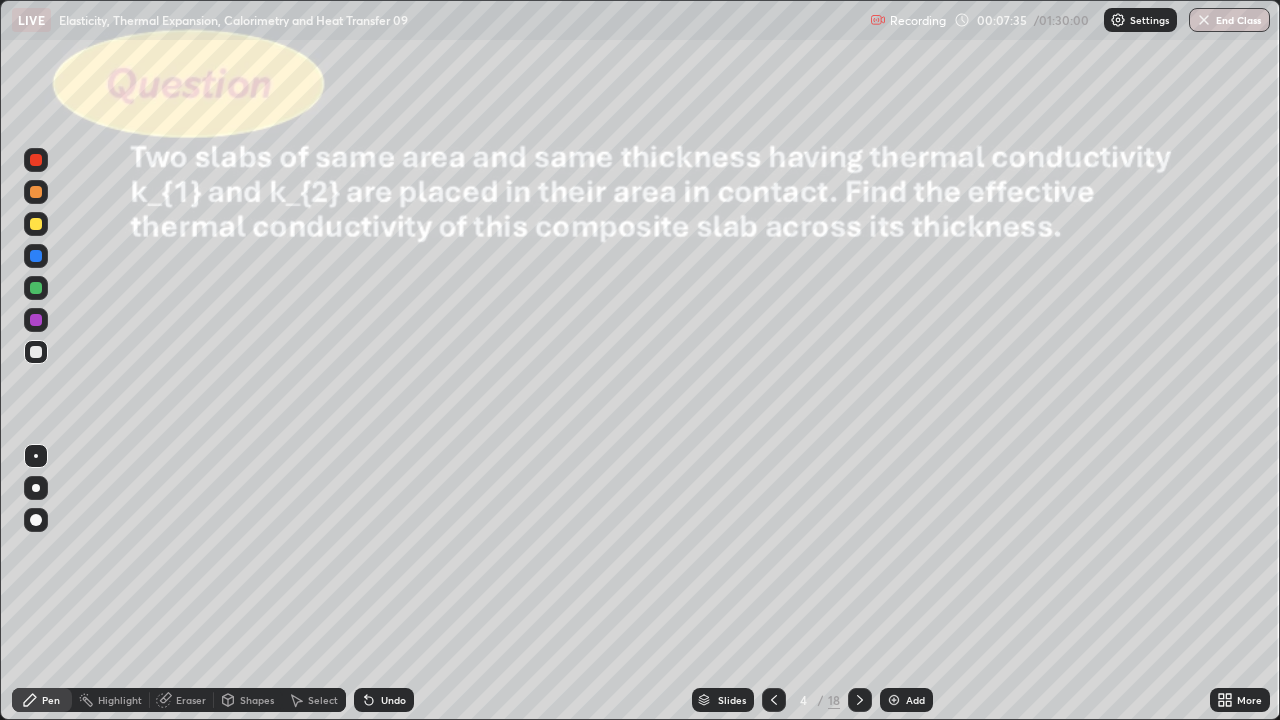 click on "Select" at bounding box center [323, 700] 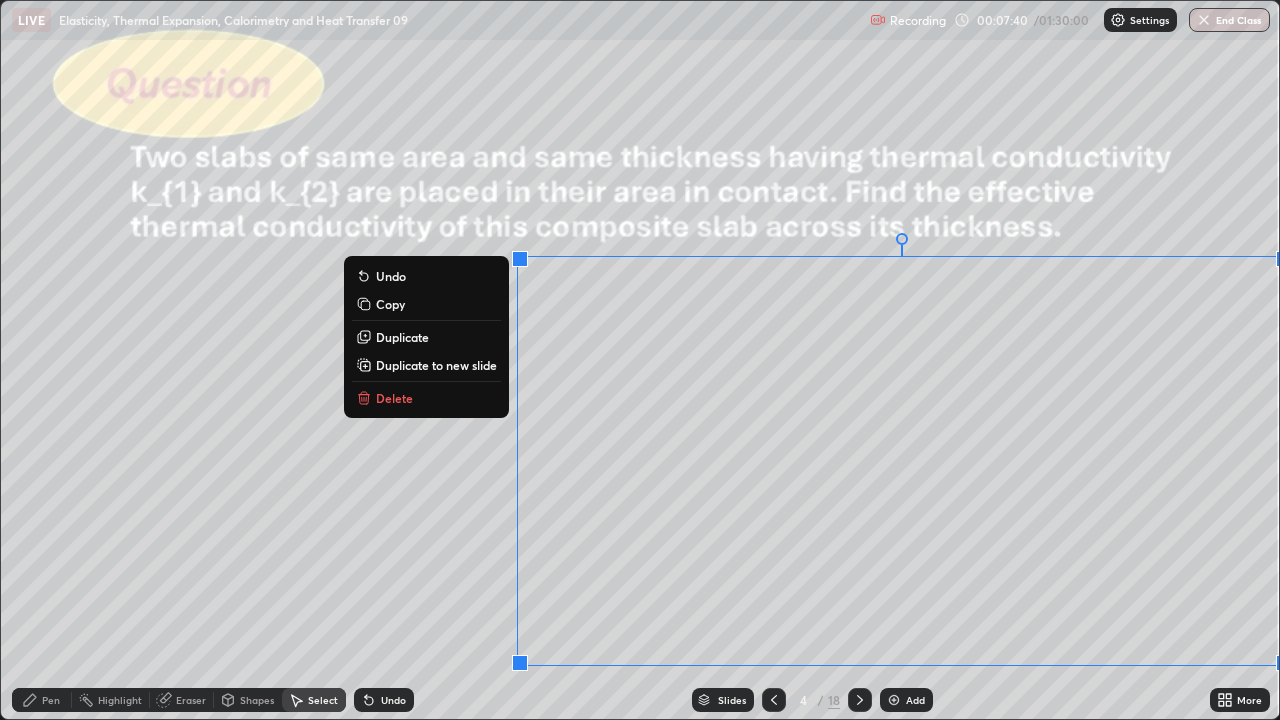 click on "0 ° Undo Copy Duplicate Duplicate to new slide Delete" at bounding box center (640, 360) 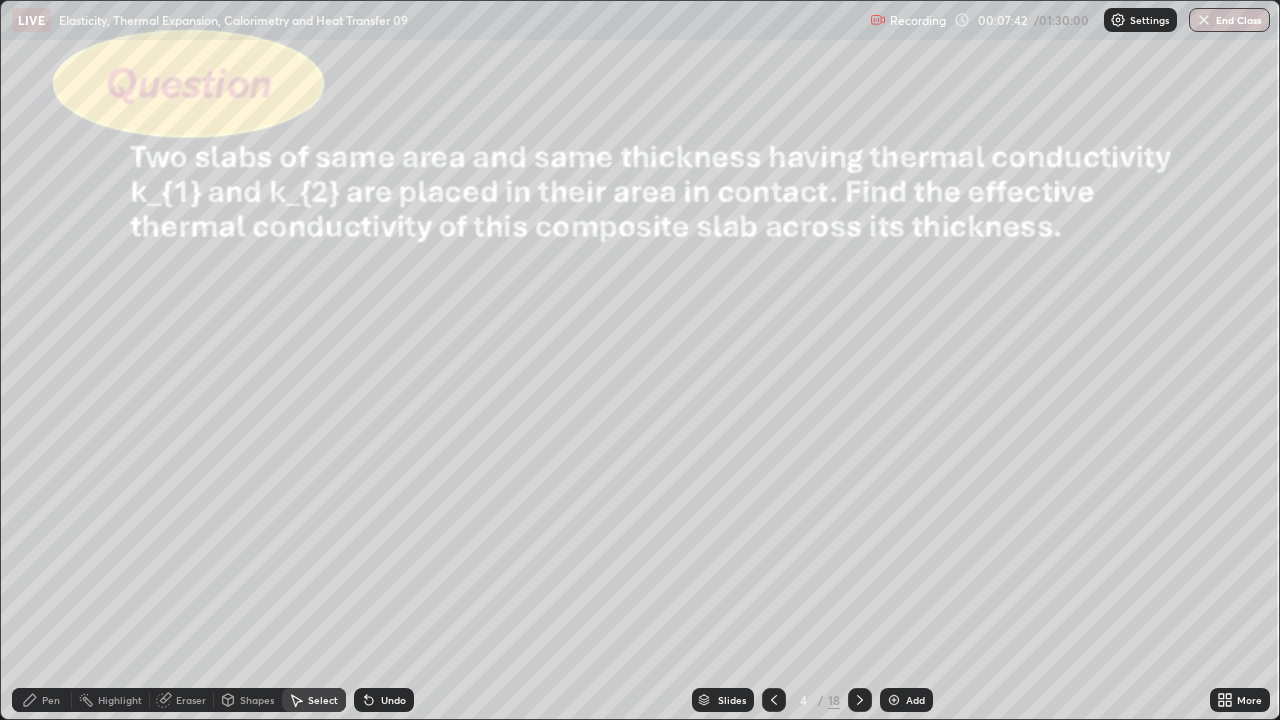 click on "Pen" at bounding box center (51, 700) 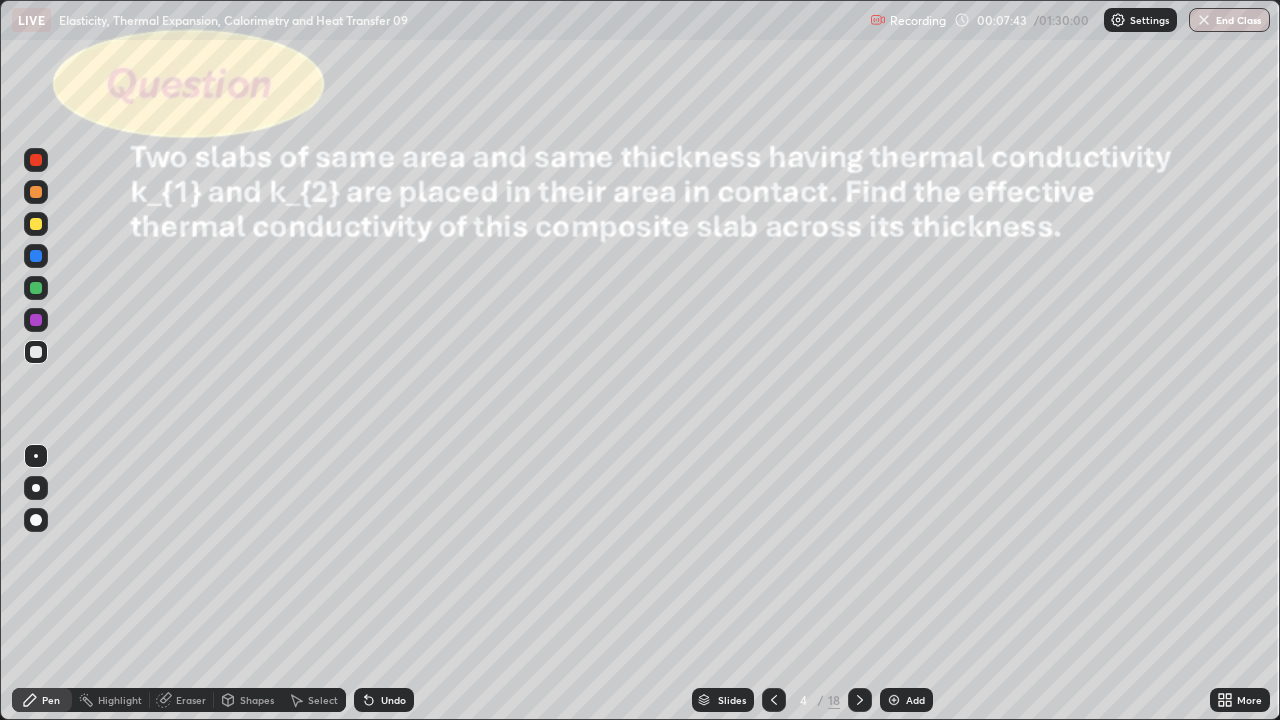click at bounding box center [36, 352] 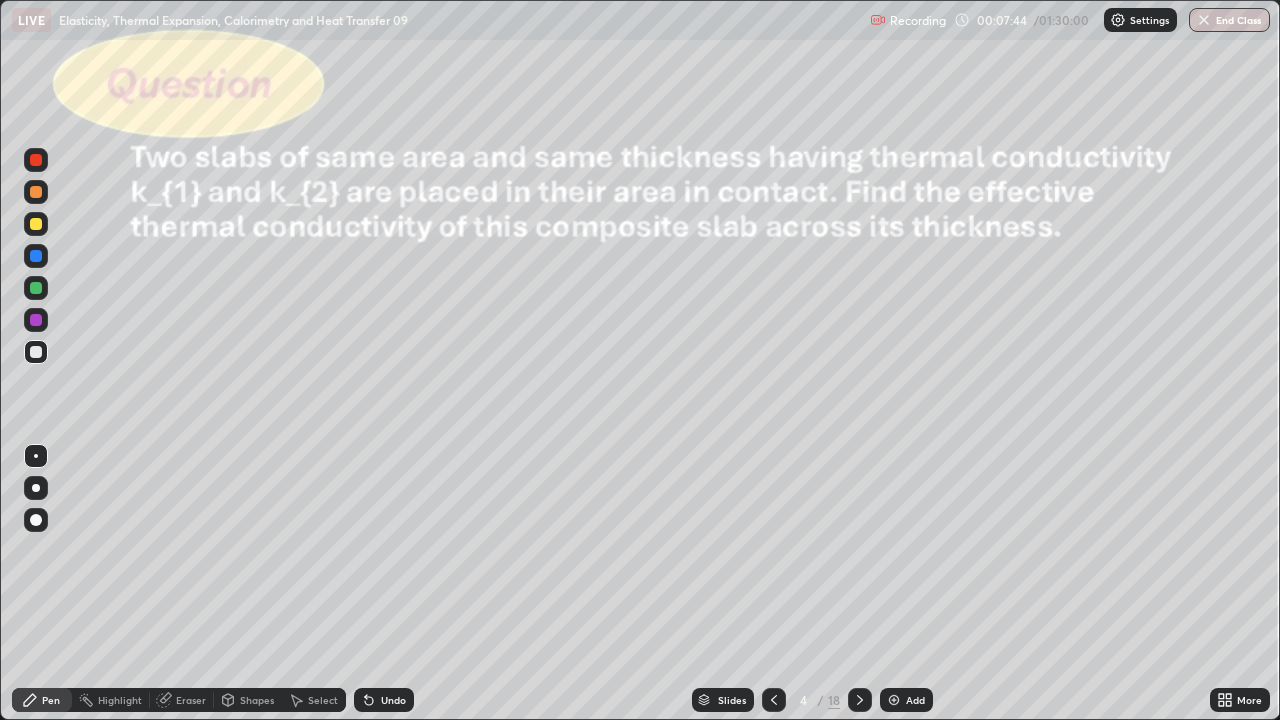 click at bounding box center [36, 224] 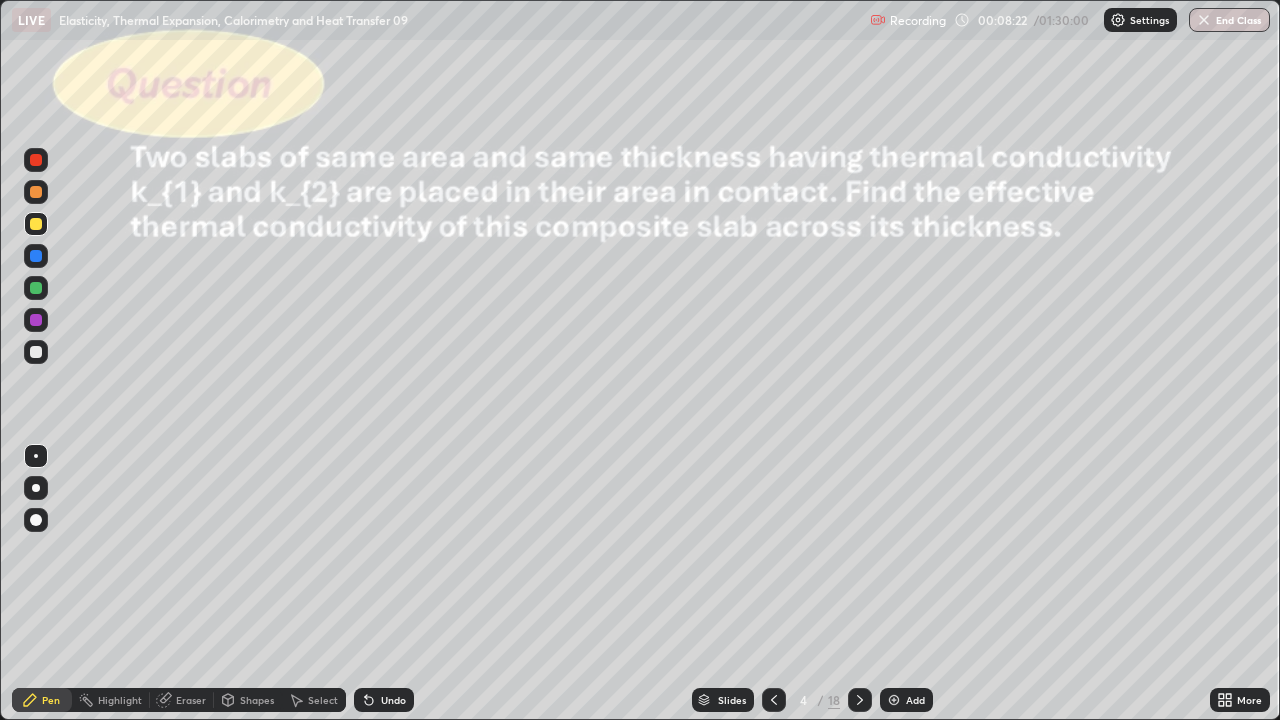 click on "Undo" at bounding box center [384, 700] 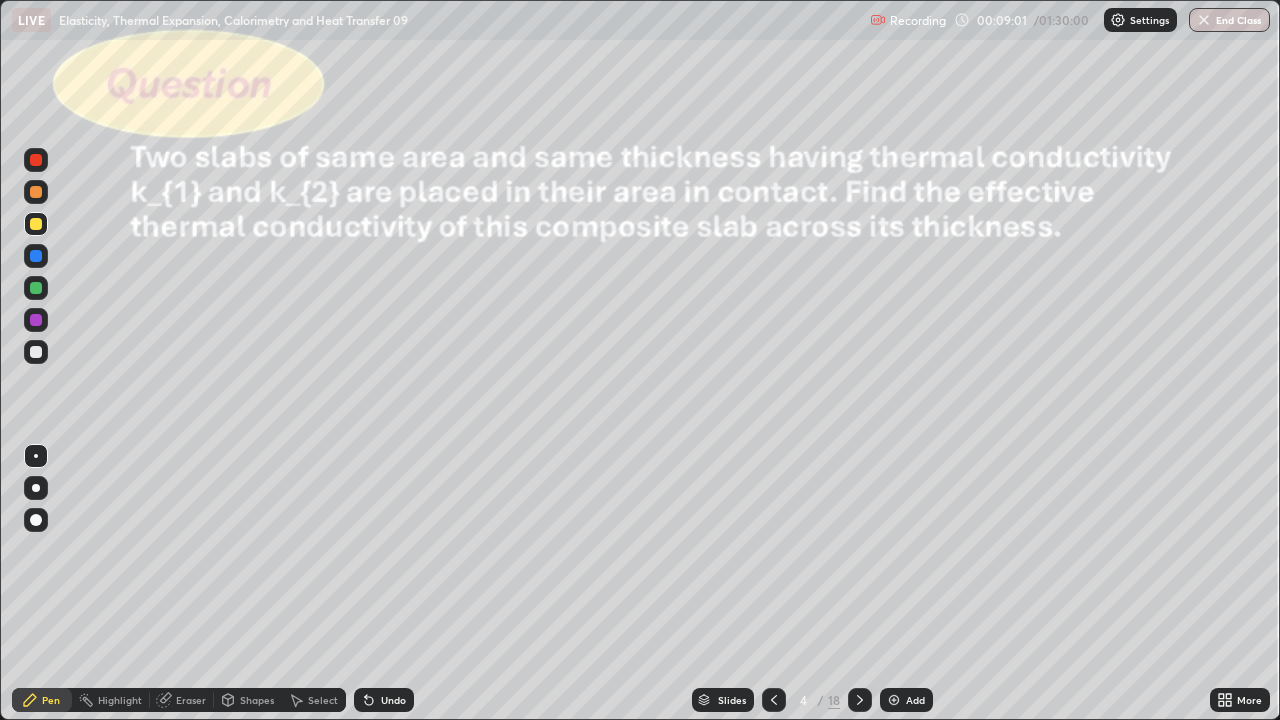 click on "Undo" at bounding box center [393, 700] 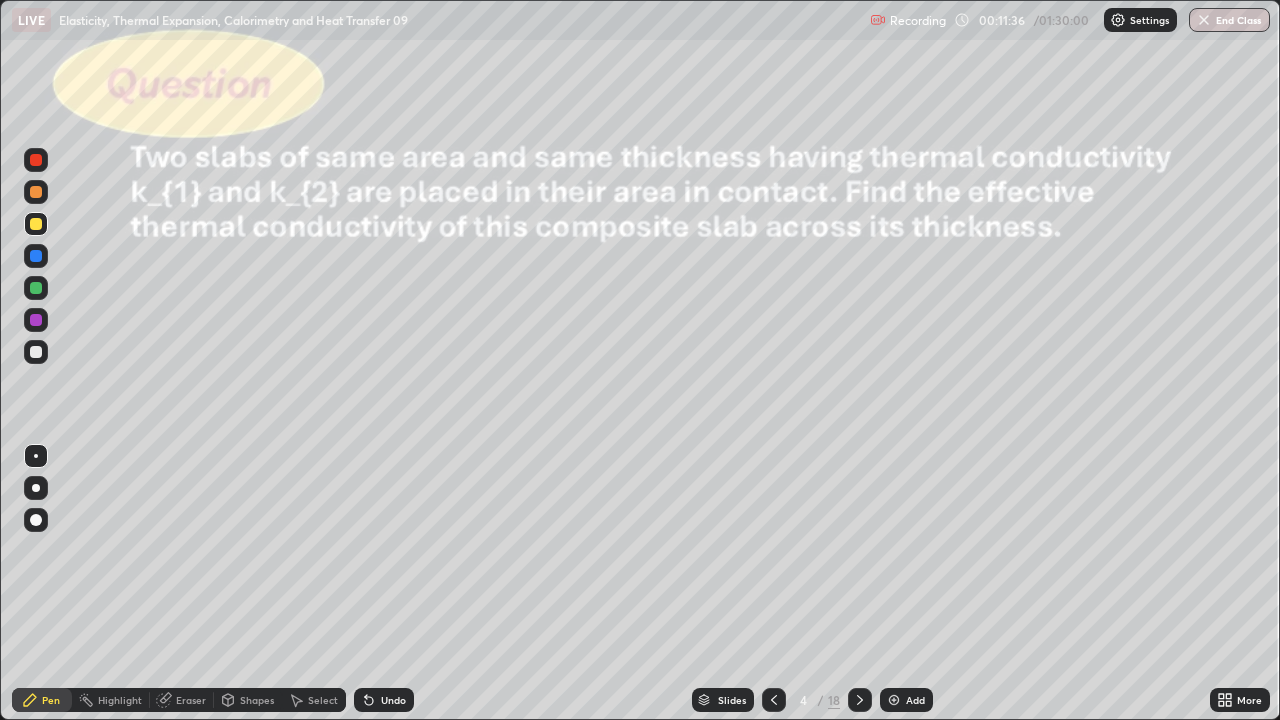 click on "Add" at bounding box center (915, 700) 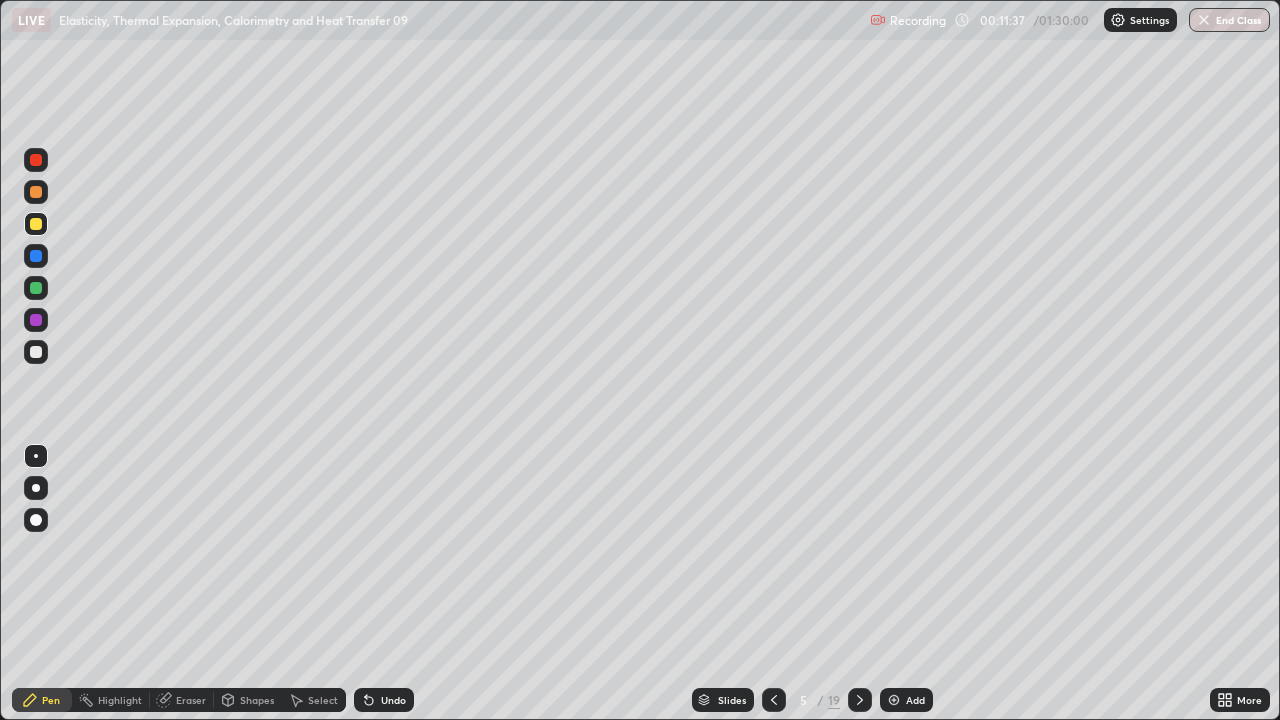 click 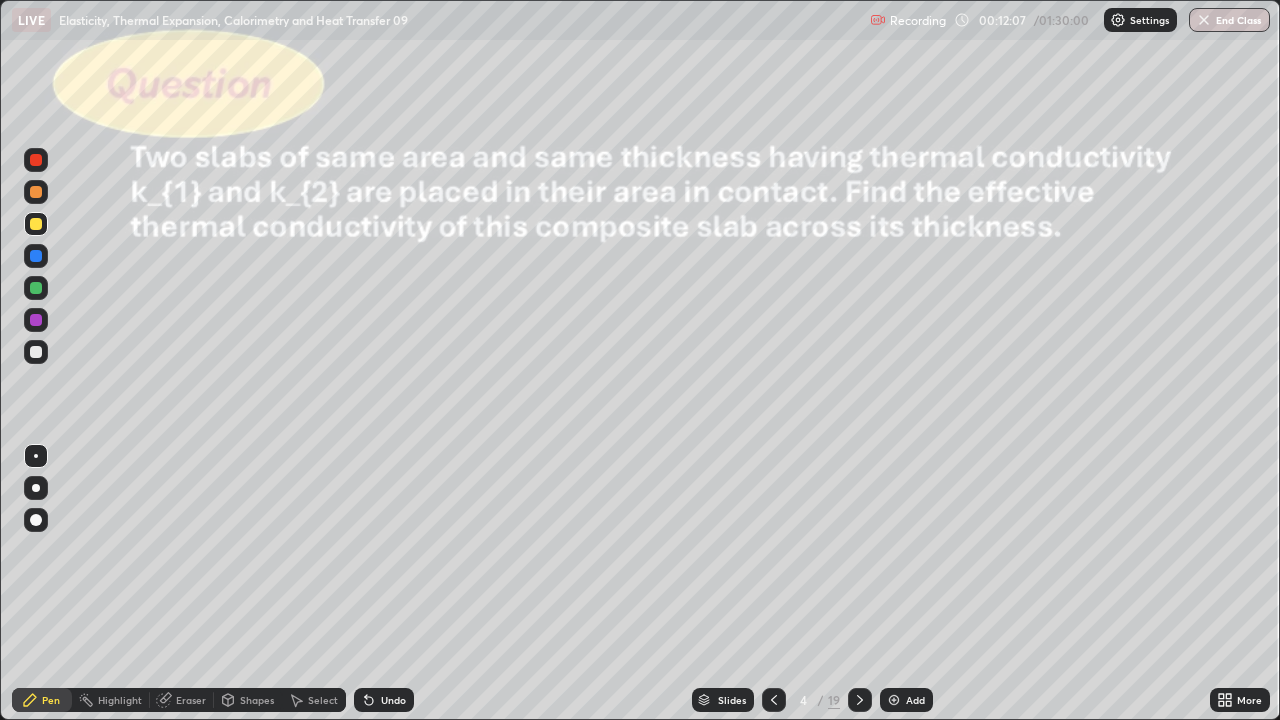 click 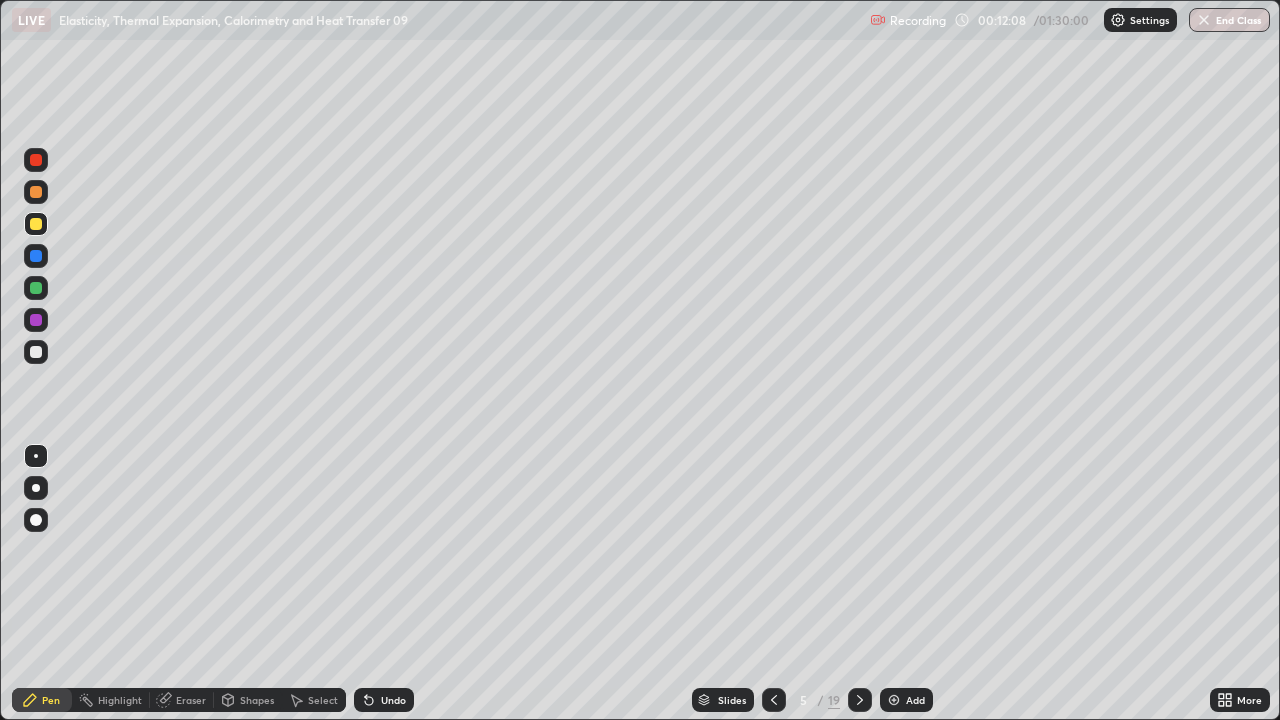 click on "Shapes" at bounding box center (257, 700) 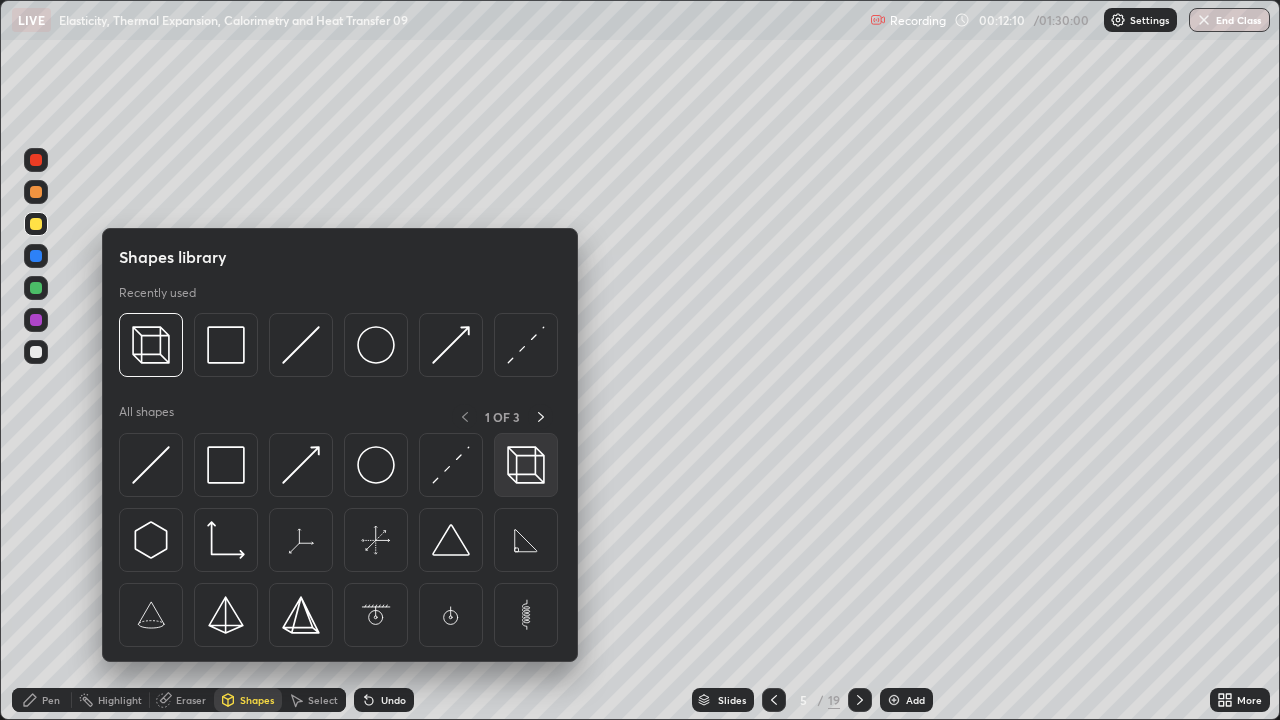click at bounding box center (526, 465) 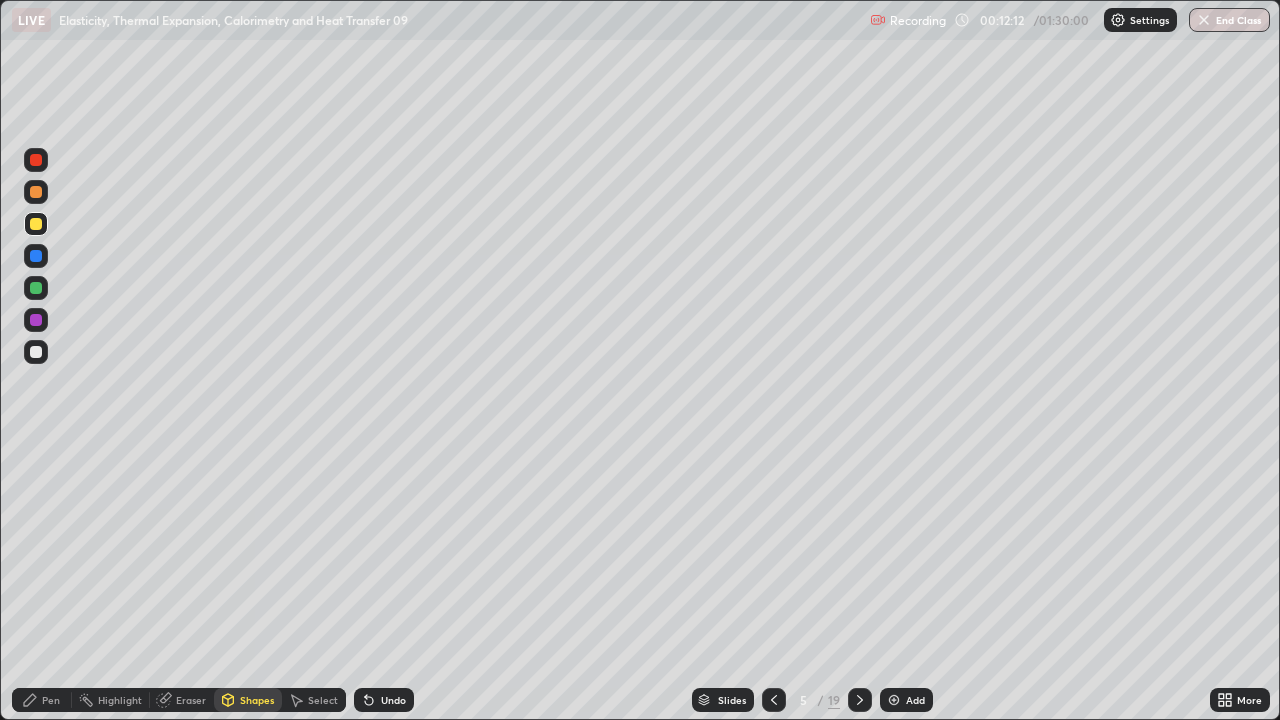 click at bounding box center (36, 224) 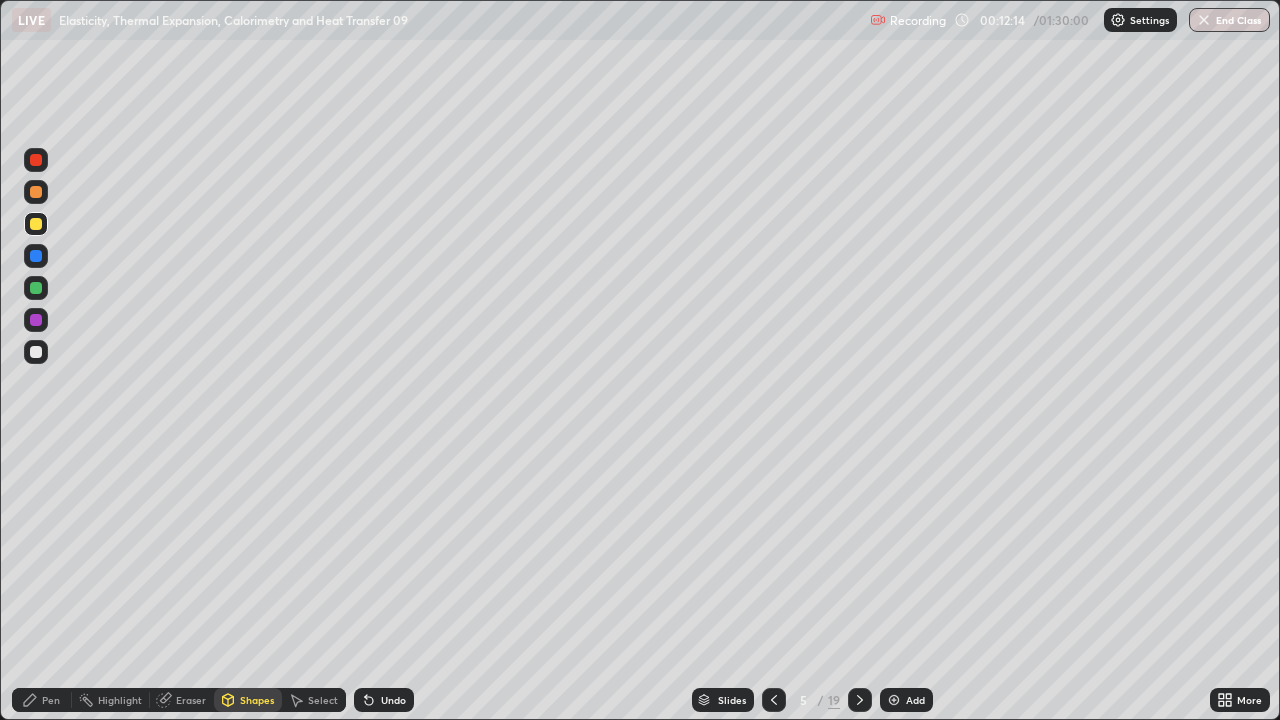 click at bounding box center [36, 256] 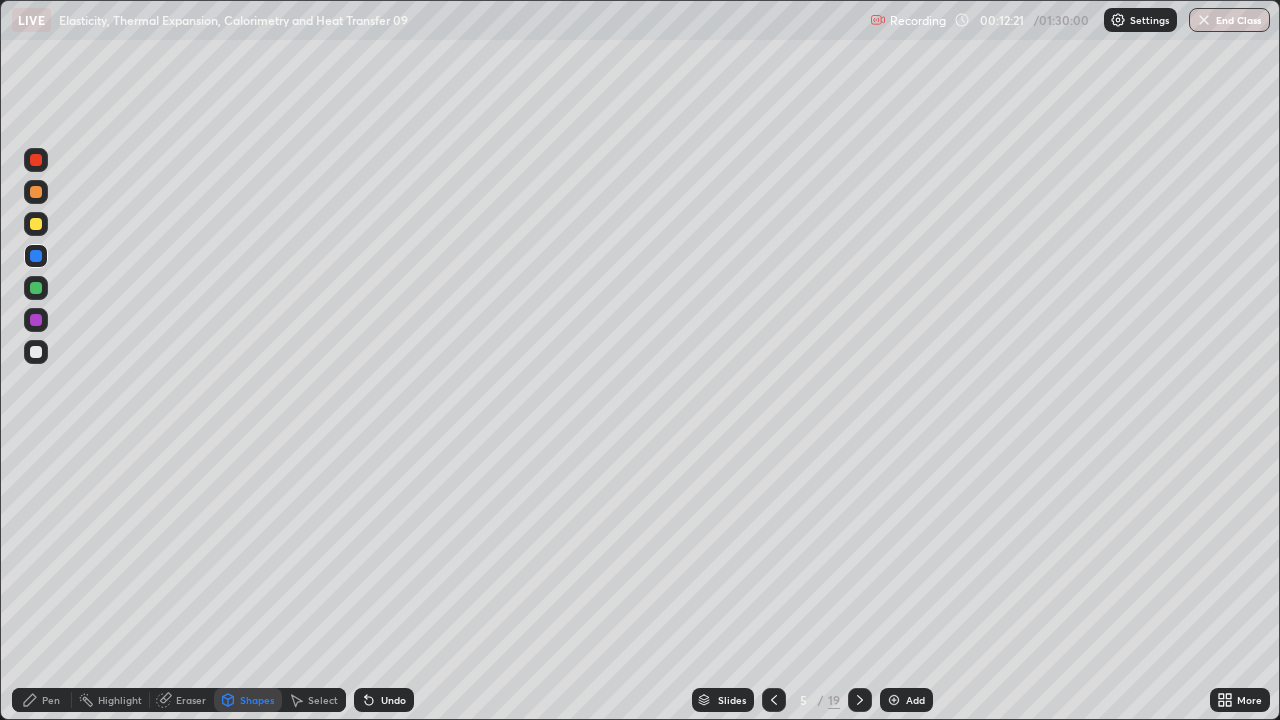 click on "Pen" at bounding box center [42, 700] 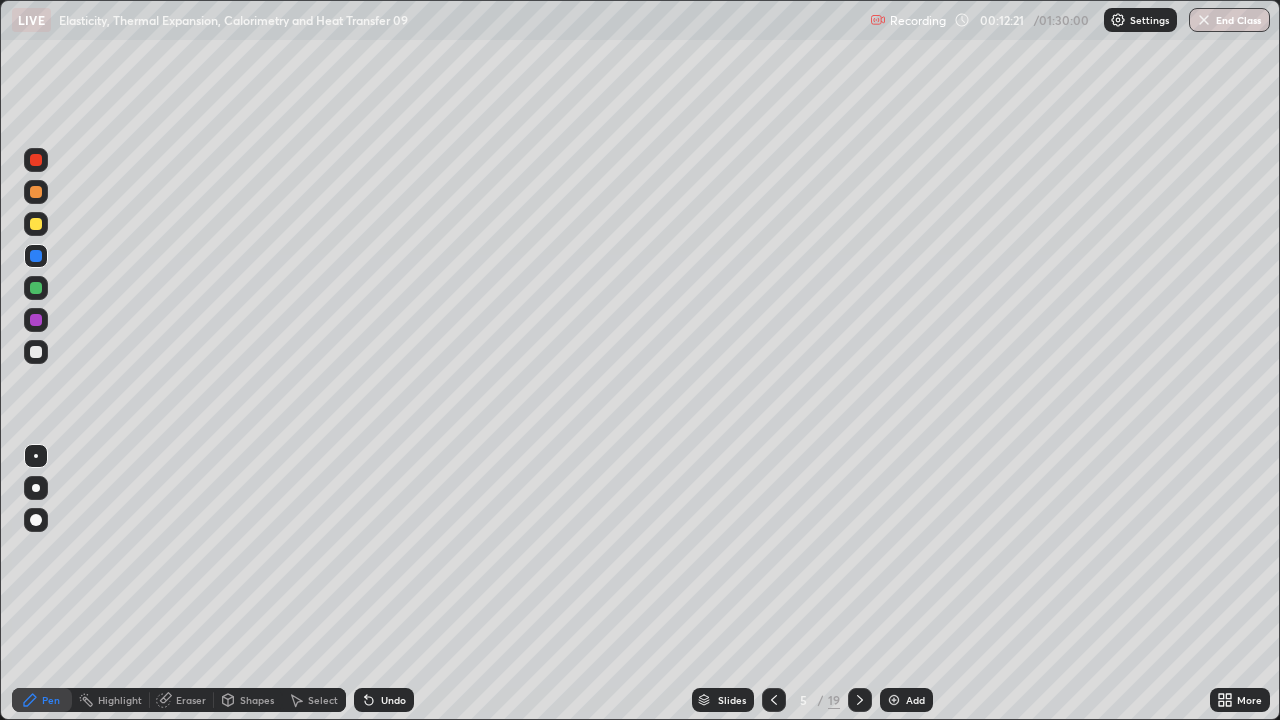 click at bounding box center [36, 352] 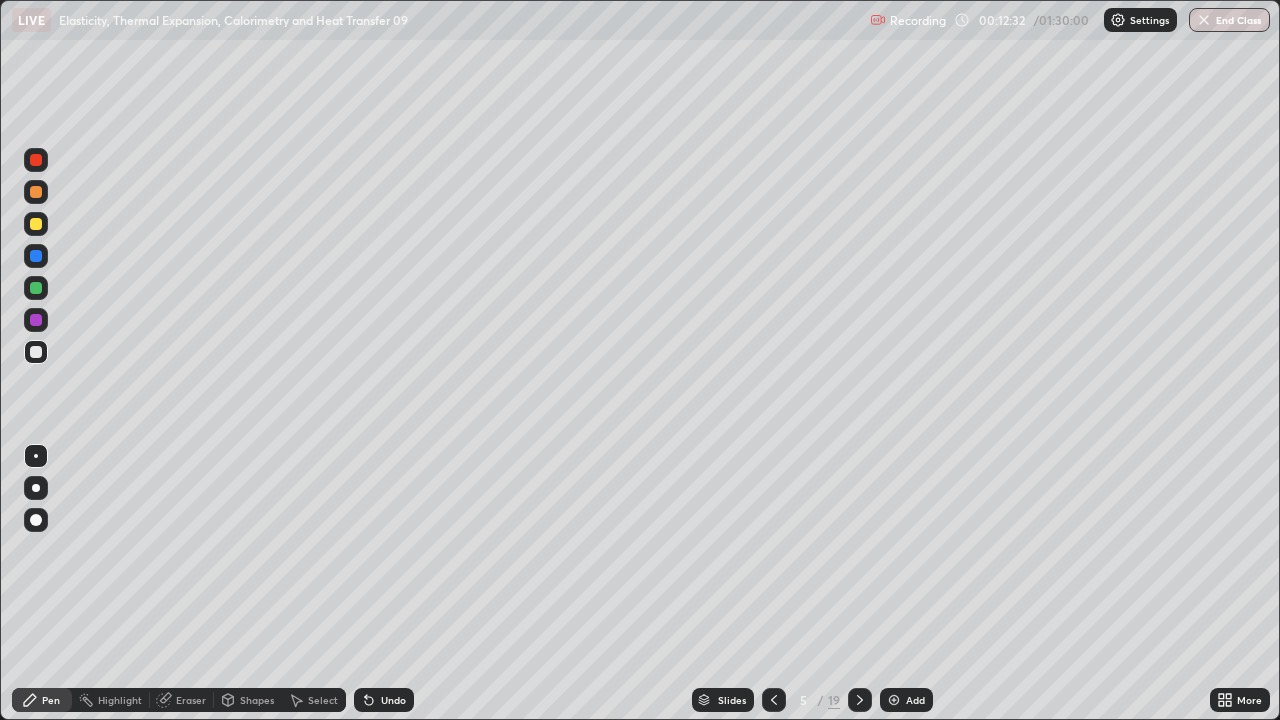 click on "Shapes" at bounding box center (248, 700) 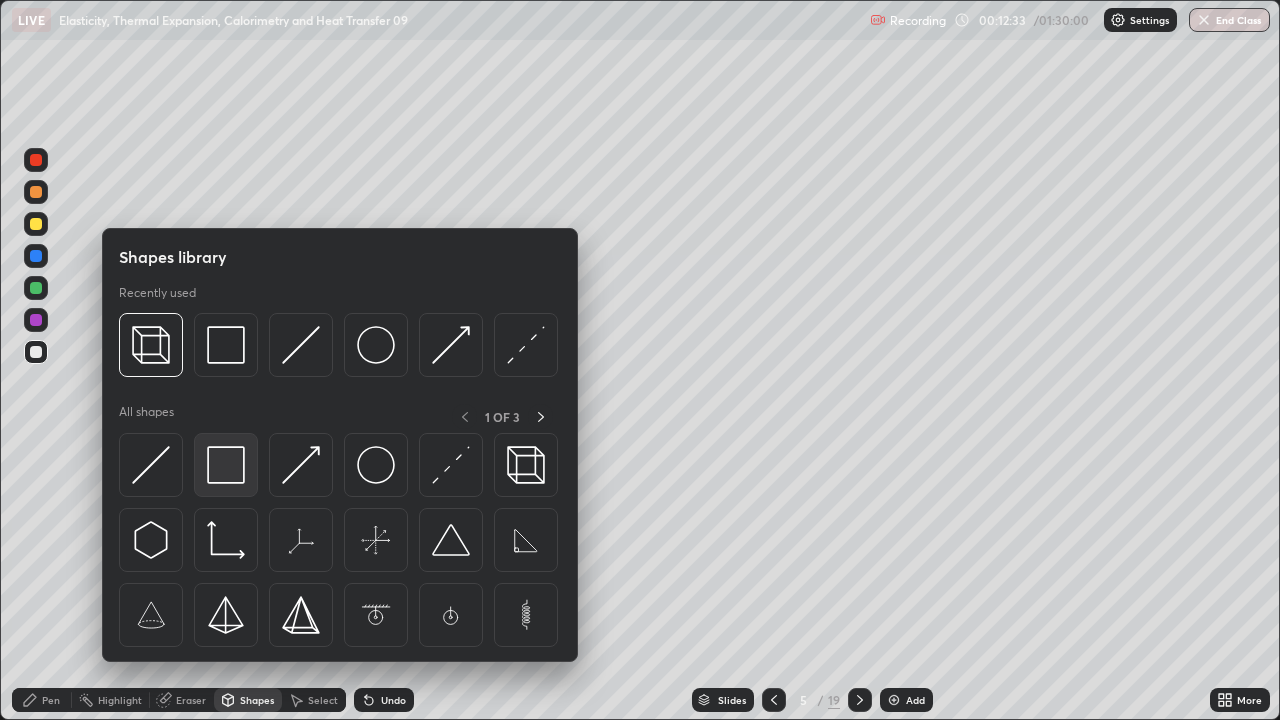 click at bounding box center [226, 465] 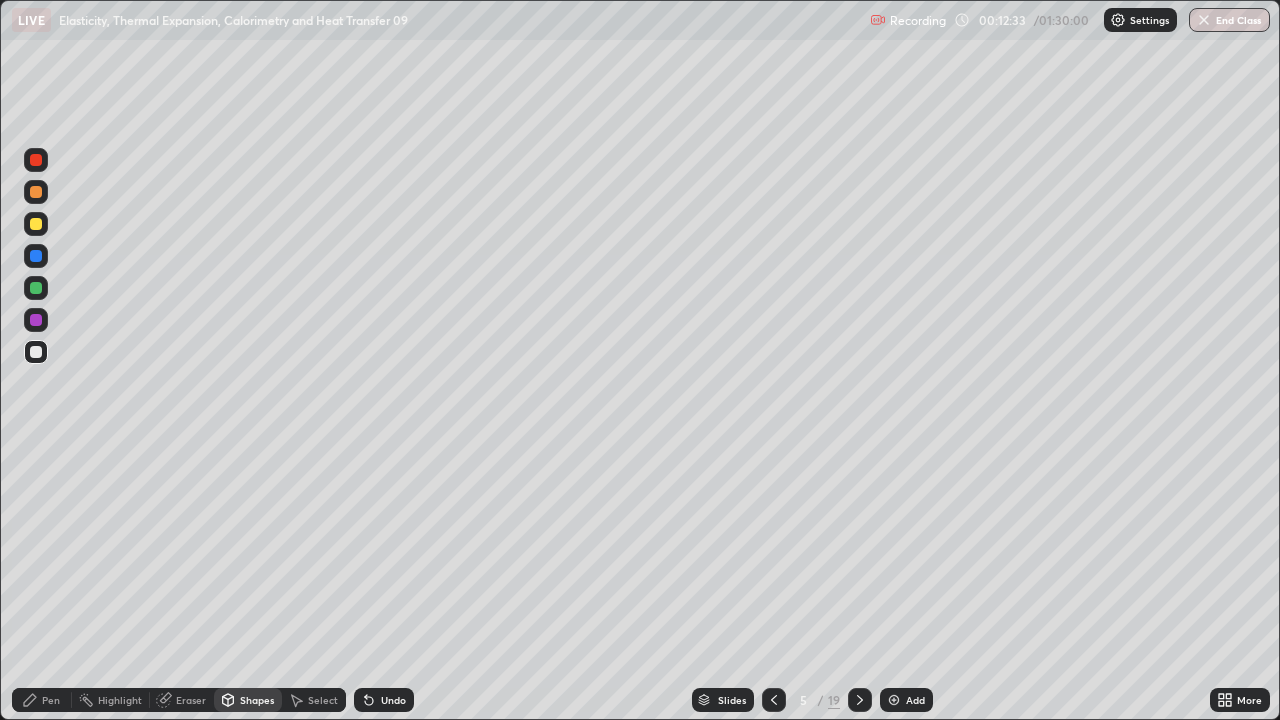click at bounding box center (36, 288) 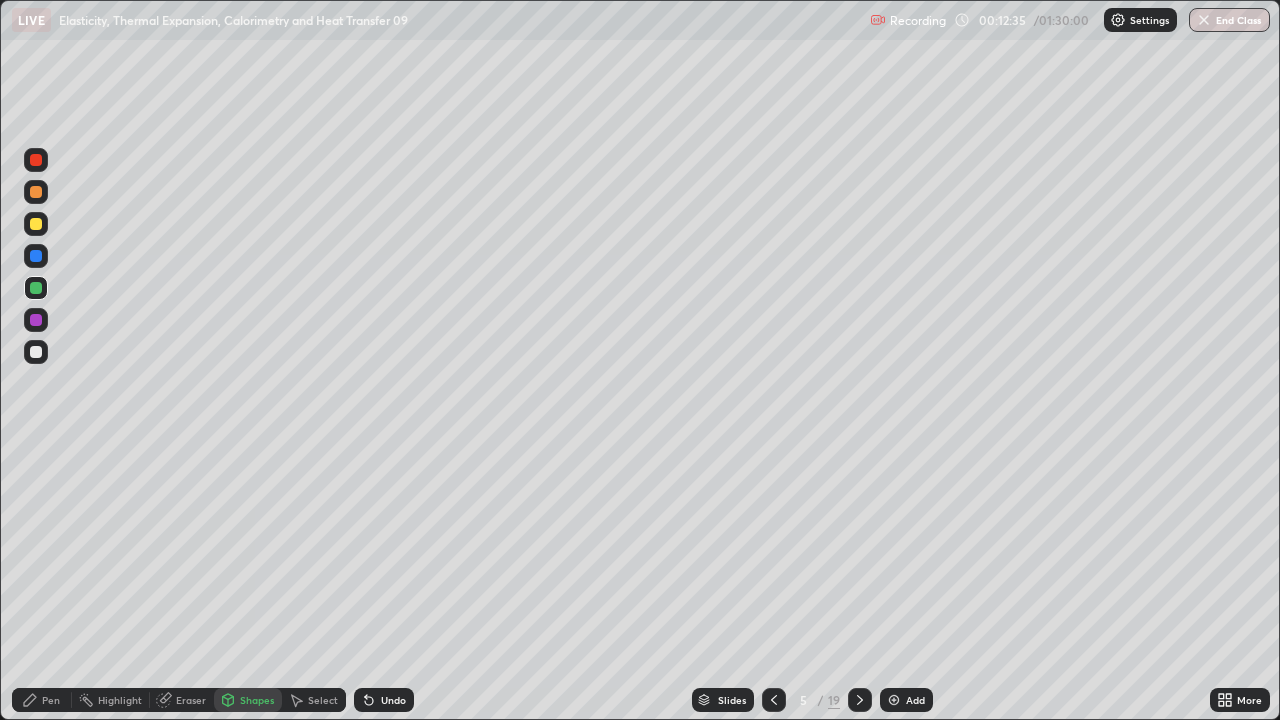 click on "Shapes" at bounding box center (257, 700) 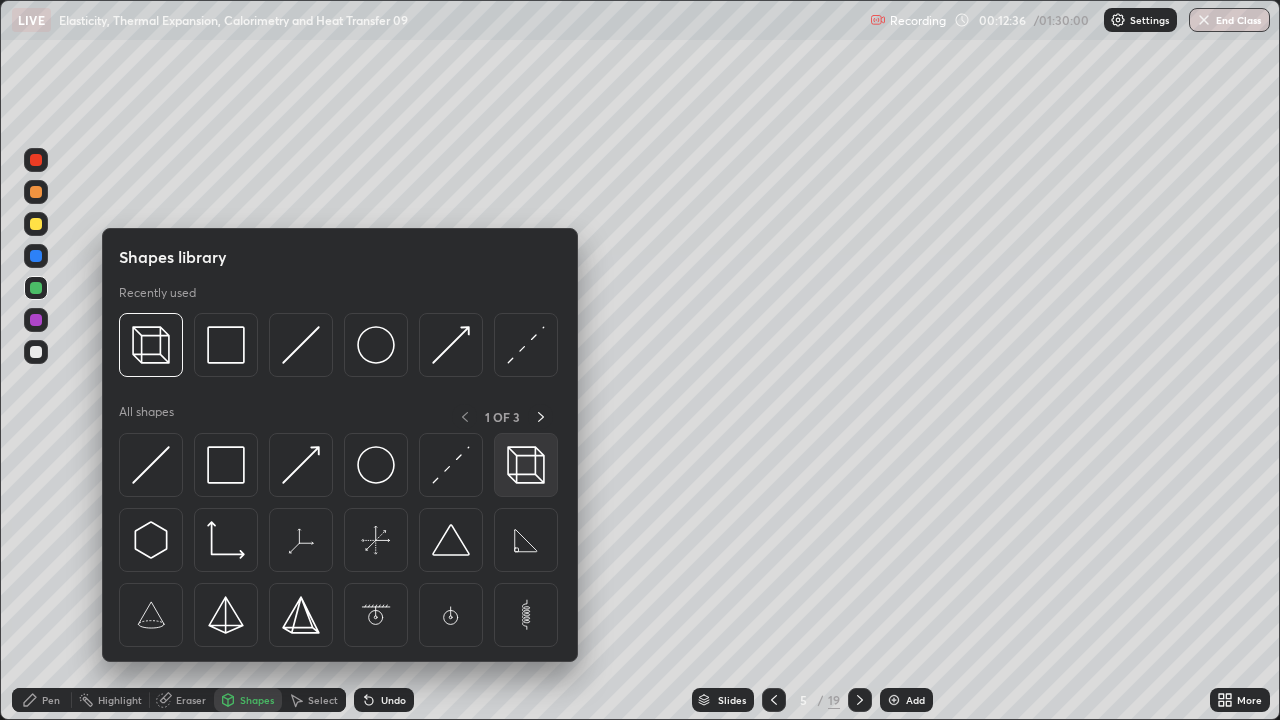 click at bounding box center (526, 465) 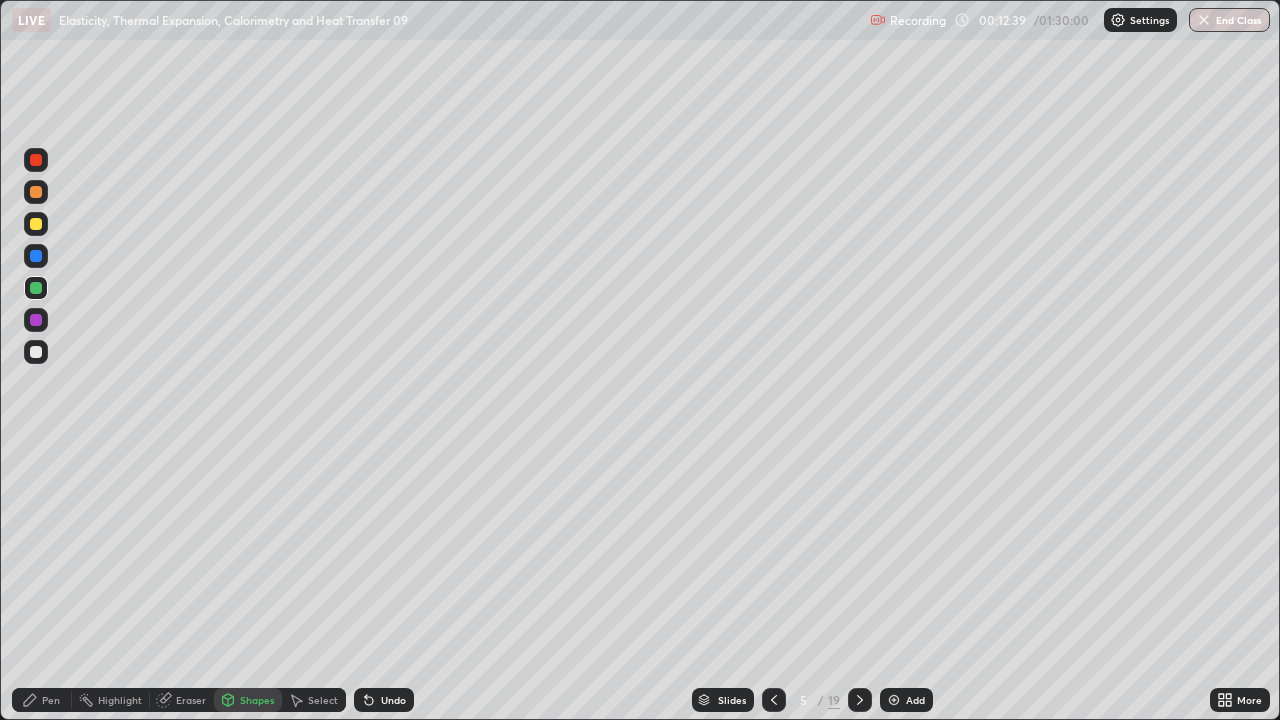 click on "Pen" at bounding box center (51, 700) 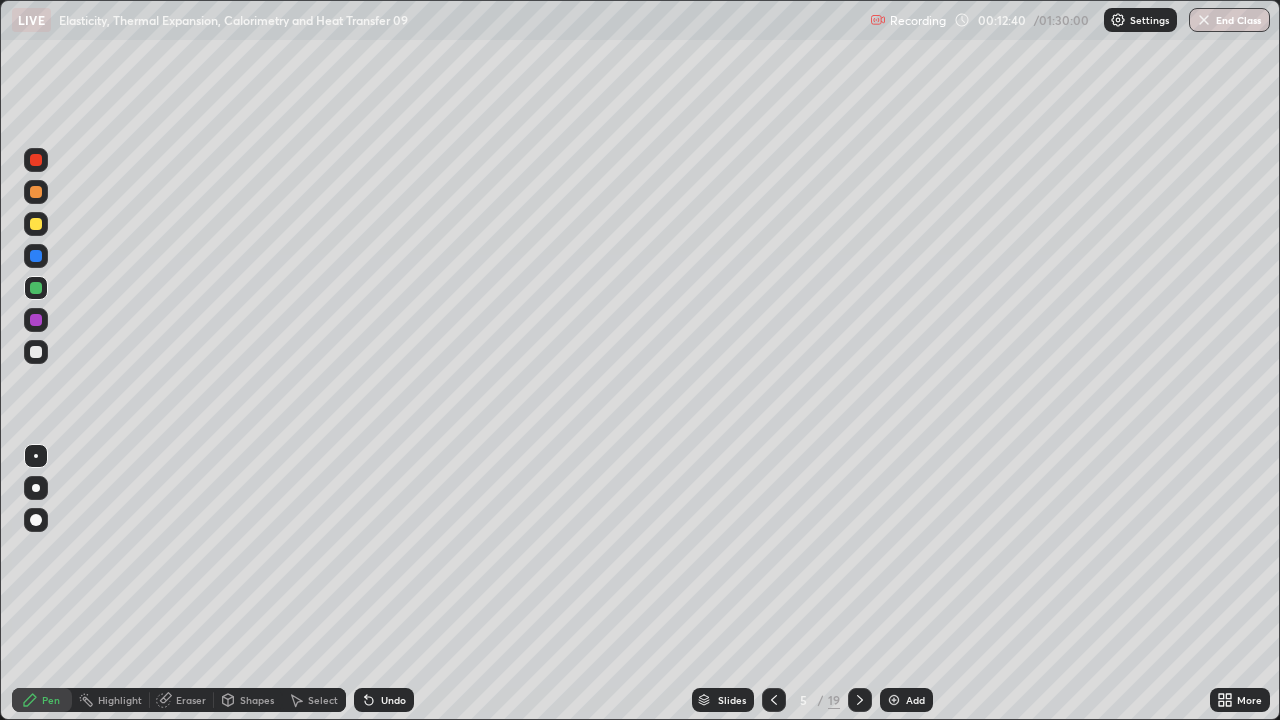 click at bounding box center [36, 352] 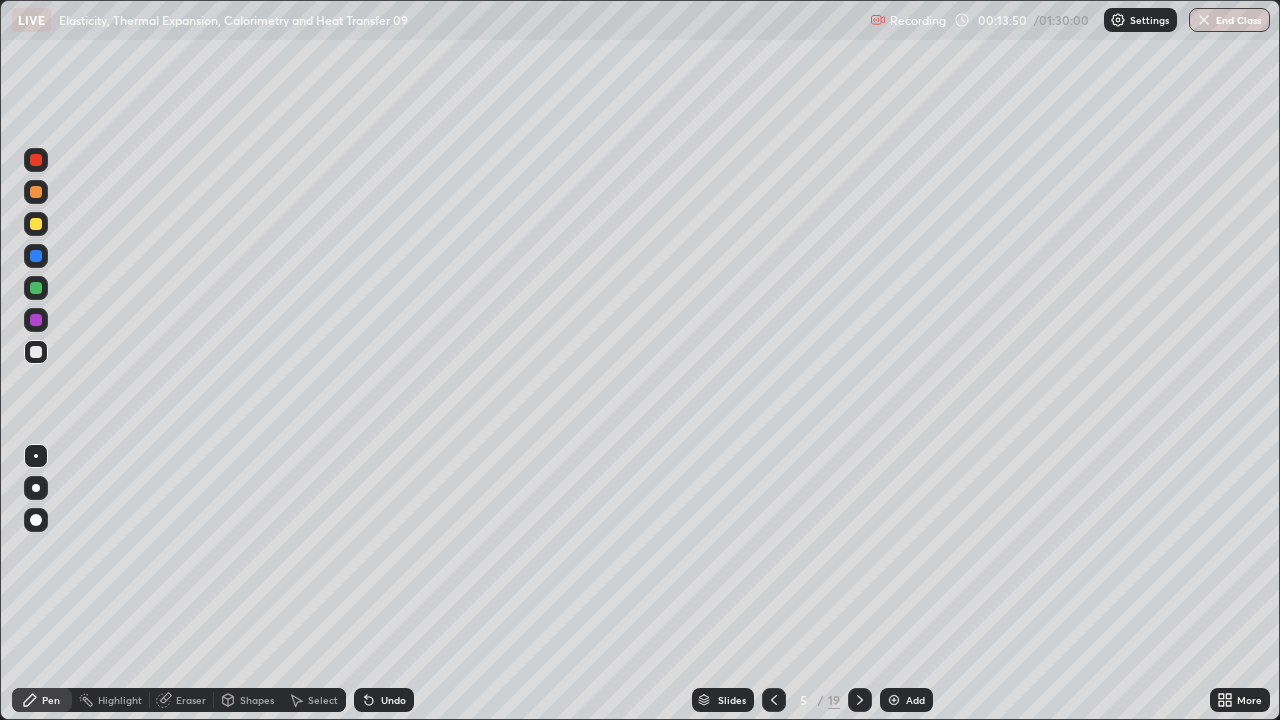 click 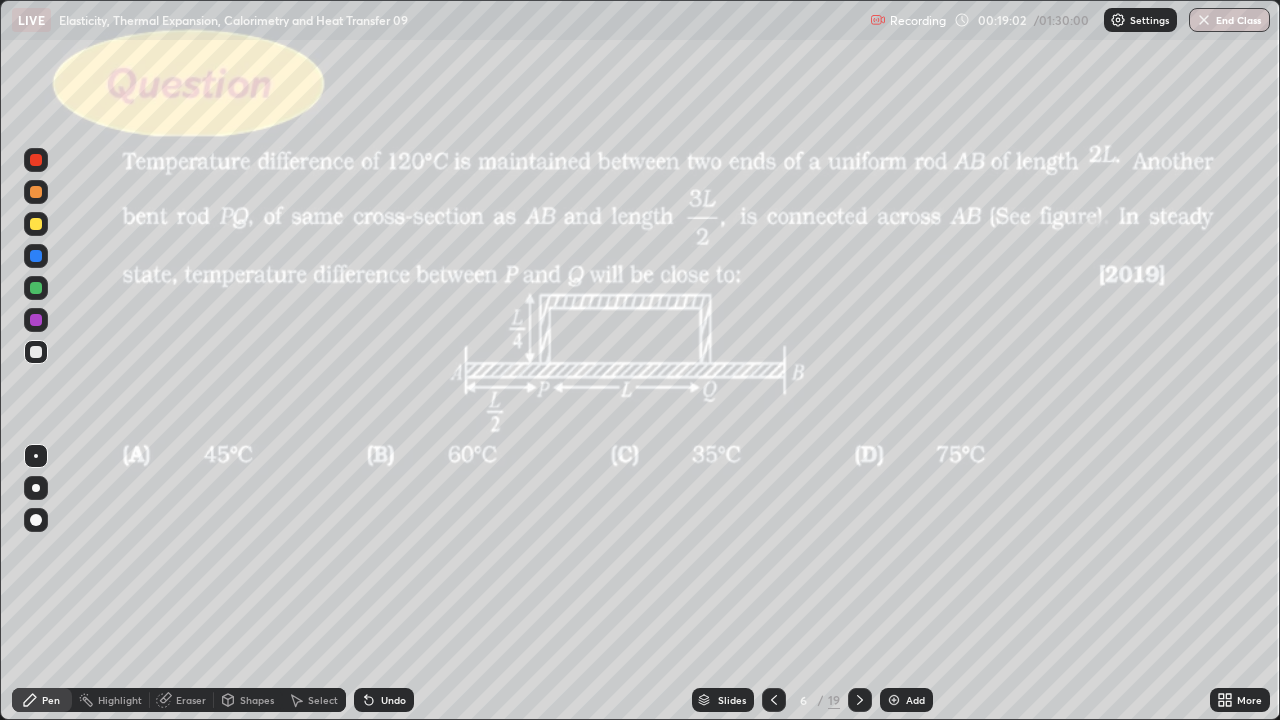 click at bounding box center (36, 352) 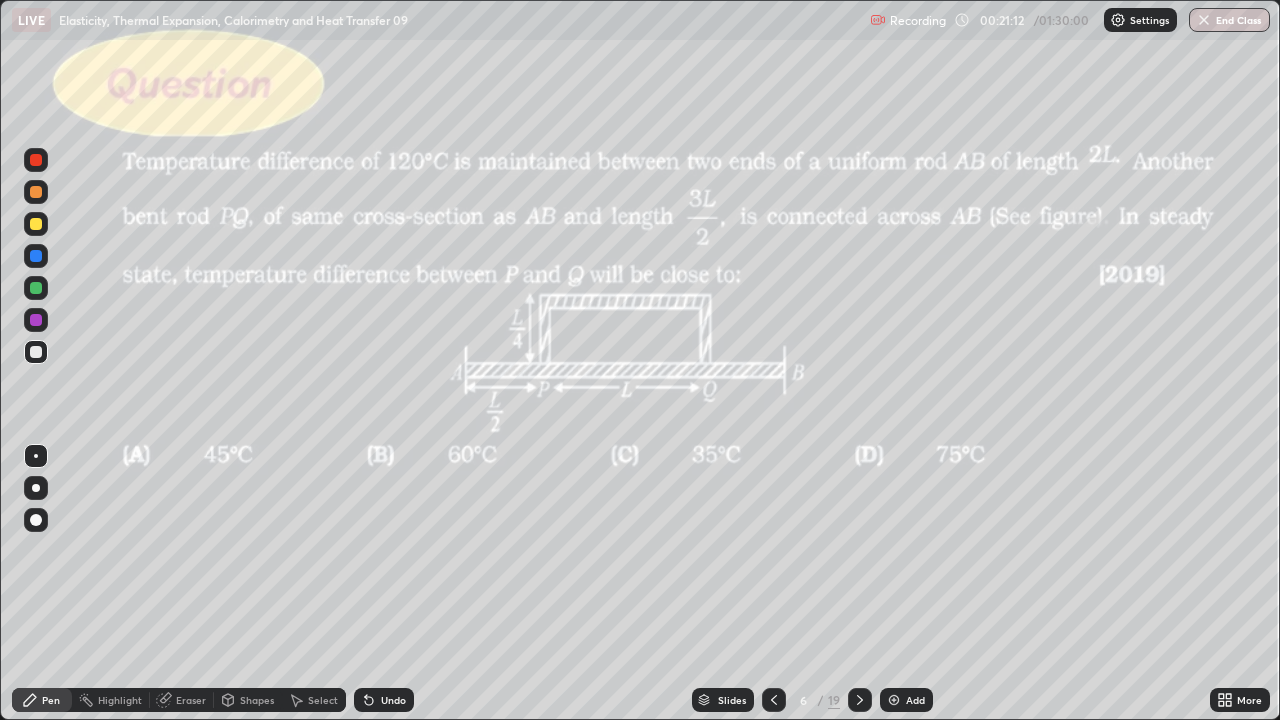 click 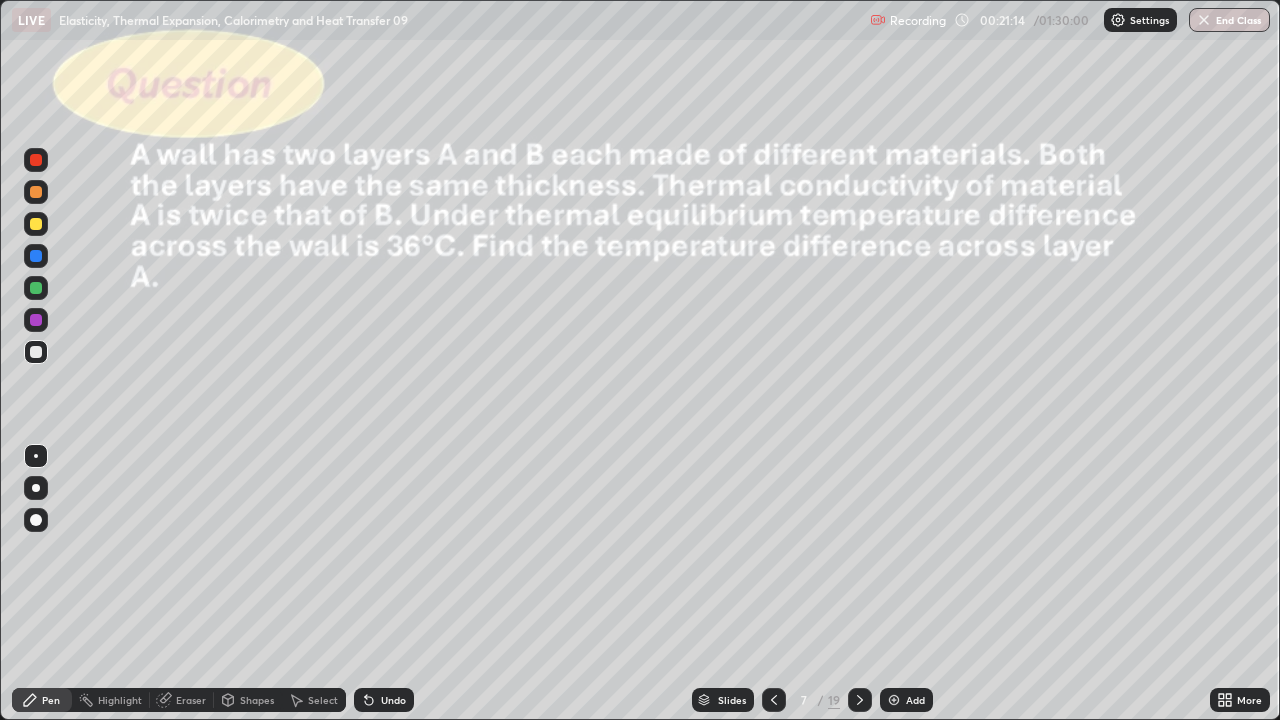 click 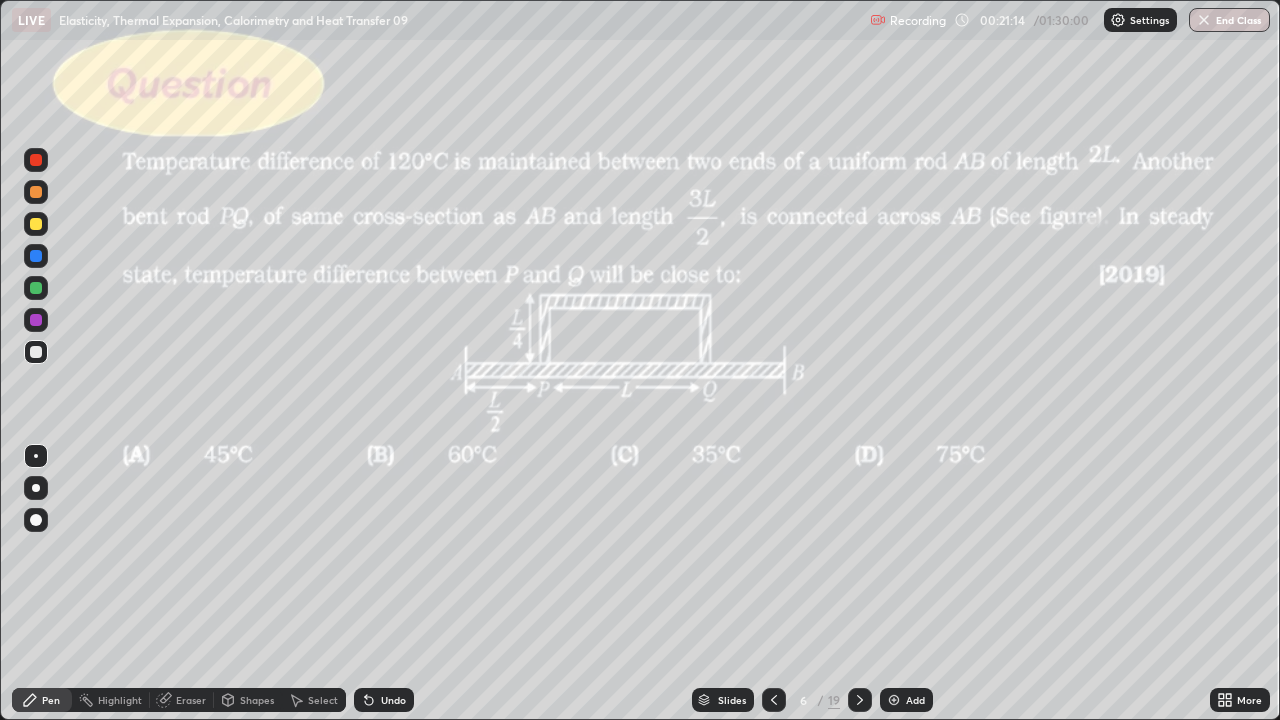 click at bounding box center [894, 700] 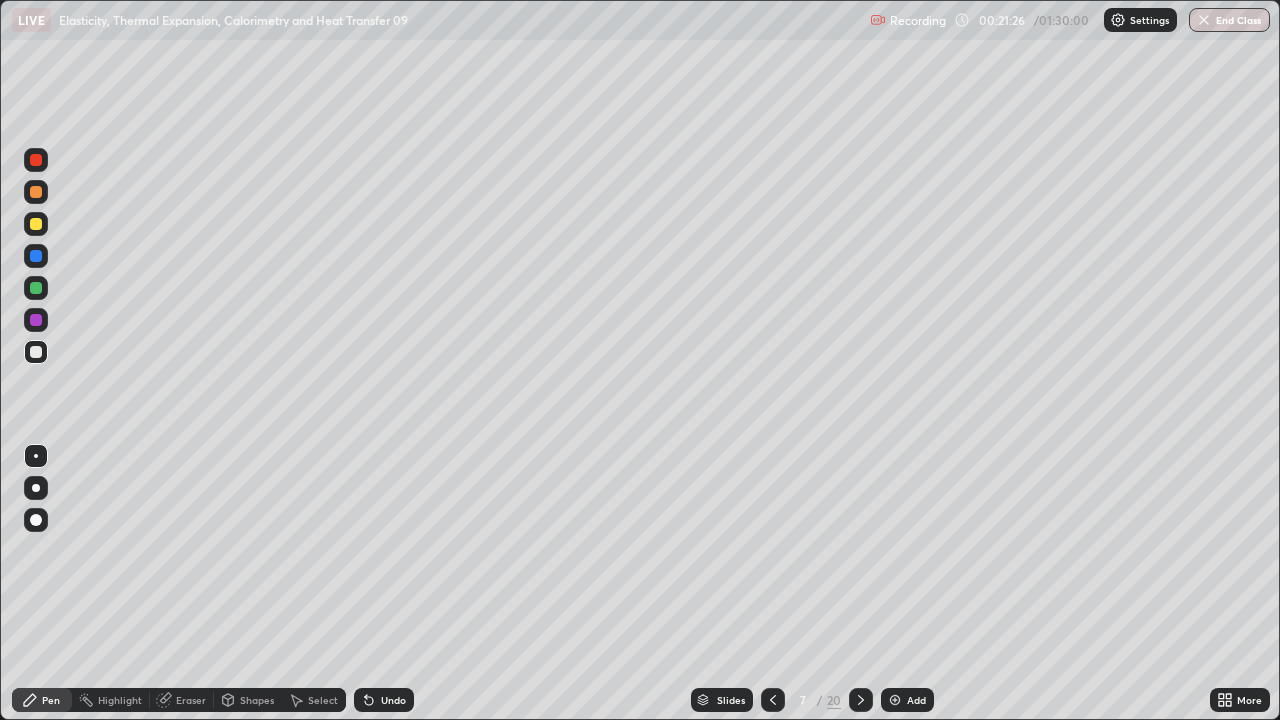 click on "Undo" at bounding box center (393, 700) 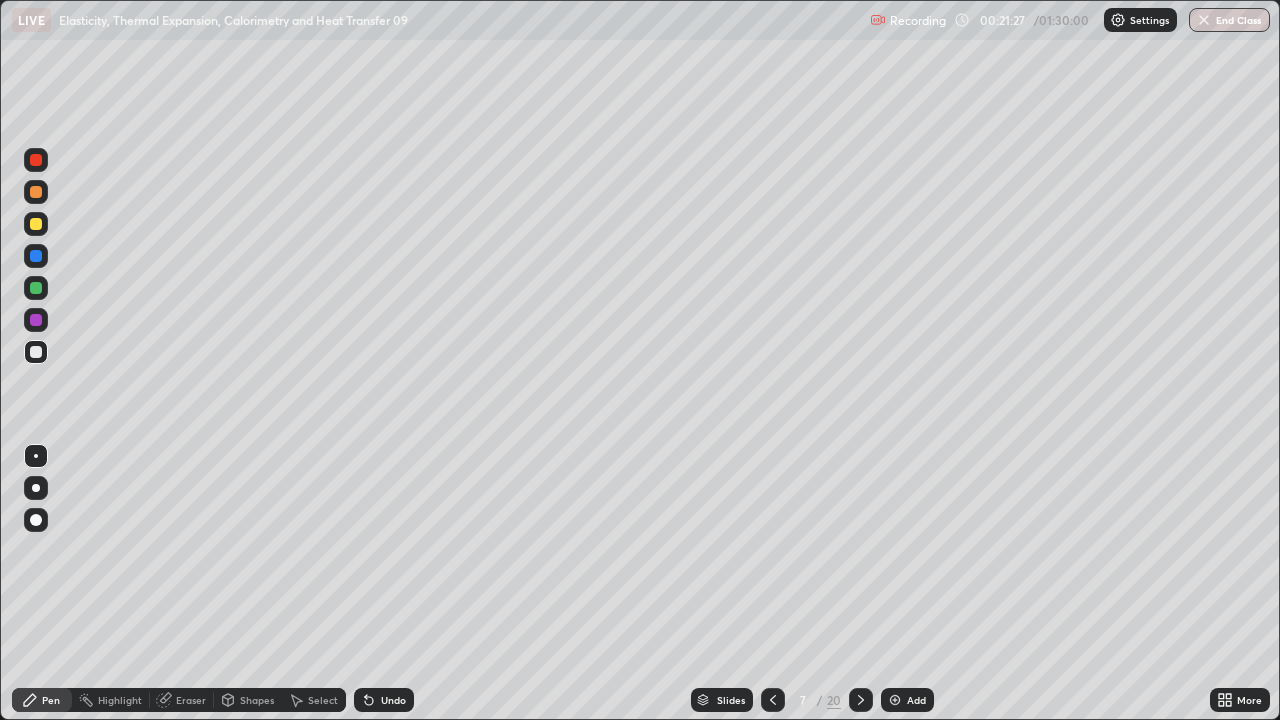 click on "Undo" at bounding box center [393, 700] 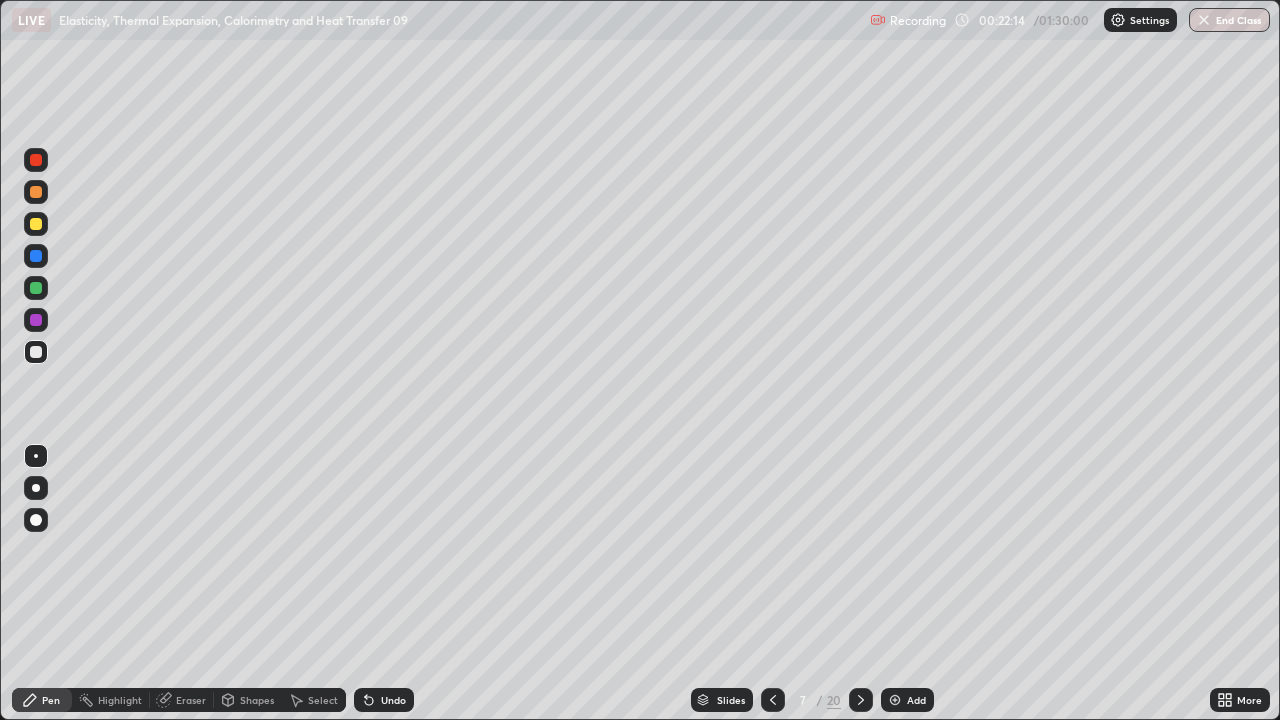 click 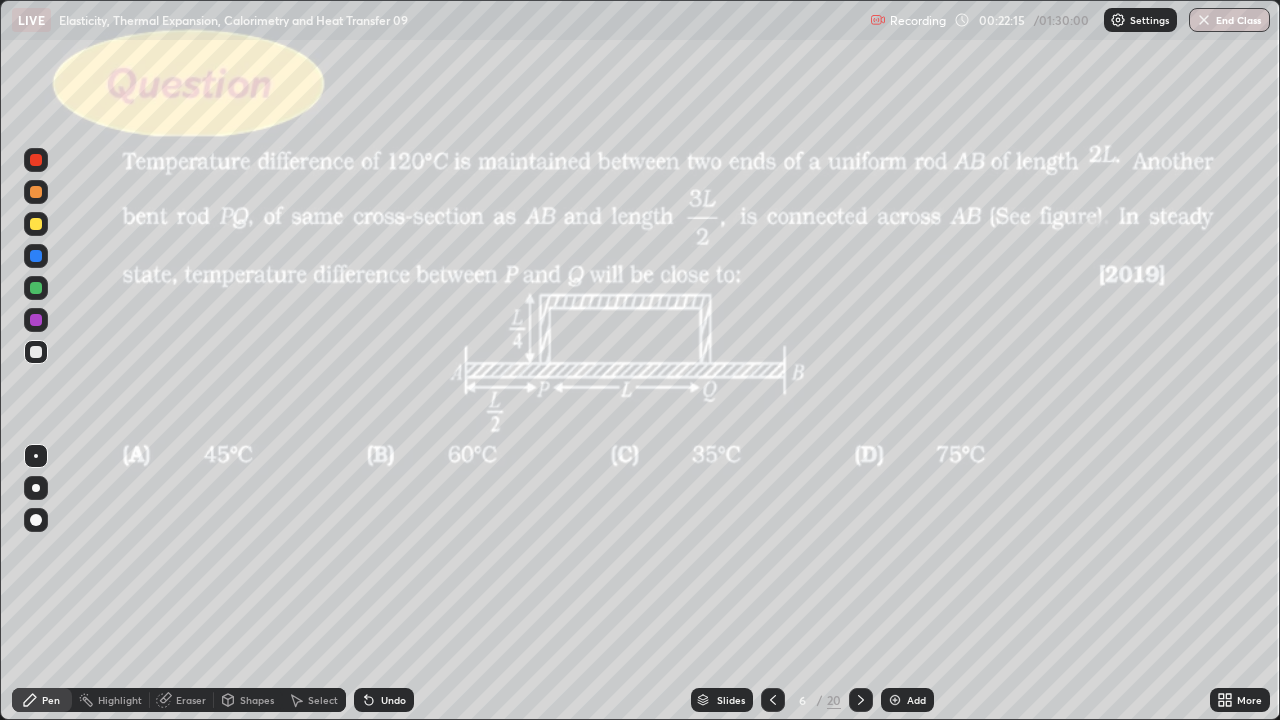 click 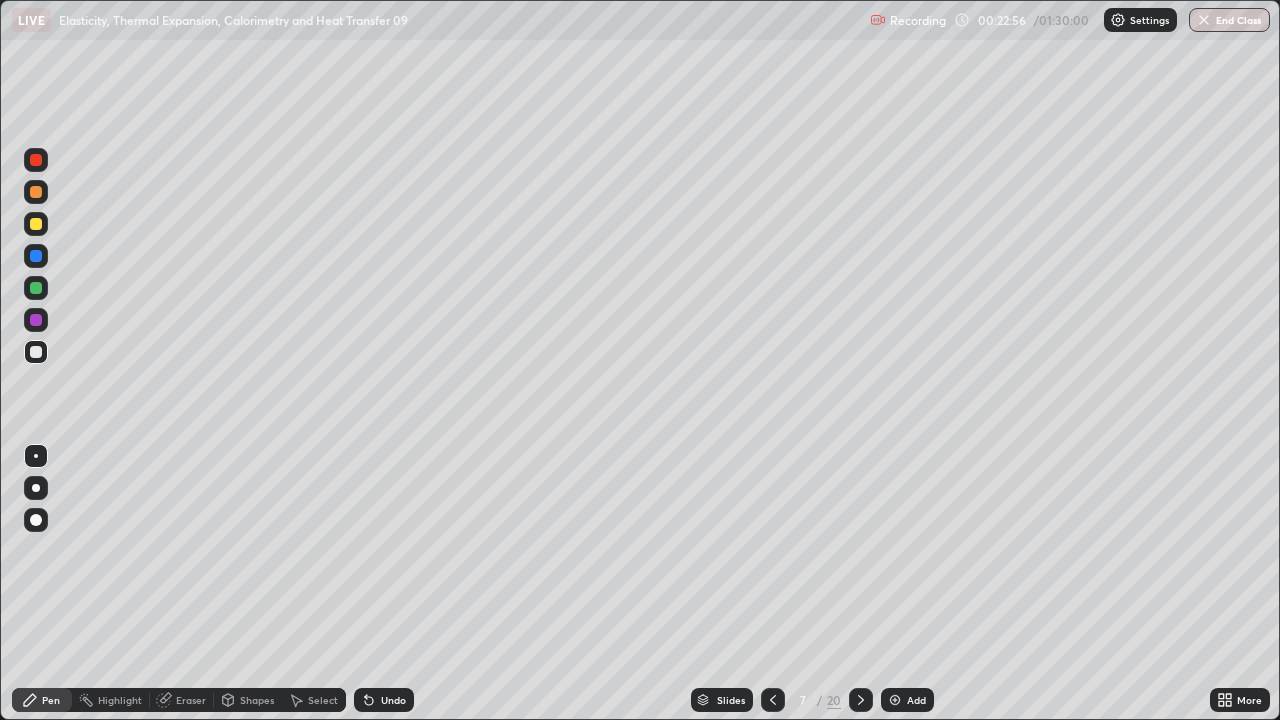 click at bounding box center (773, 700) 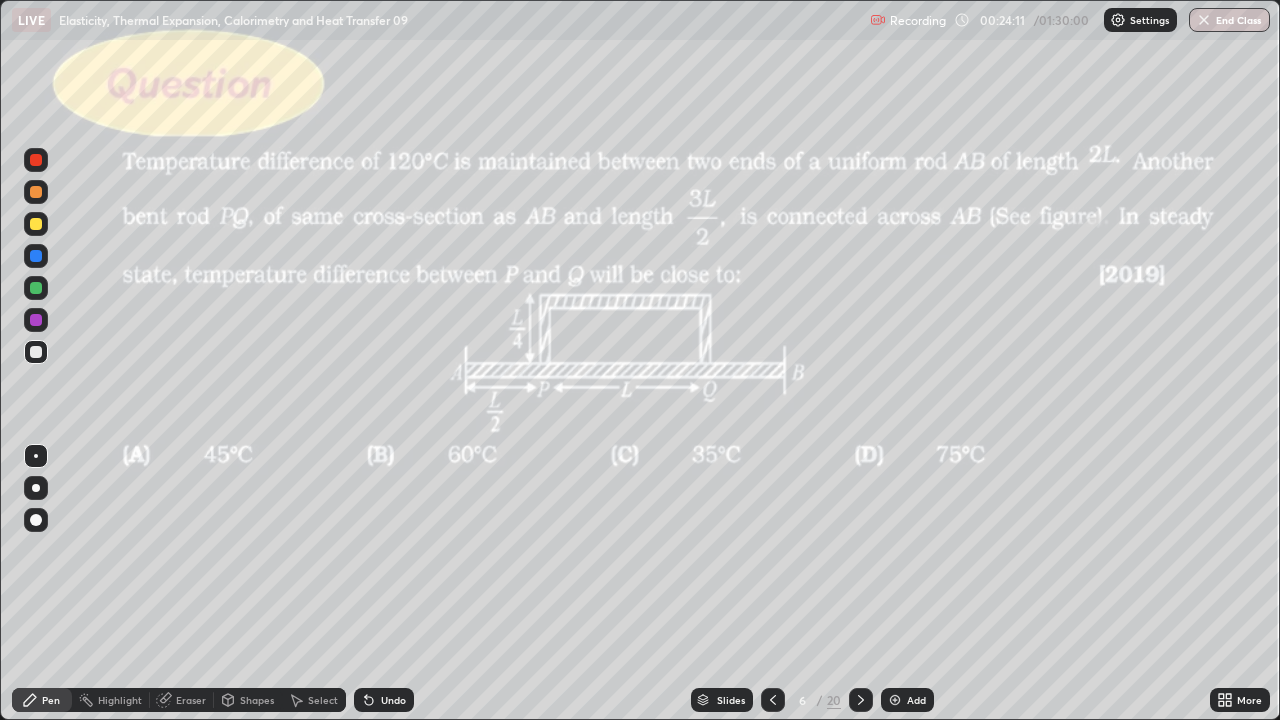 click at bounding box center [861, 700] 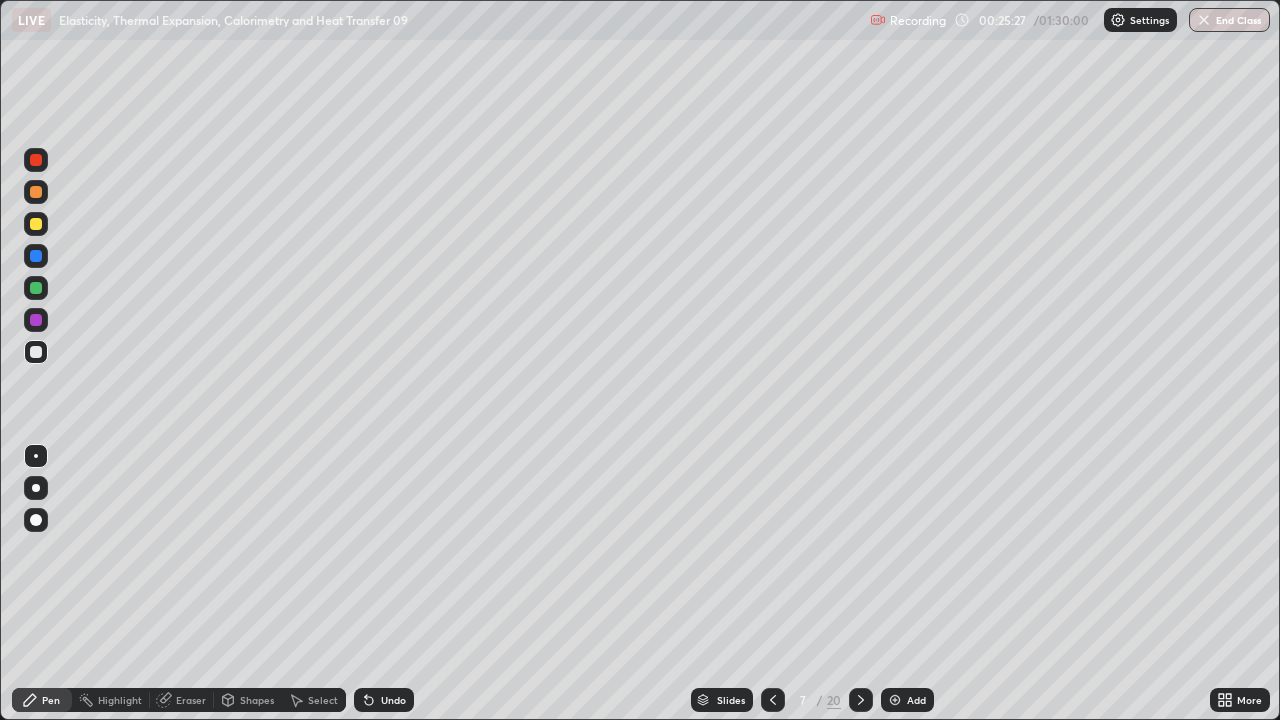 click at bounding box center (861, 700) 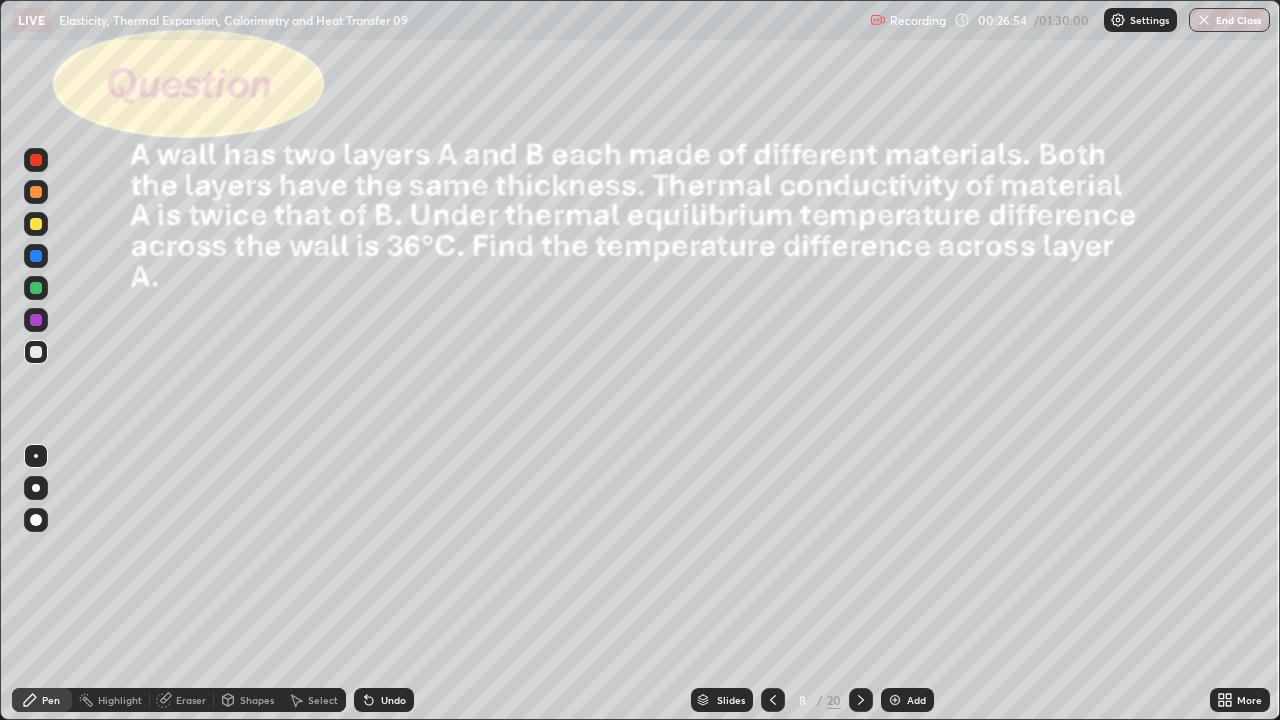 click on "Shapes" at bounding box center (257, 700) 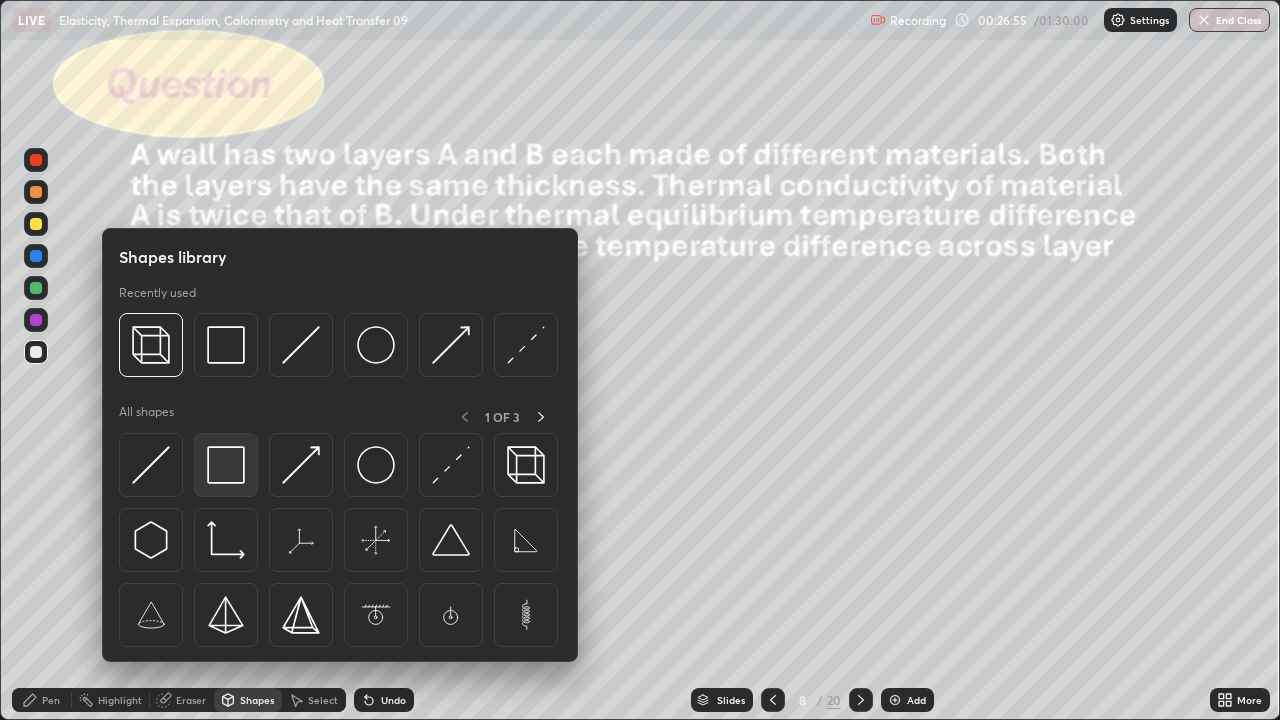 click at bounding box center (226, 465) 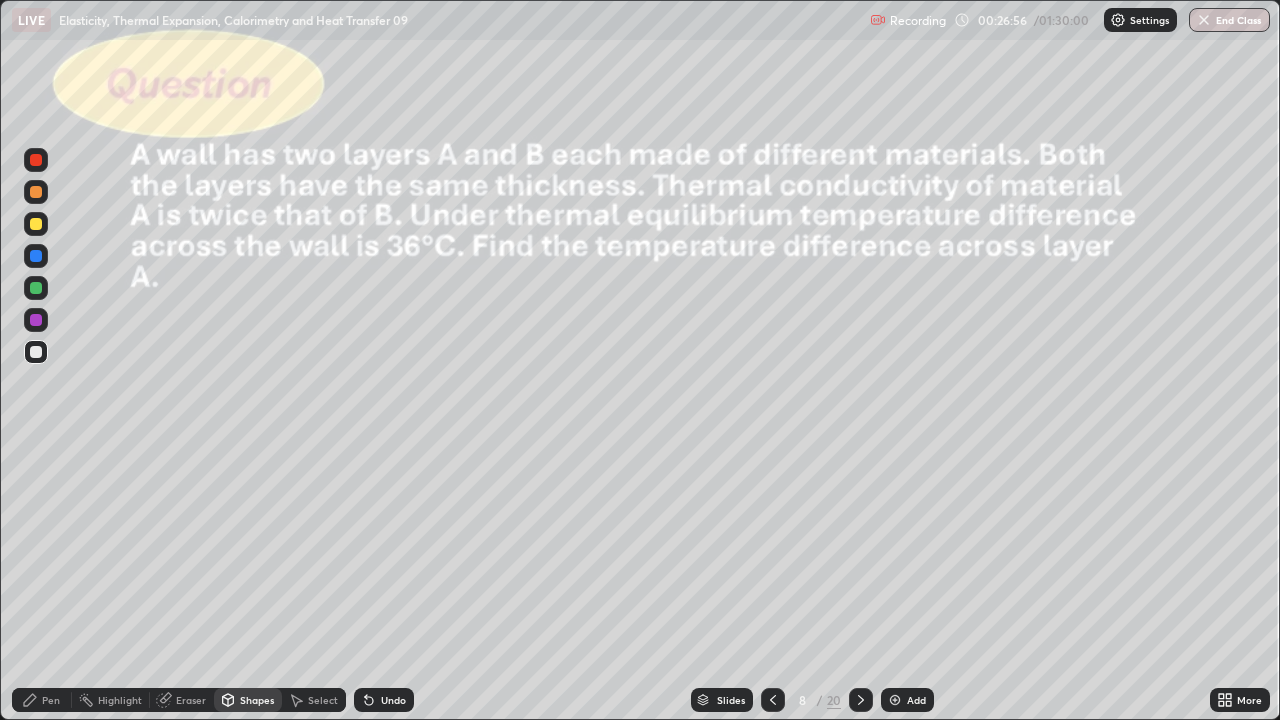 click at bounding box center (36, 224) 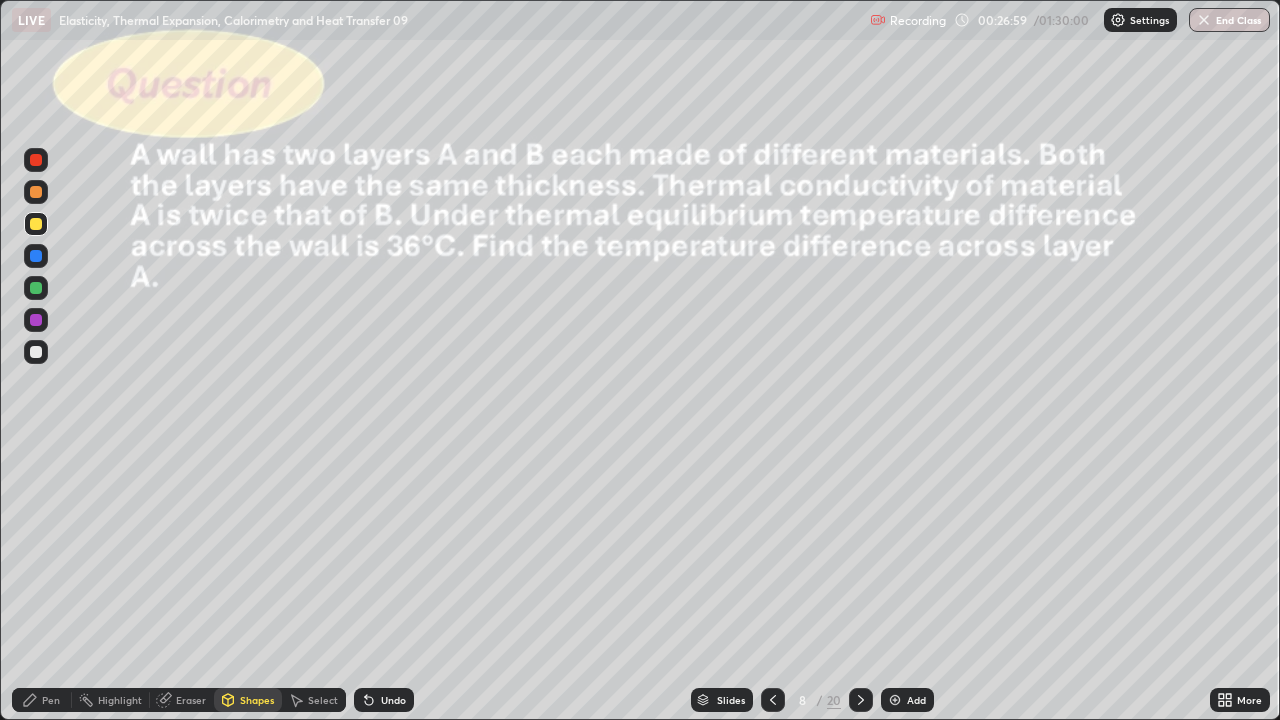 click at bounding box center (36, 288) 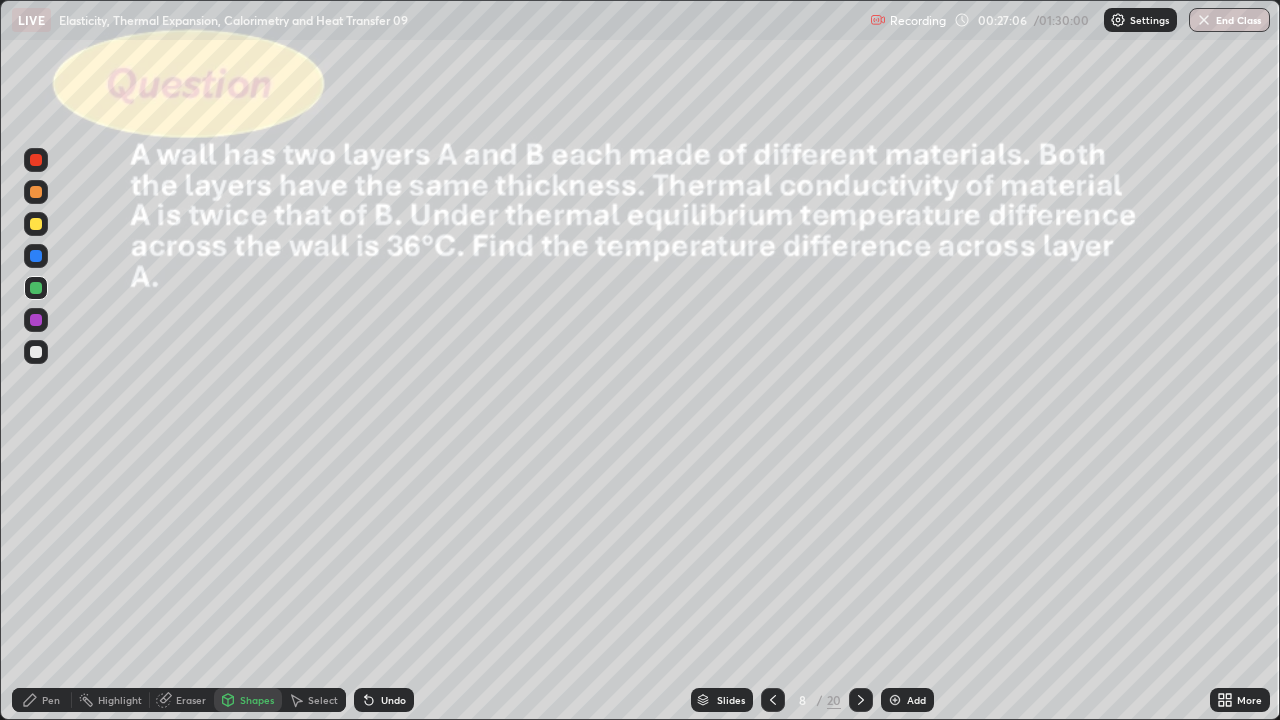 click on "Pen" at bounding box center [51, 700] 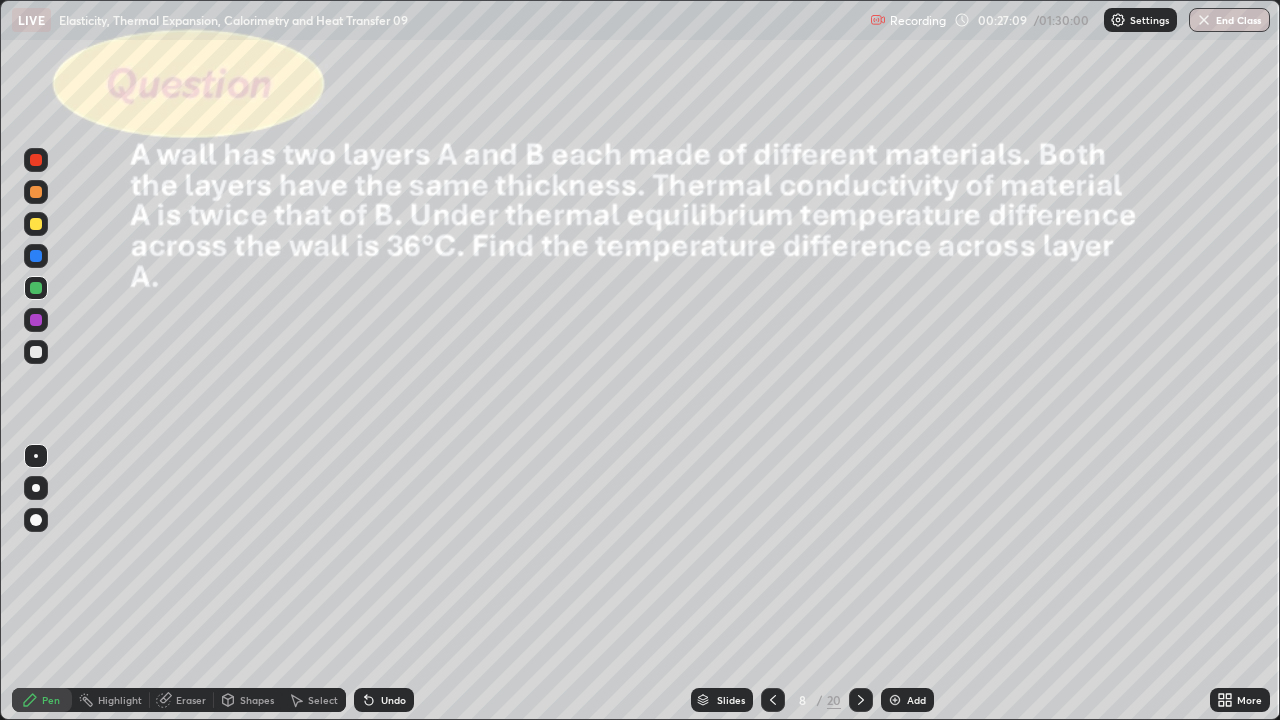 click at bounding box center [36, 352] 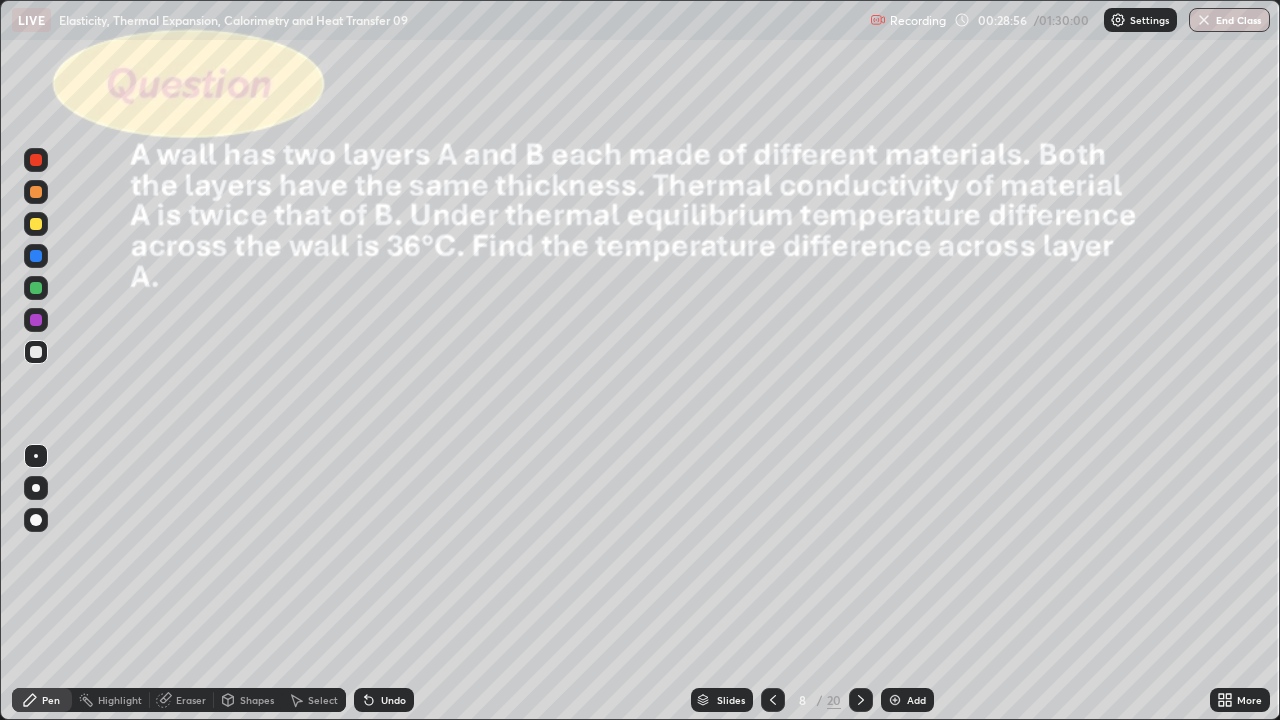 click at bounding box center [36, 288] 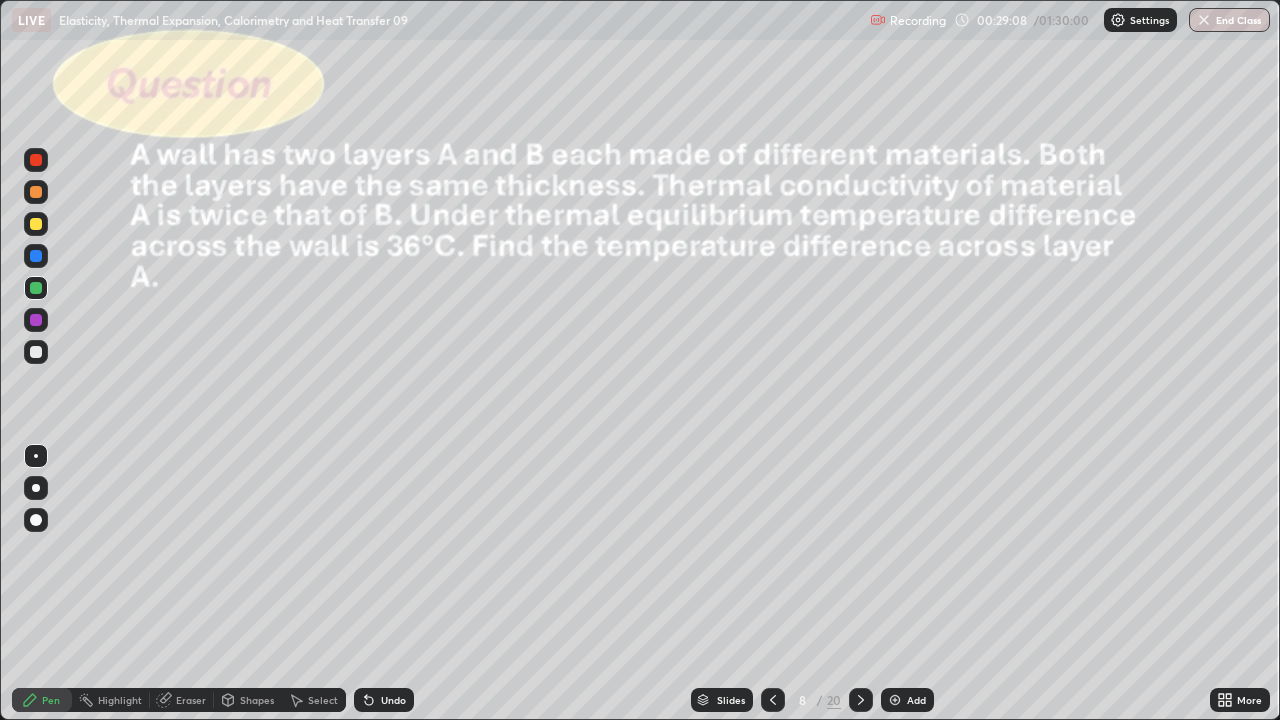 click at bounding box center (36, 352) 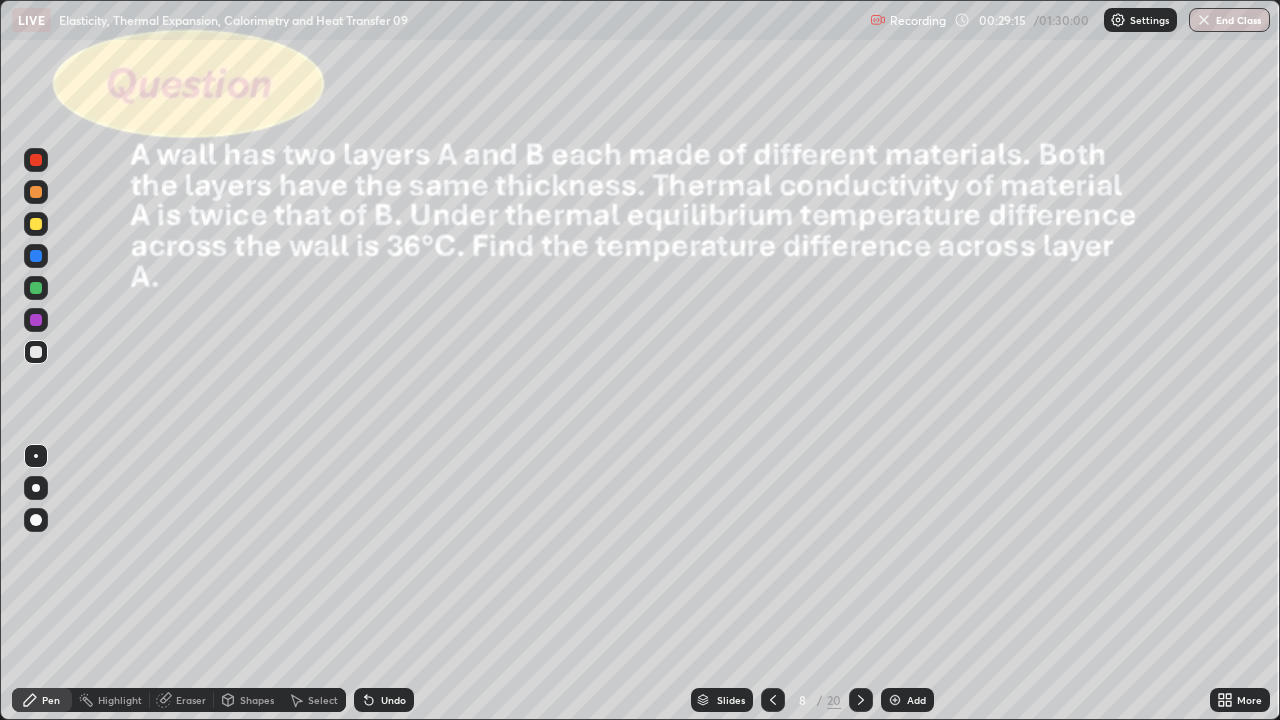click on "Undo" at bounding box center (393, 700) 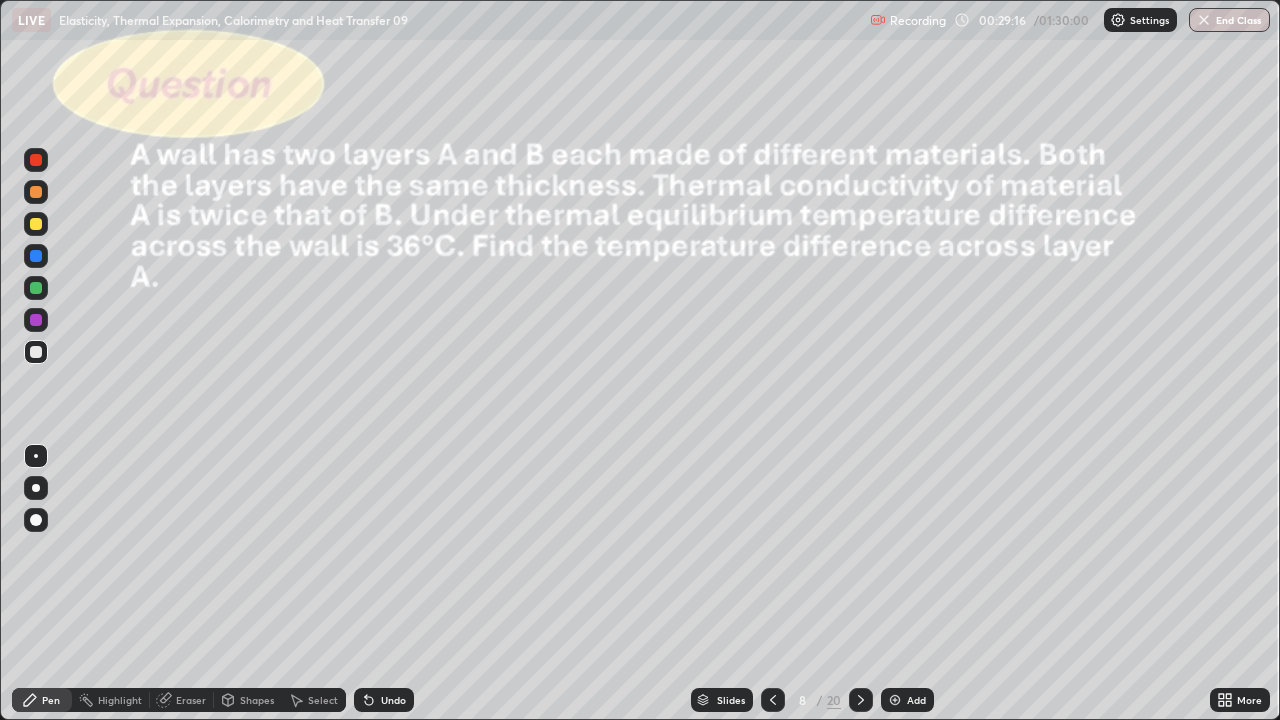 click on "Undo" at bounding box center [393, 700] 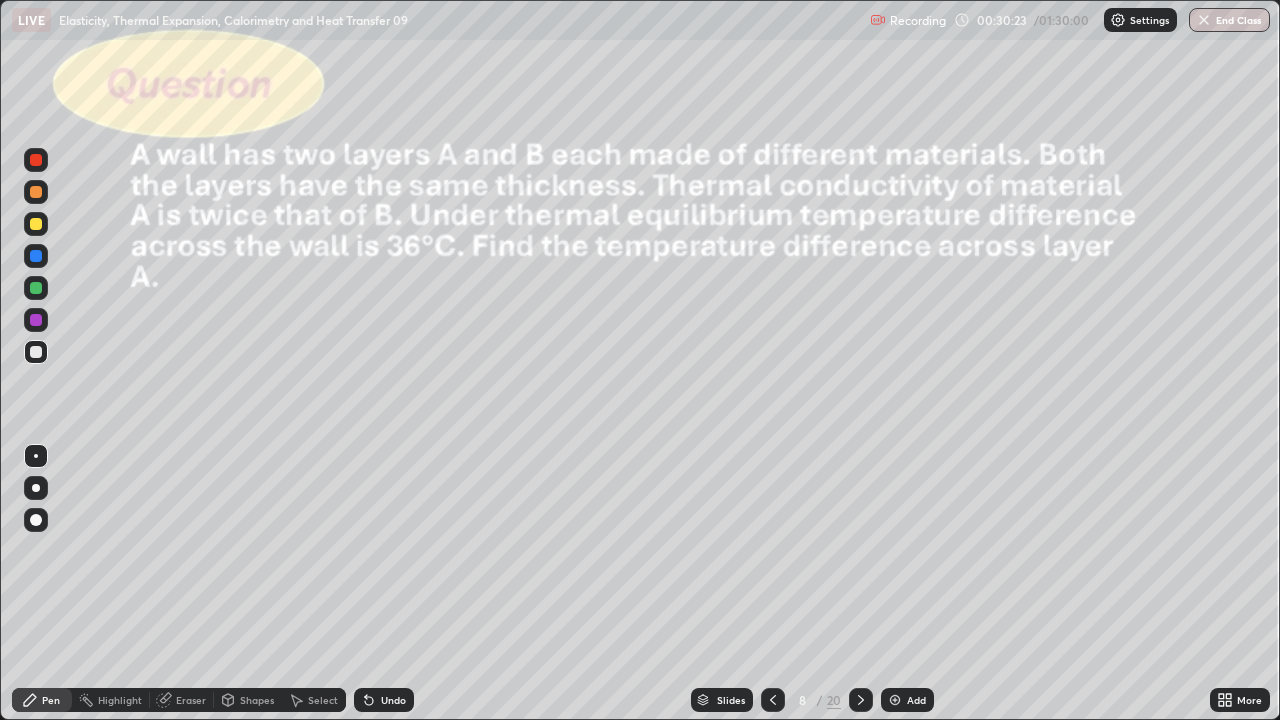 click on "Undo" at bounding box center (384, 700) 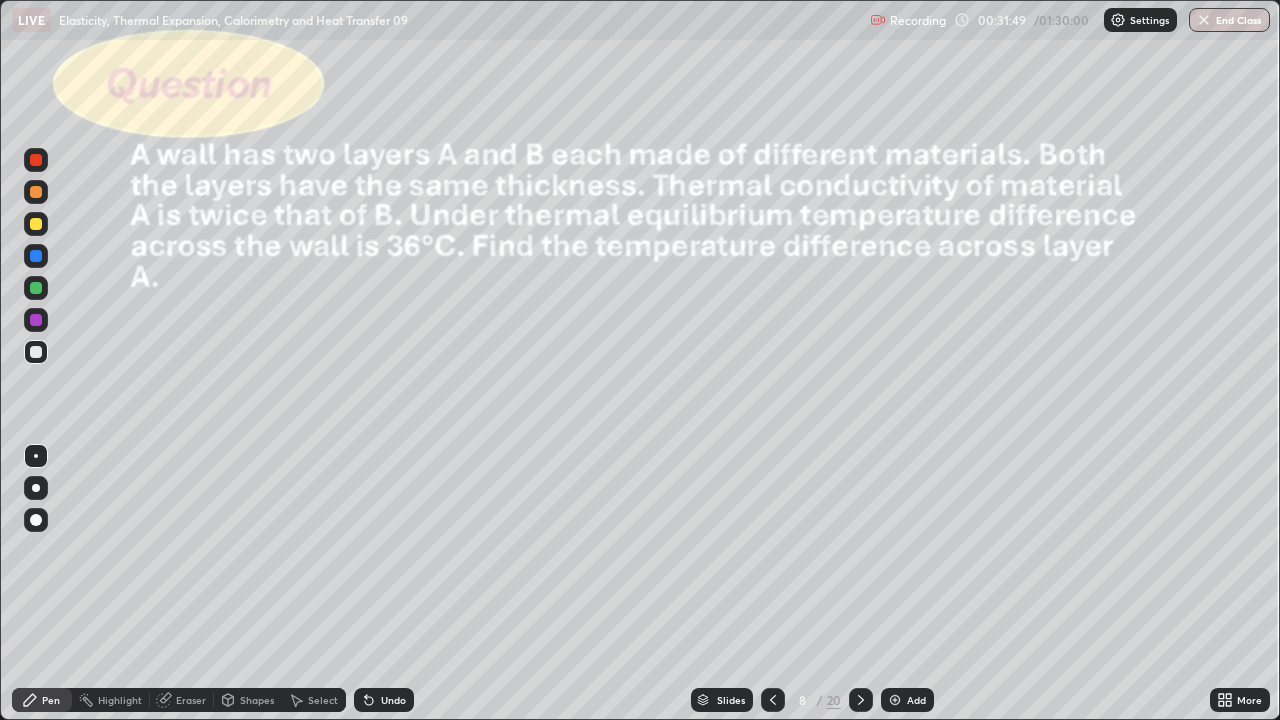 click 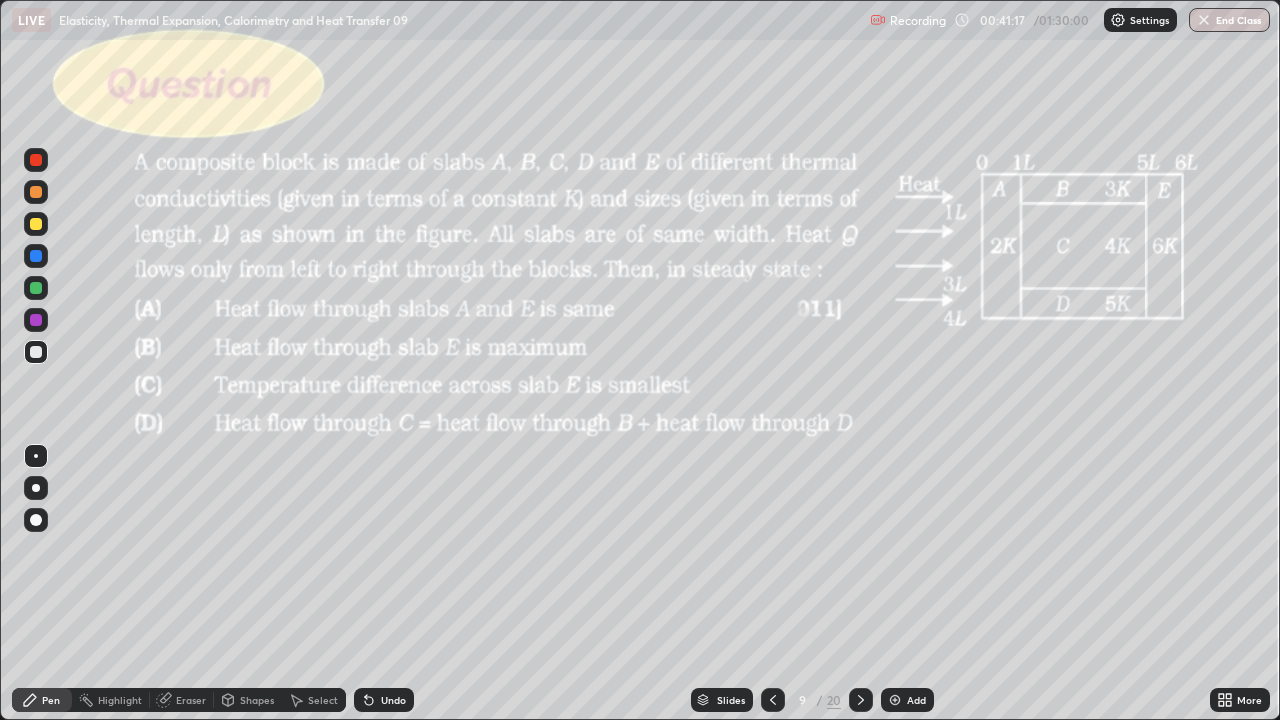 click at bounding box center [36, 224] 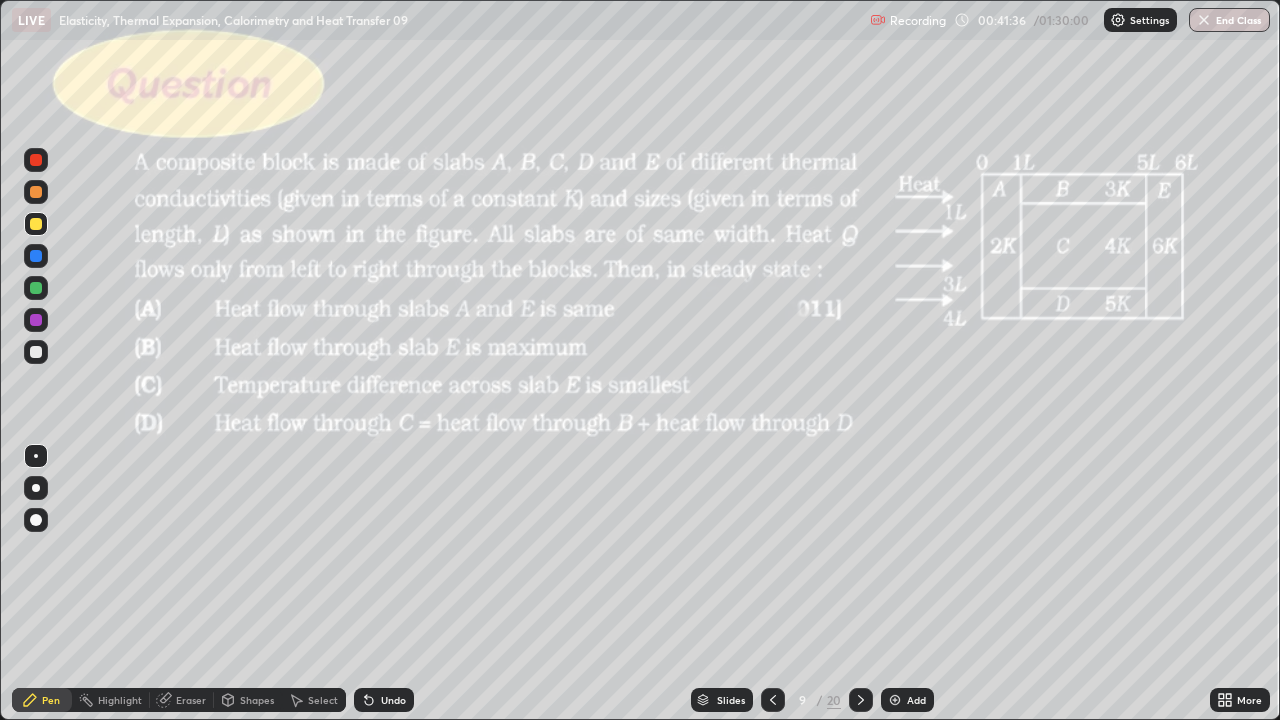 click at bounding box center (36, 352) 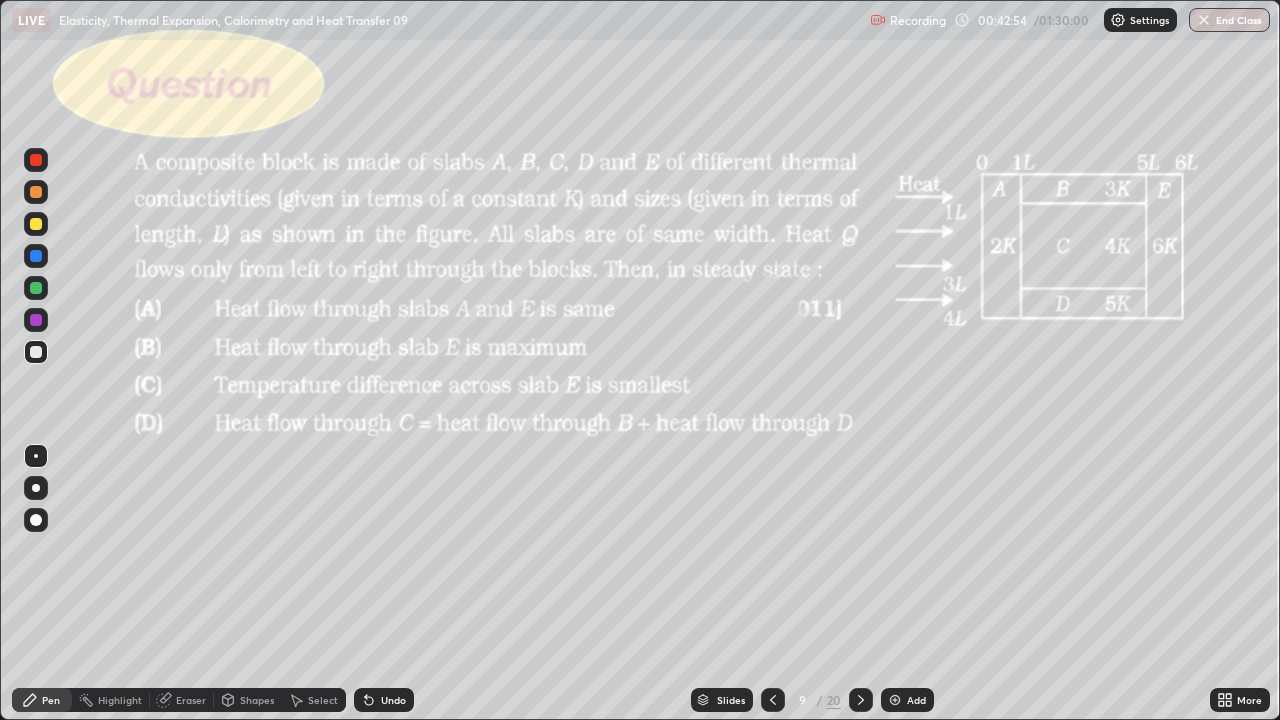 click at bounding box center [36, 224] 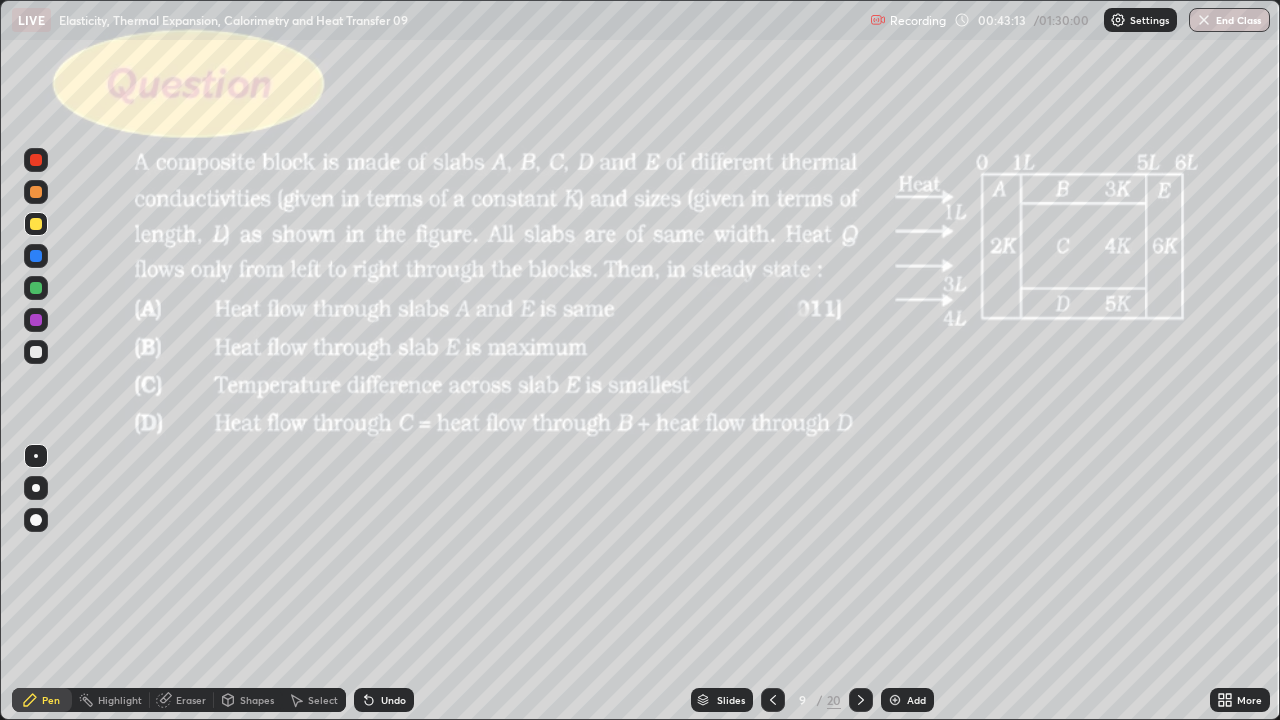 click on "Undo" at bounding box center [384, 700] 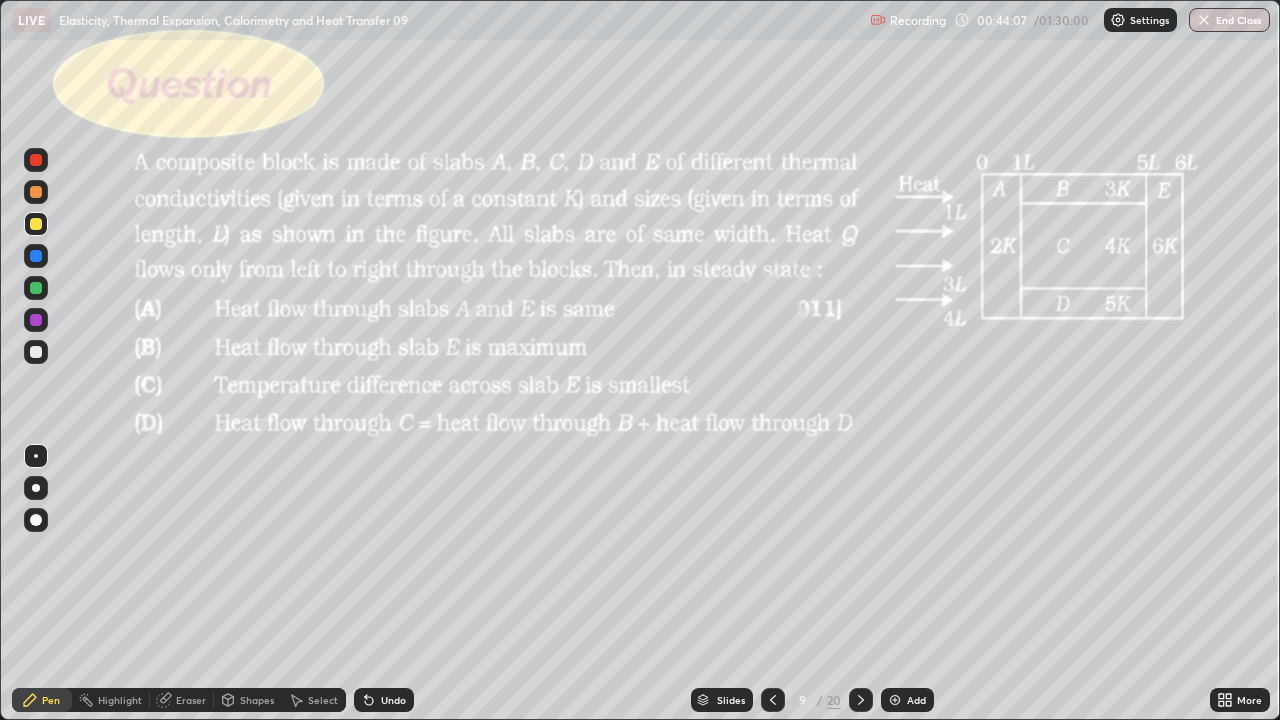 click on "Select" at bounding box center [323, 700] 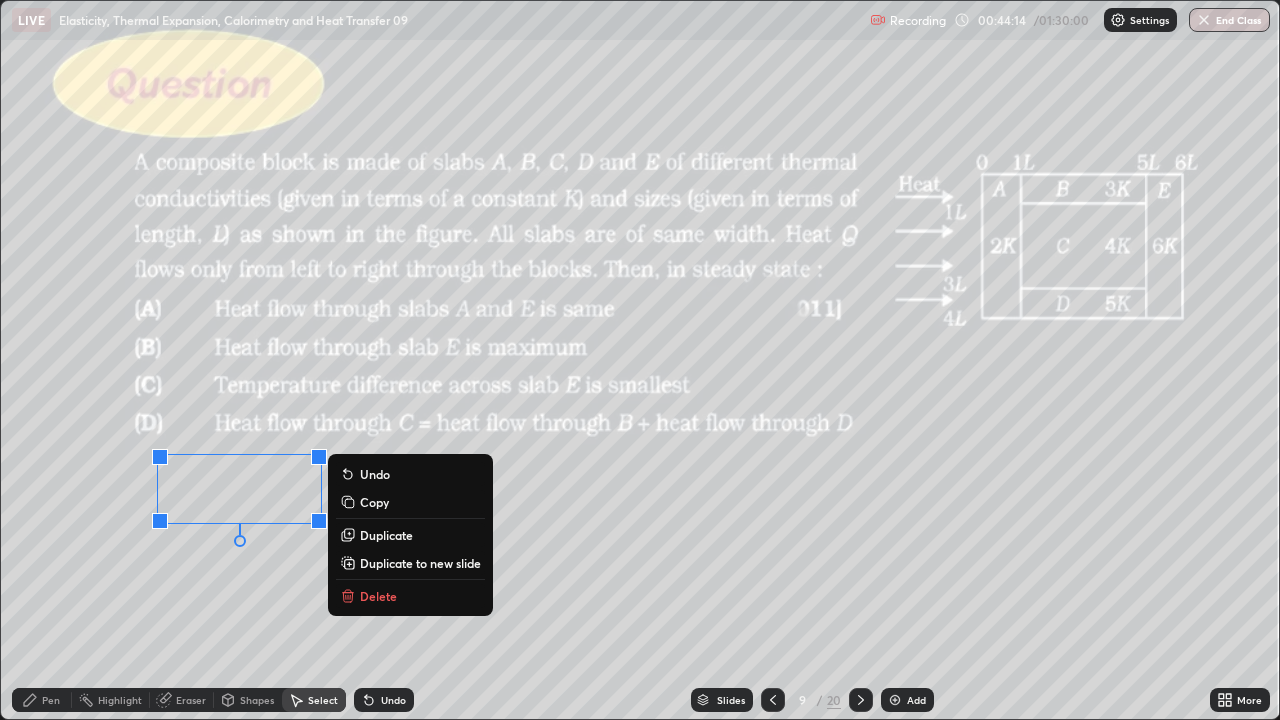click on "0 ° Undo Copy Duplicate Duplicate to new slide Delete" at bounding box center [640, 360] 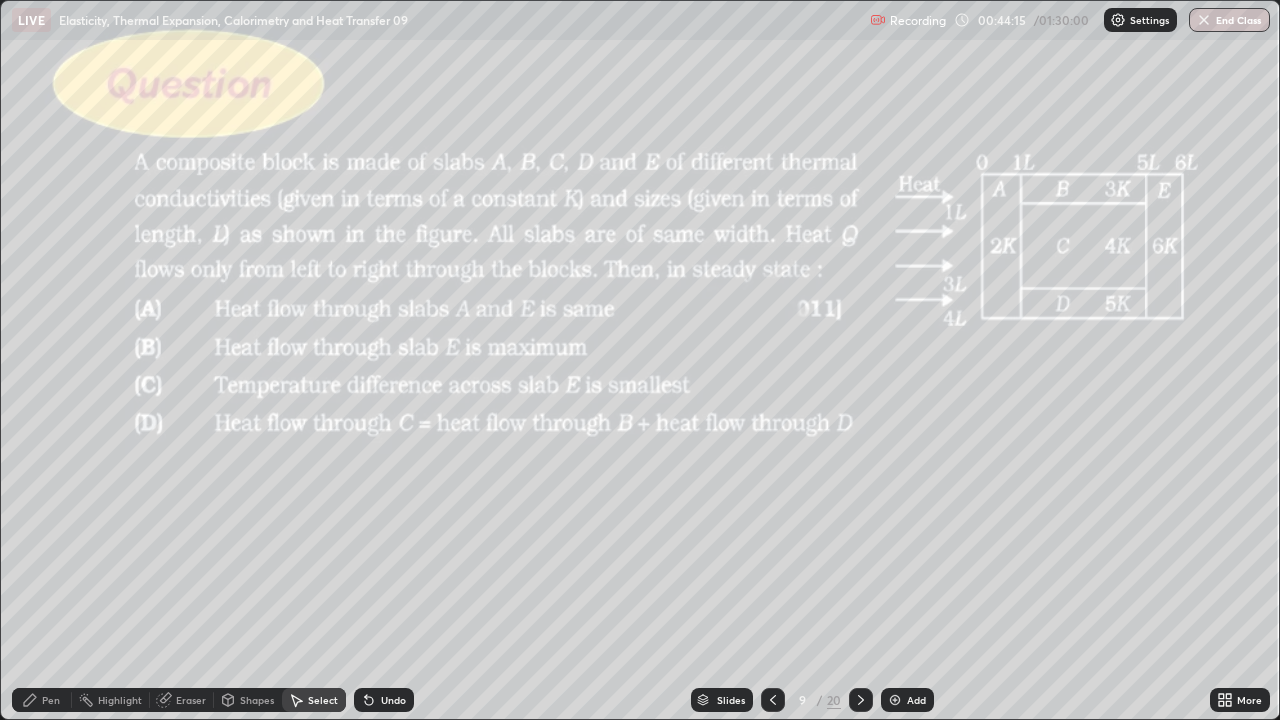 click on "Pen" at bounding box center [51, 700] 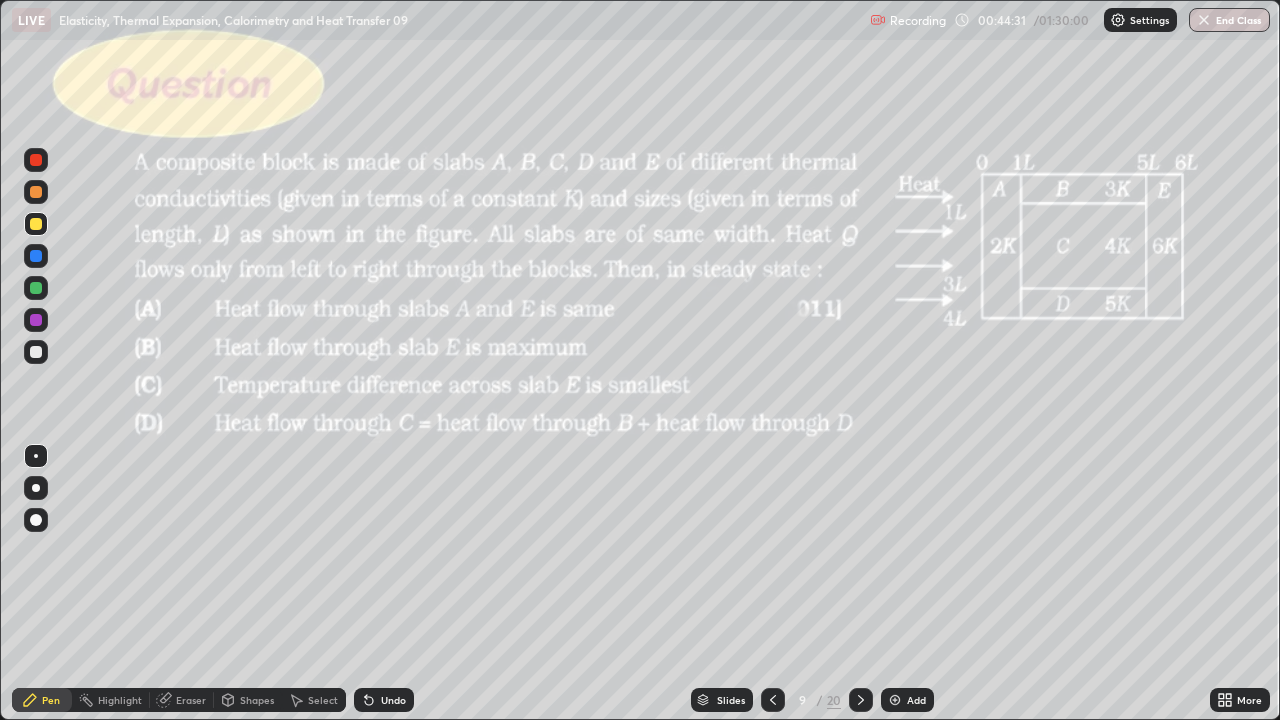 click on "Select" at bounding box center [323, 700] 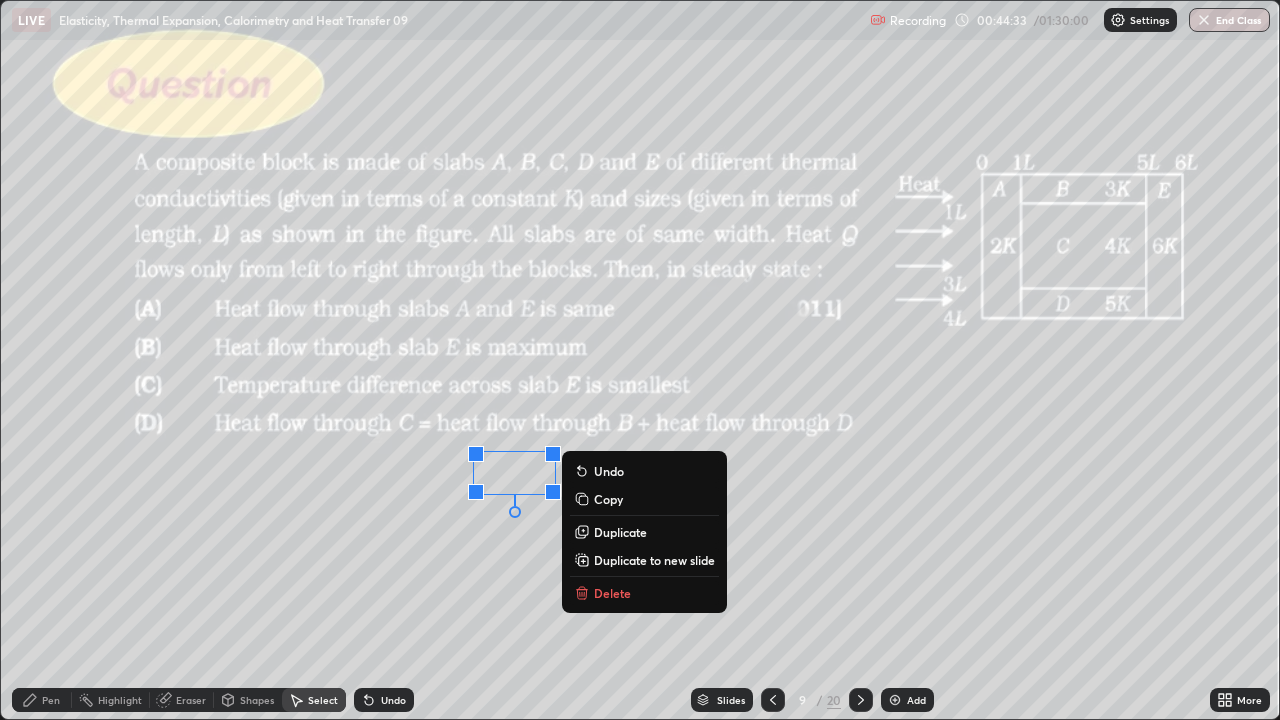 click on "Pen" at bounding box center (42, 700) 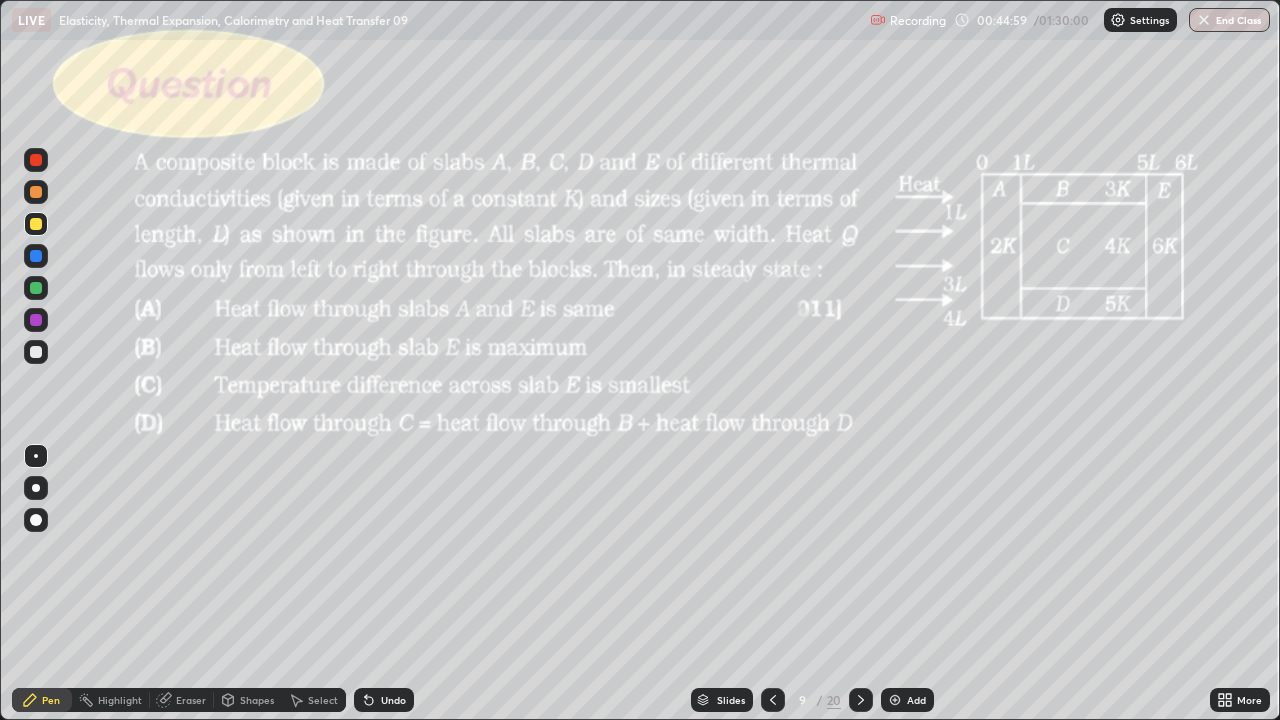 click on "Eraser" at bounding box center (191, 700) 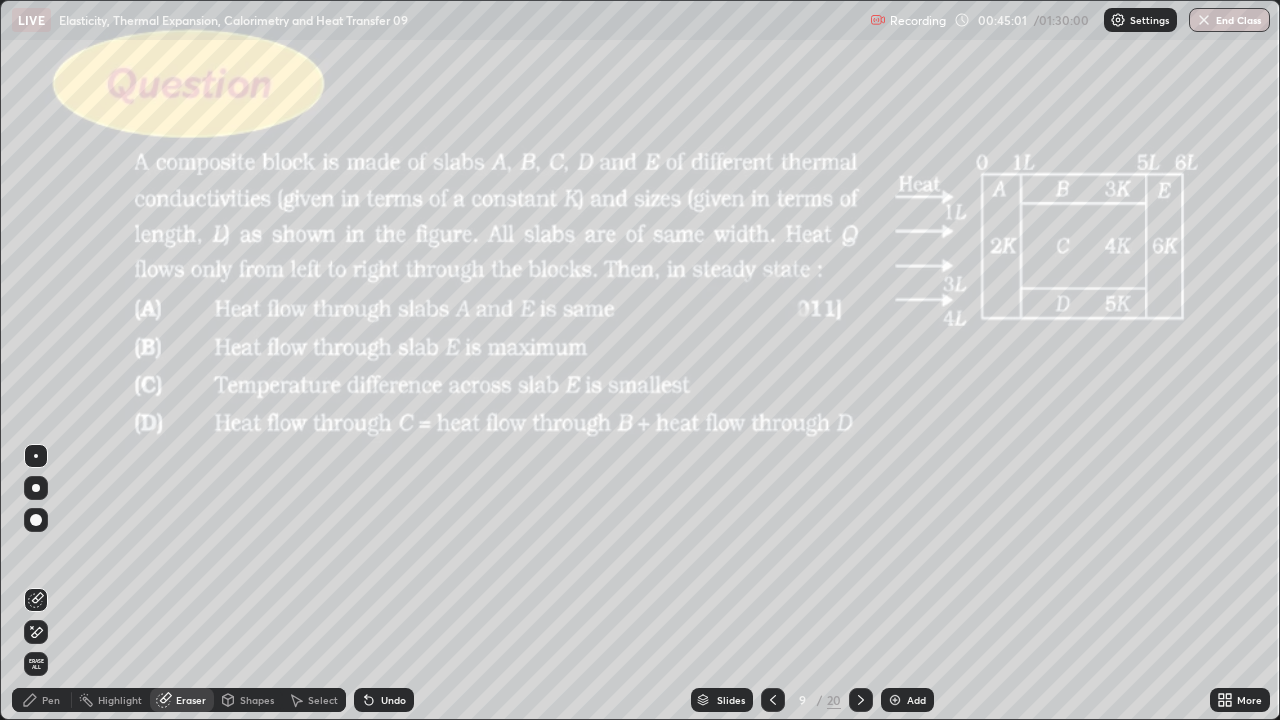 click on "Pen" at bounding box center (51, 700) 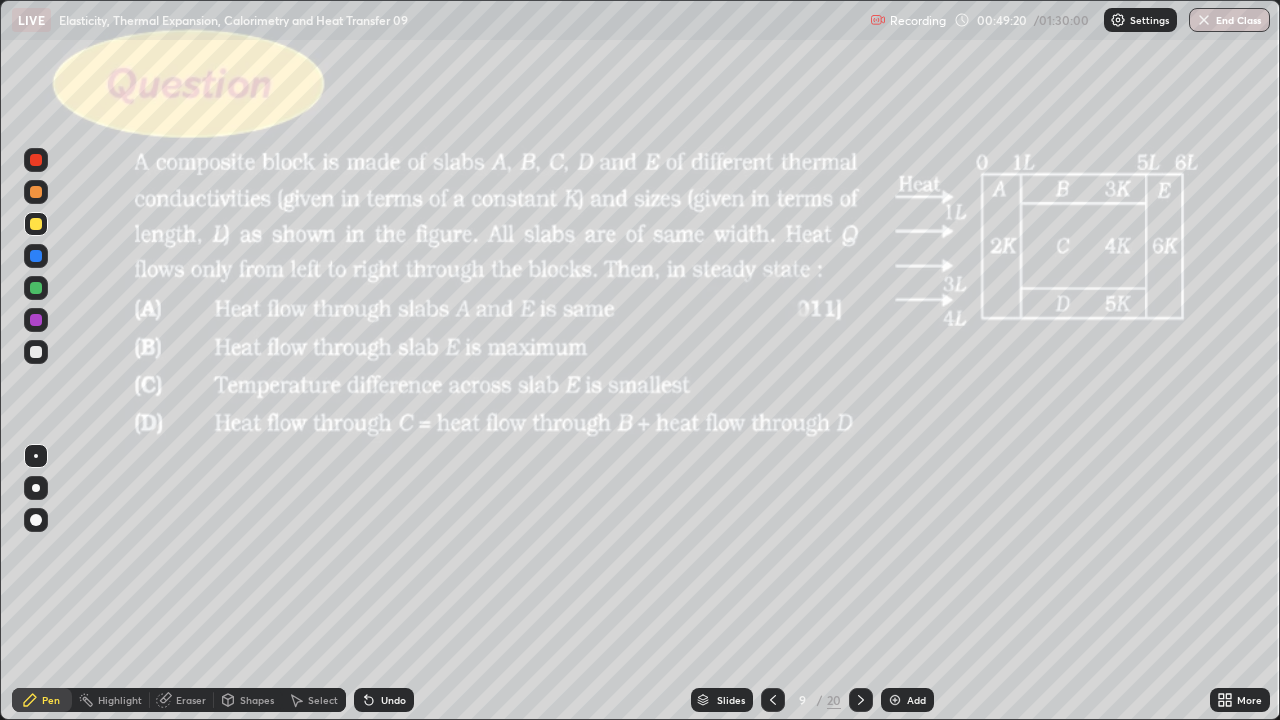 click at bounding box center (861, 700) 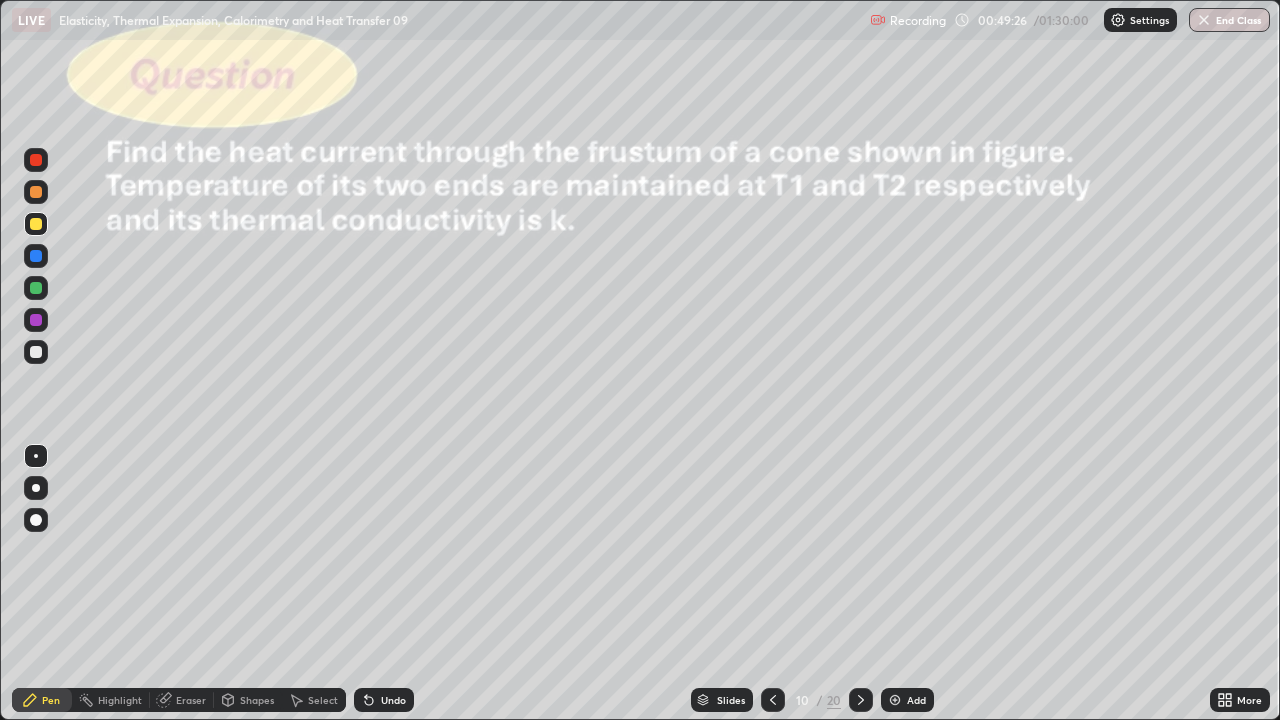 click on "Shapes" at bounding box center (257, 700) 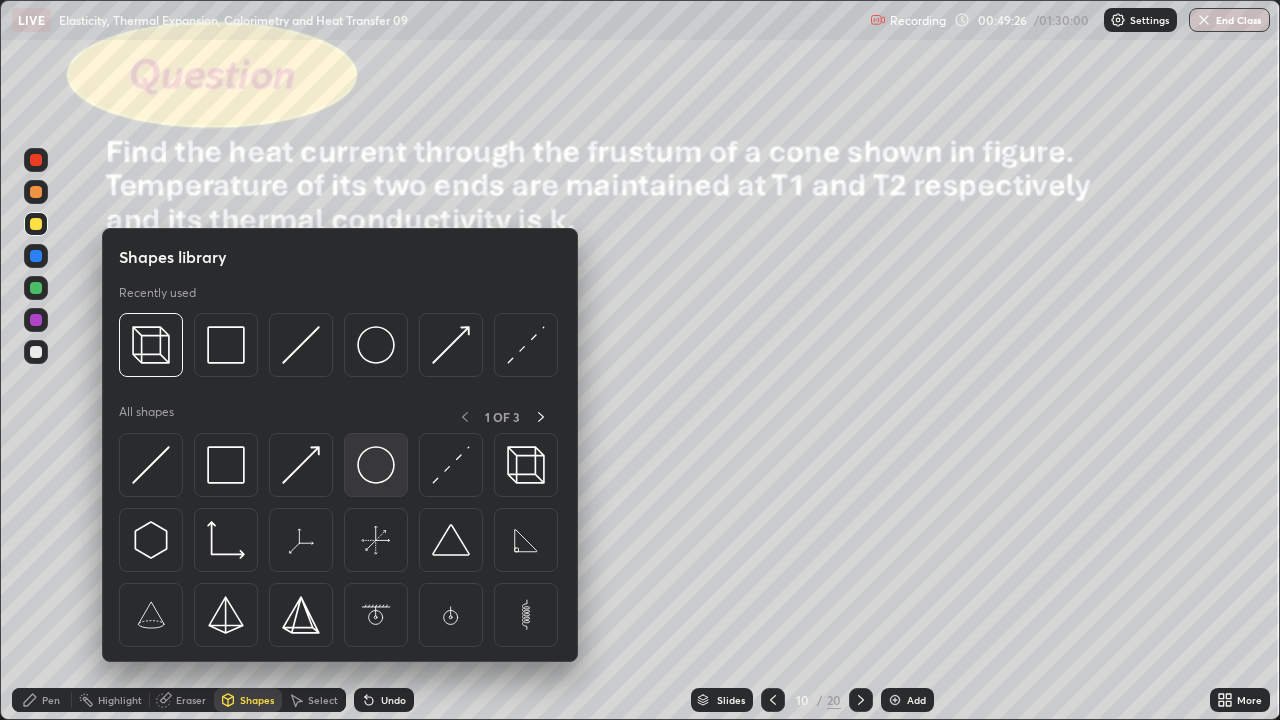 click at bounding box center (376, 465) 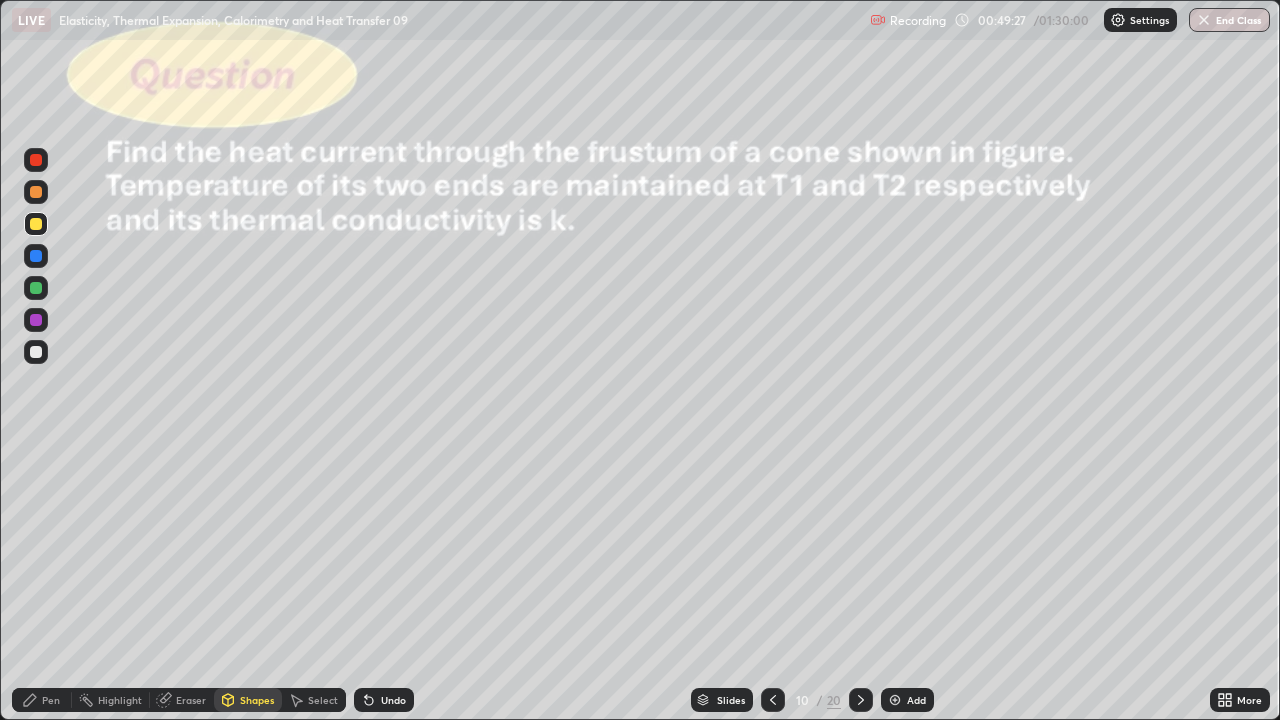 click at bounding box center (36, 288) 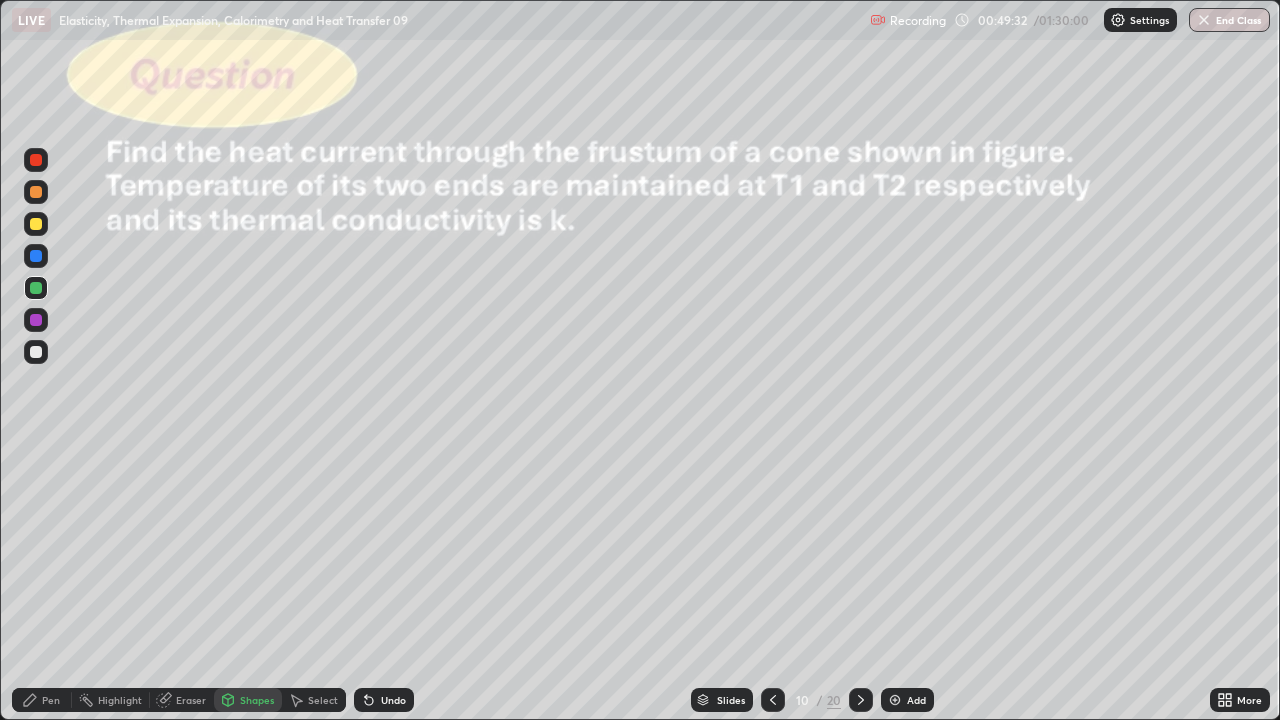 click on "Shapes" at bounding box center [257, 700] 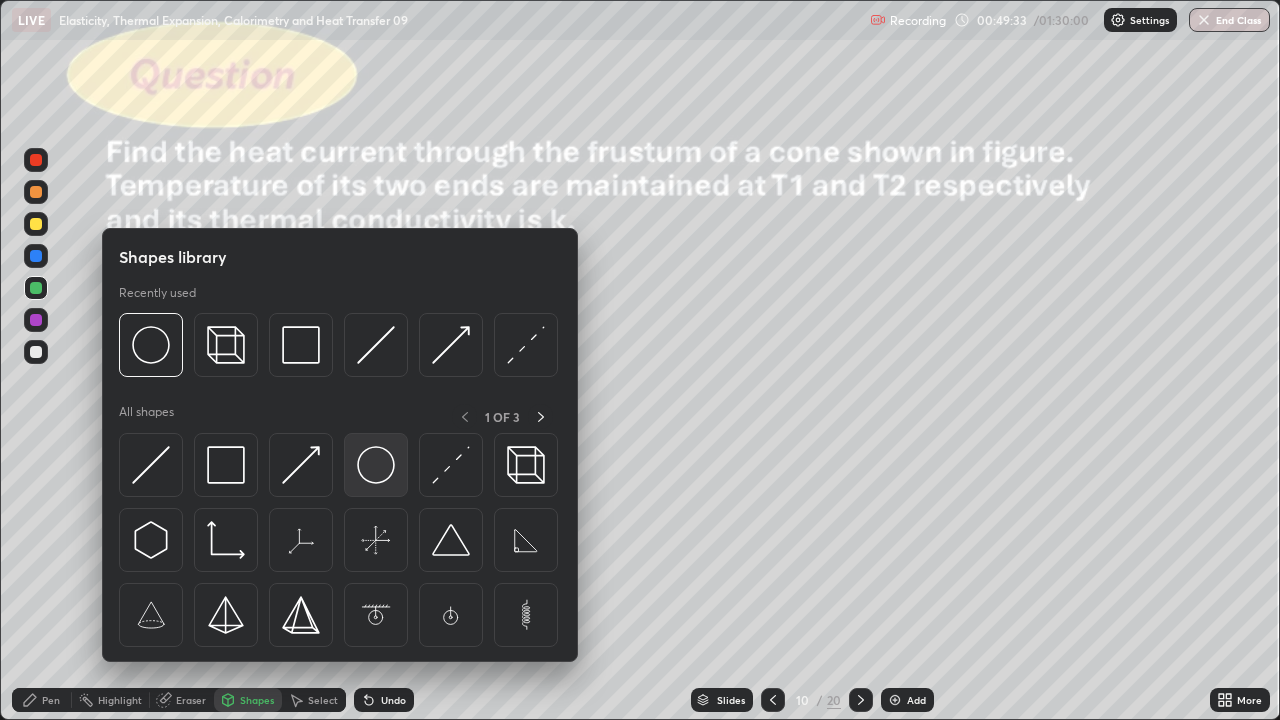 click at bounding box center [376, 465] 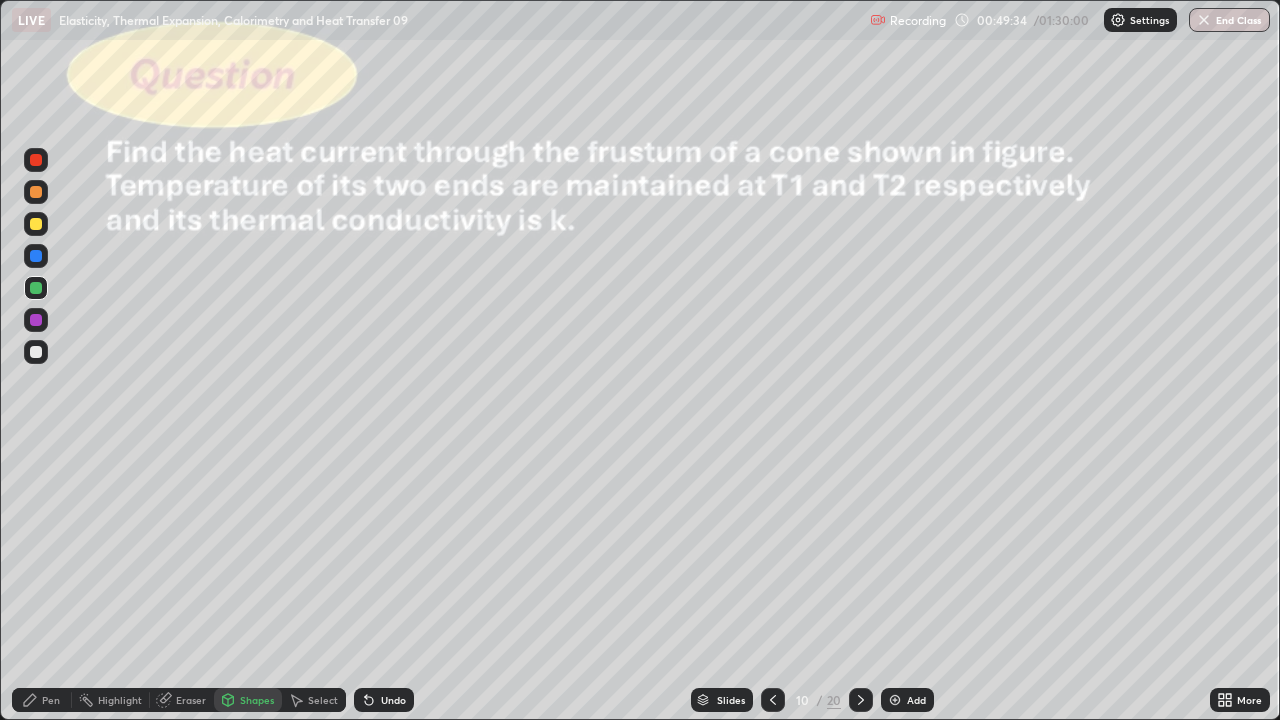click at bounding box center [36, 224] 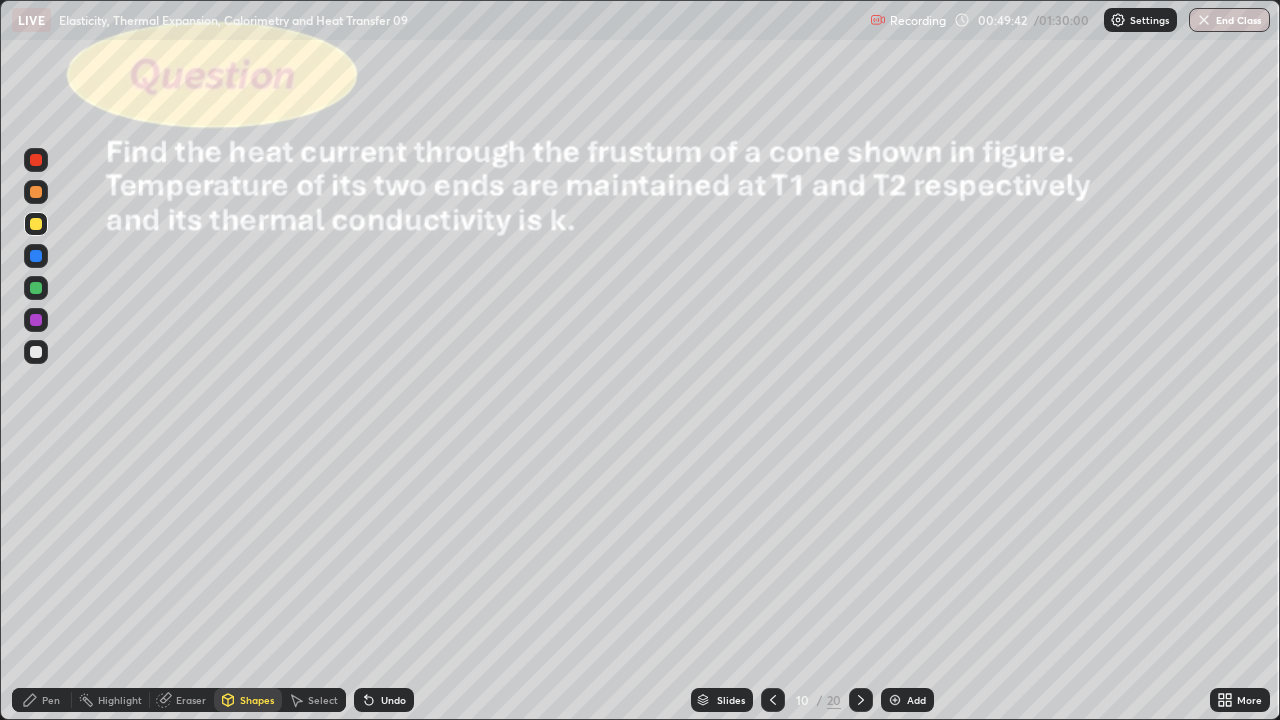 click on "Select" at bounding box center [323, 700] 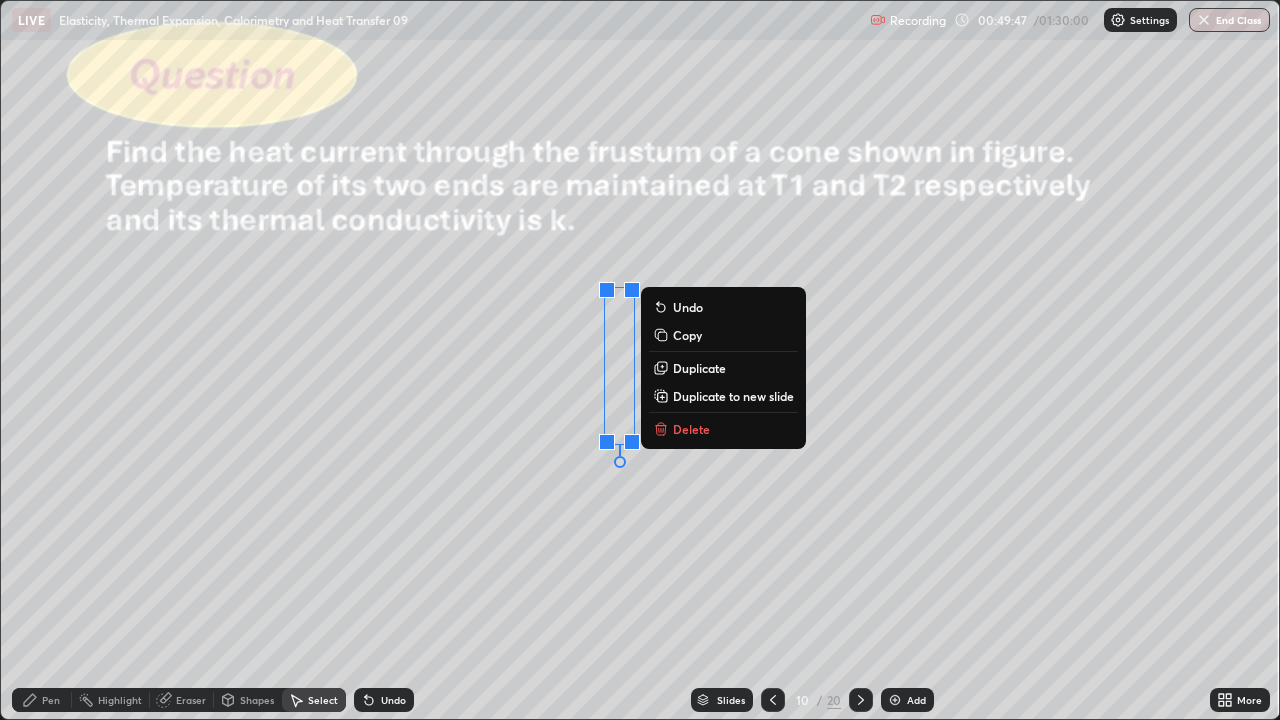 click on "Delete" at bounding box center [691, 429] 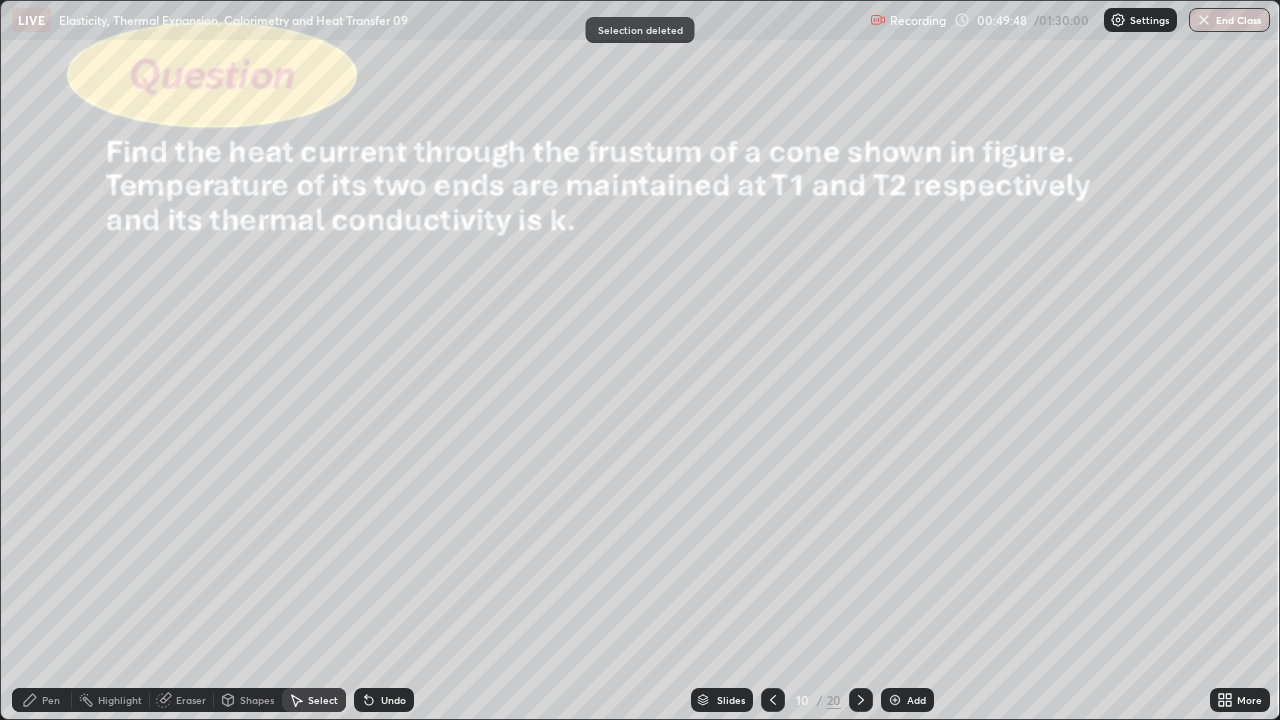 click on "Shapes" at bounding box center [257, 700] 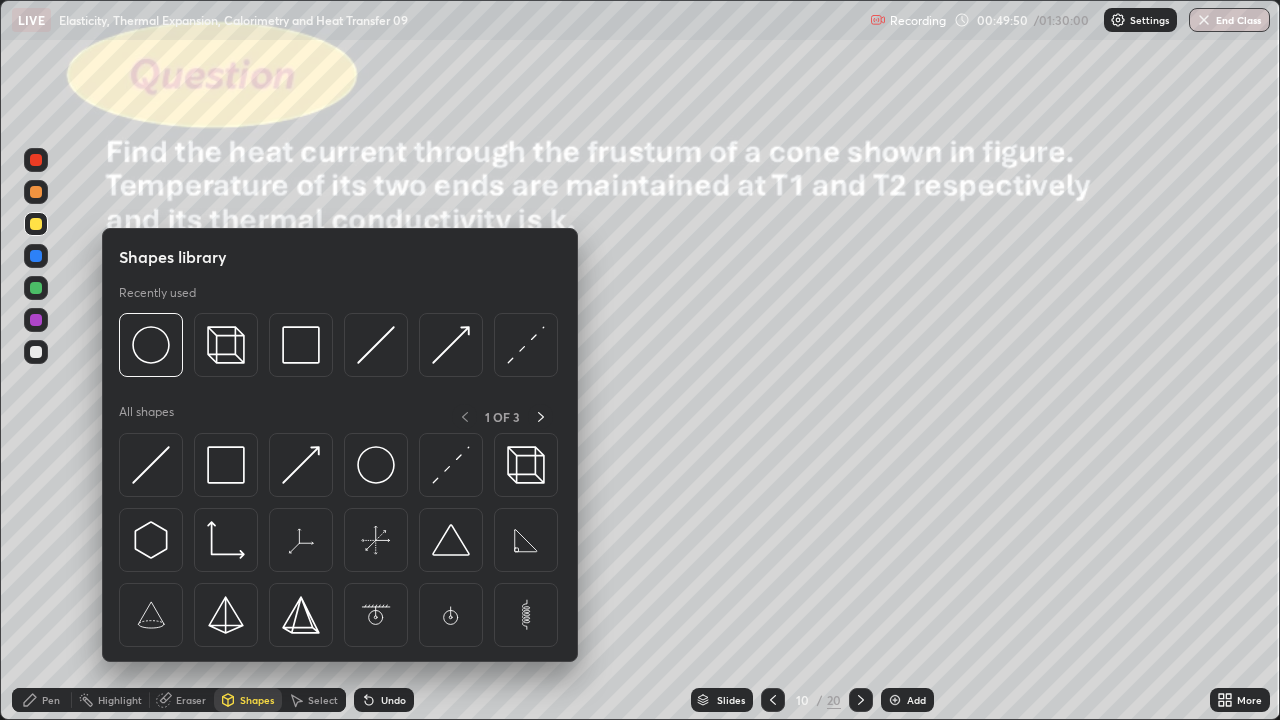 click at bounding box center [36, 224] 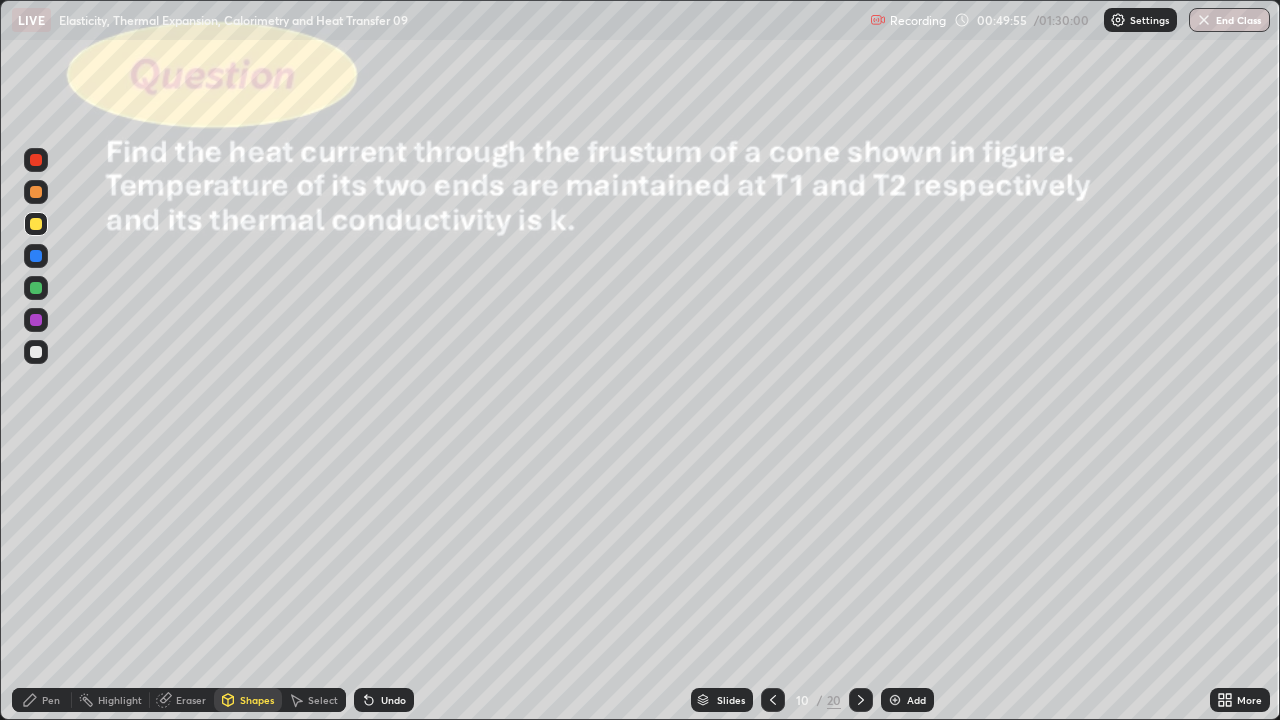 click on "Shapes" at bounding box center (257, 700) 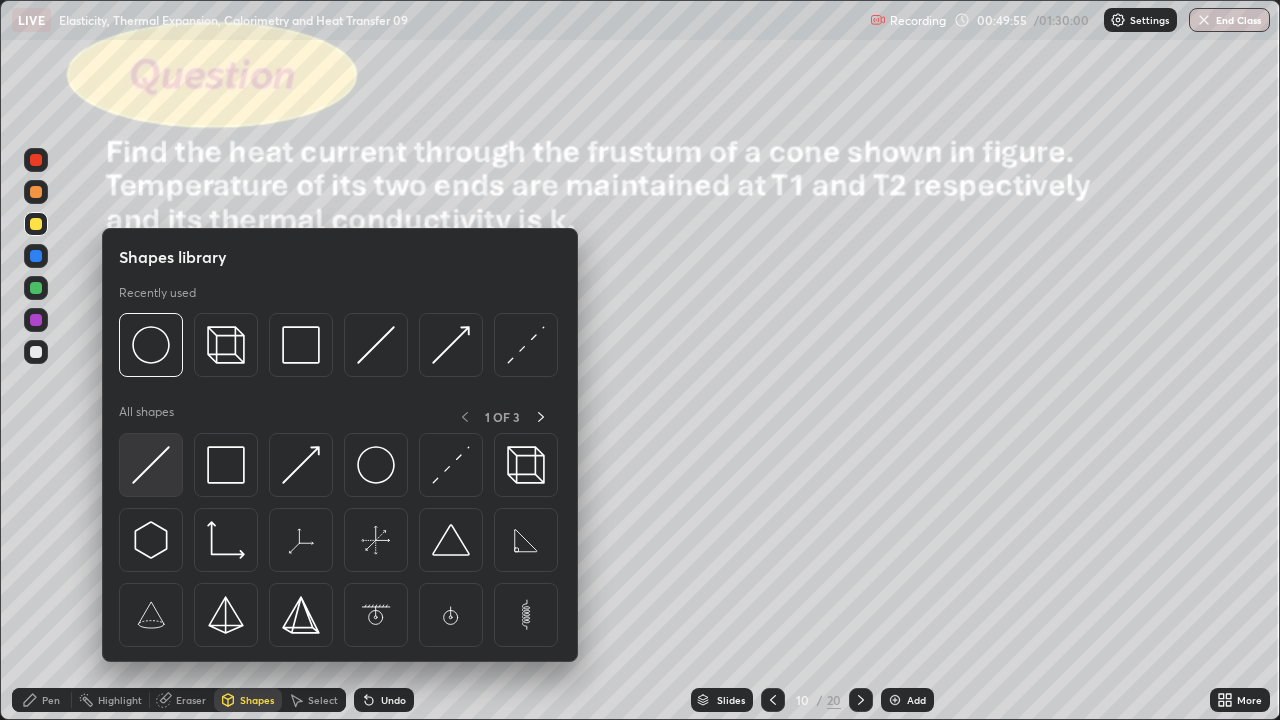 click at bounding box center (151, 465) 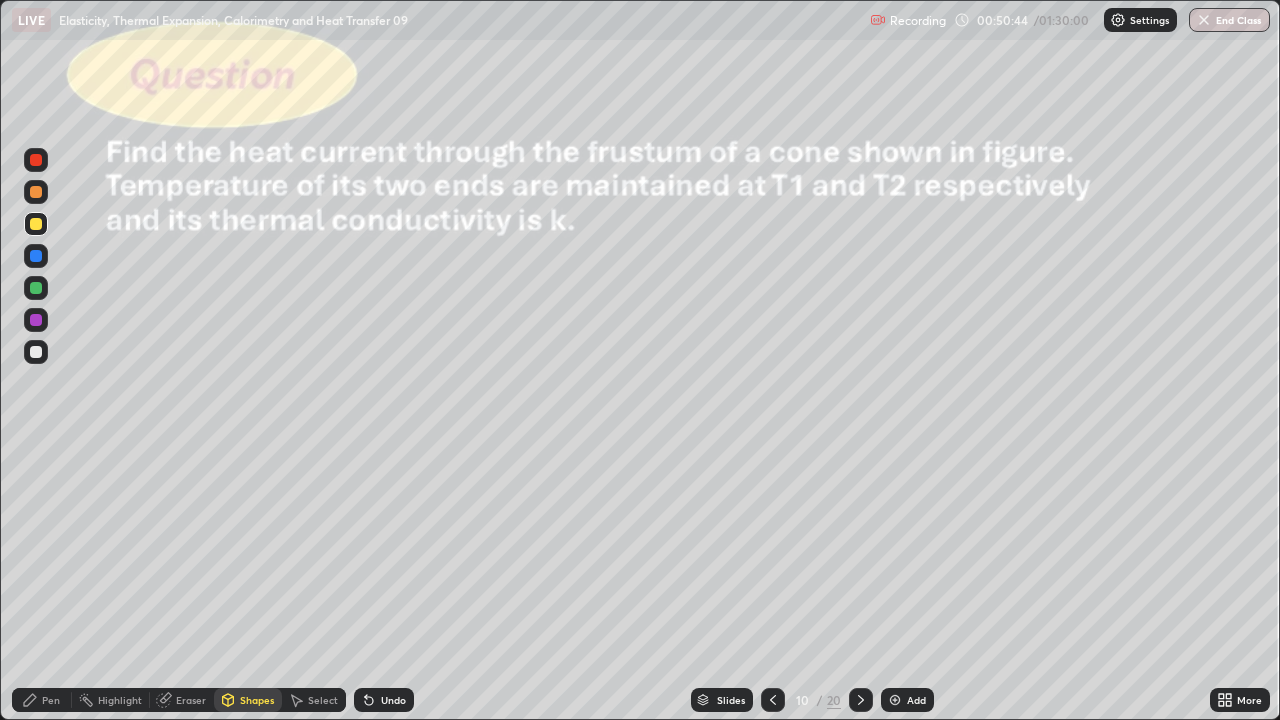 click on "Pen" at bounding box center (42, 700) 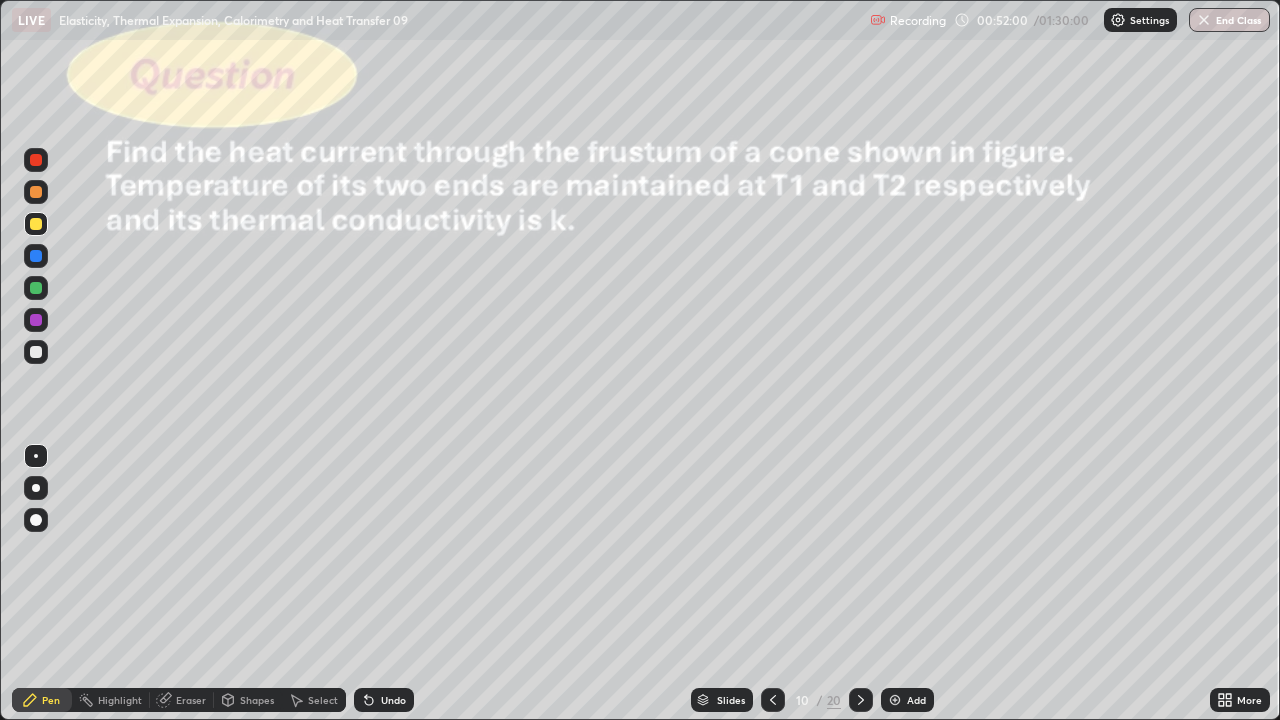 click on "Undo" at bounding box center [393, 700] 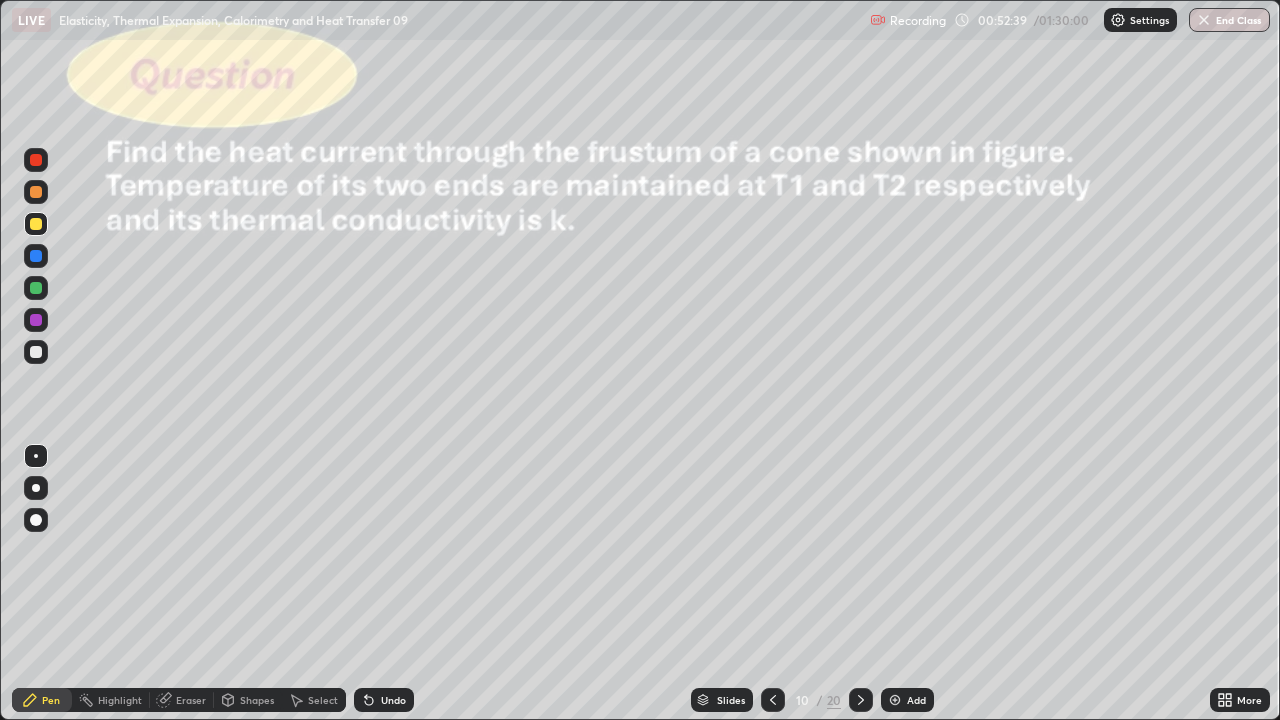 click on "Select" at bounding box center [314, 700] 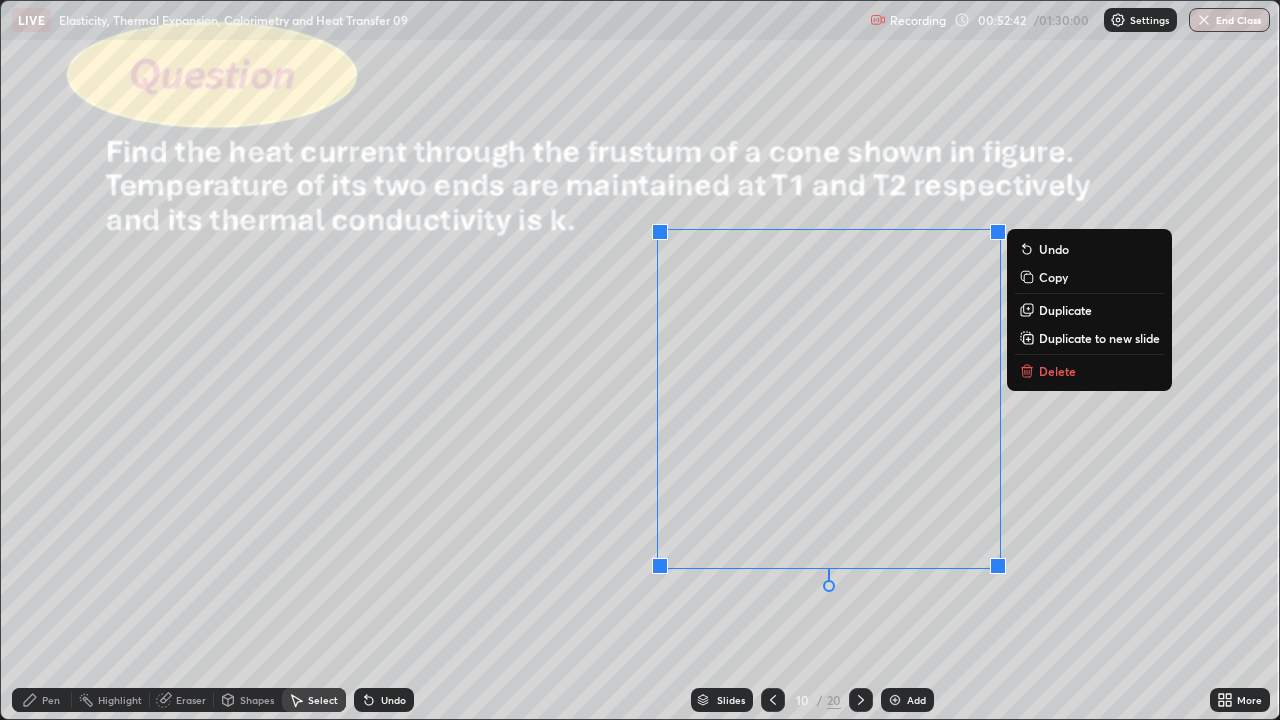 click on "0 ° Undo Copy Duplicate Duplicate to new slide Delete" at bounding box center (640, 360) 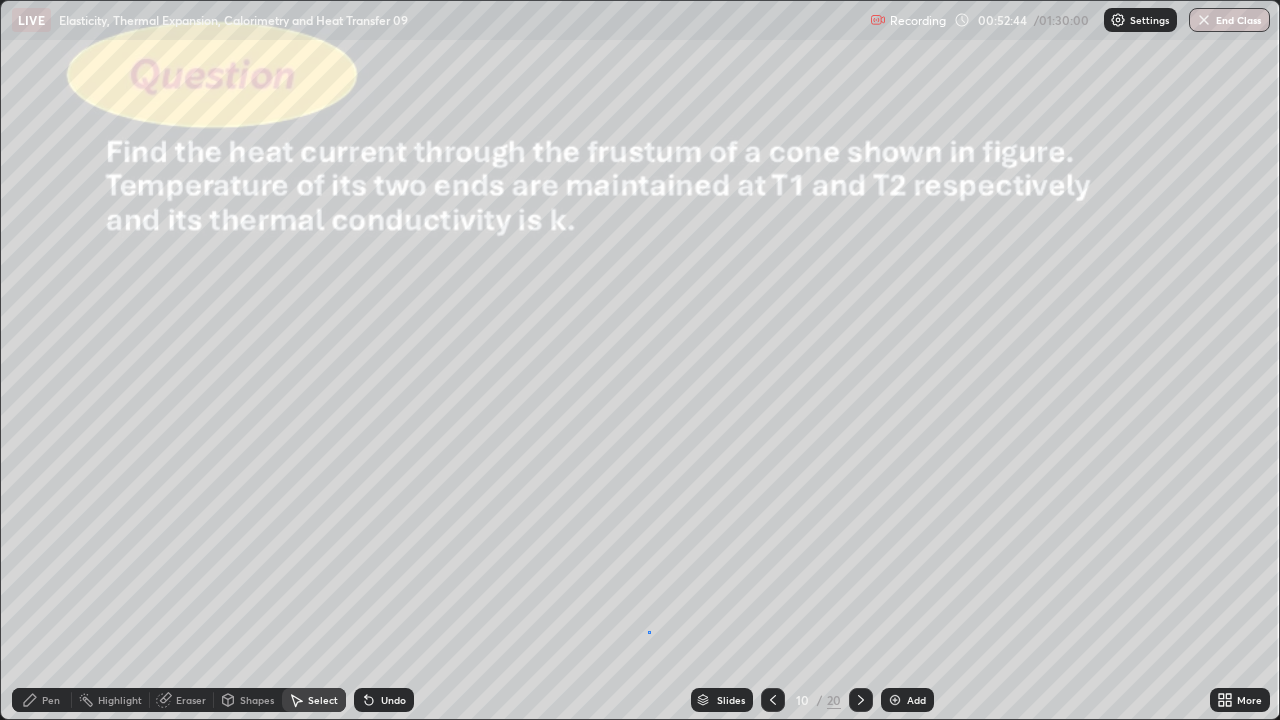 click on "0 ° Undo Copy Duplicate Duplicate to new slide Delete" at bounding box center (640, 360) 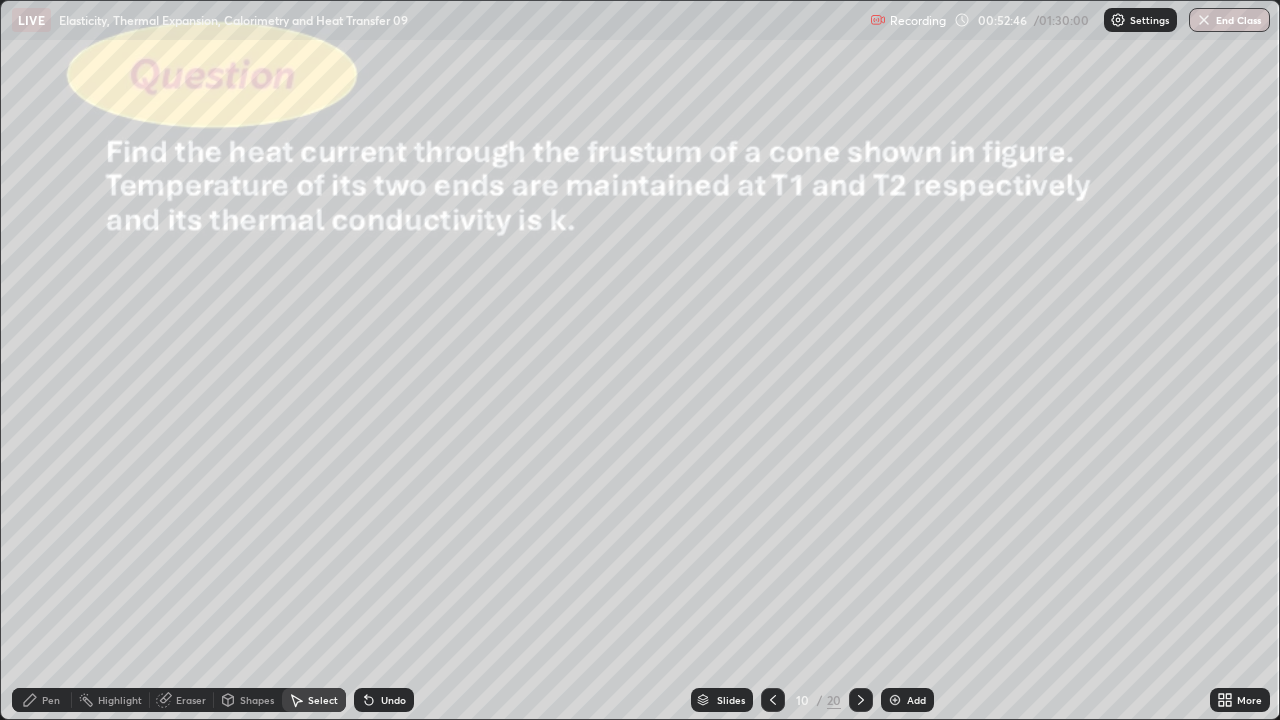 click on "Eraser" at bounding box center [191, 700] 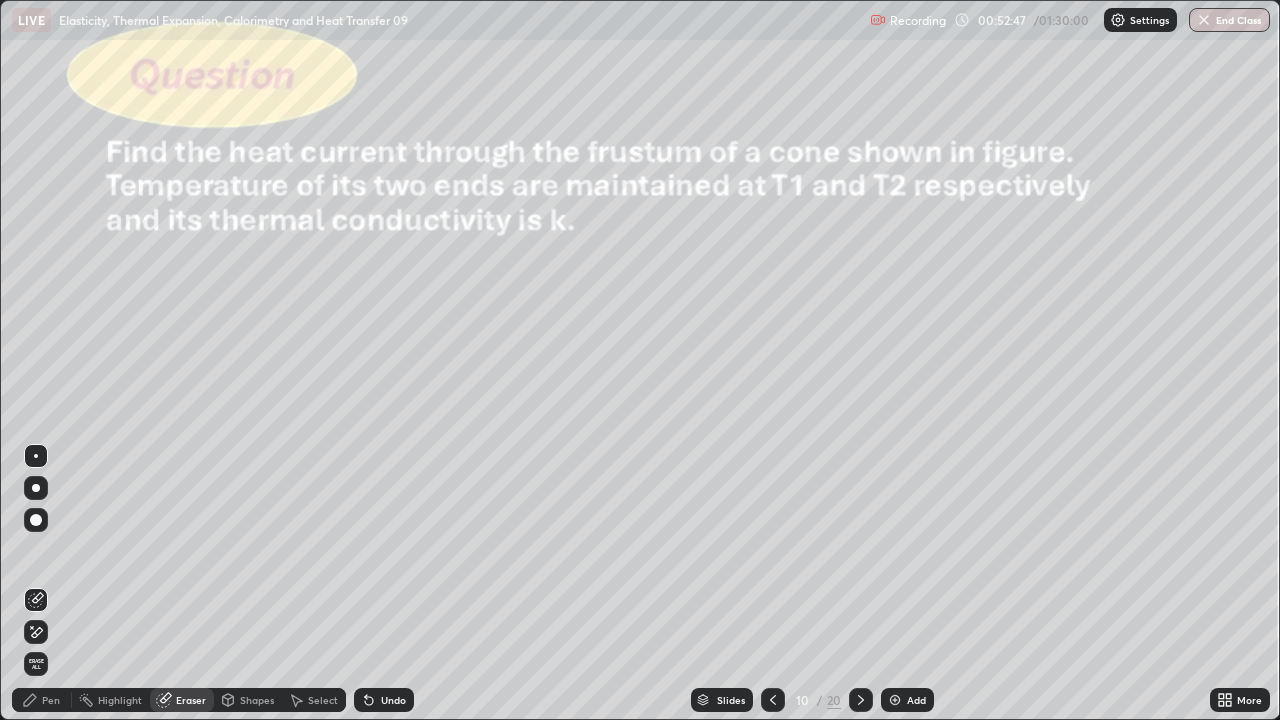 click 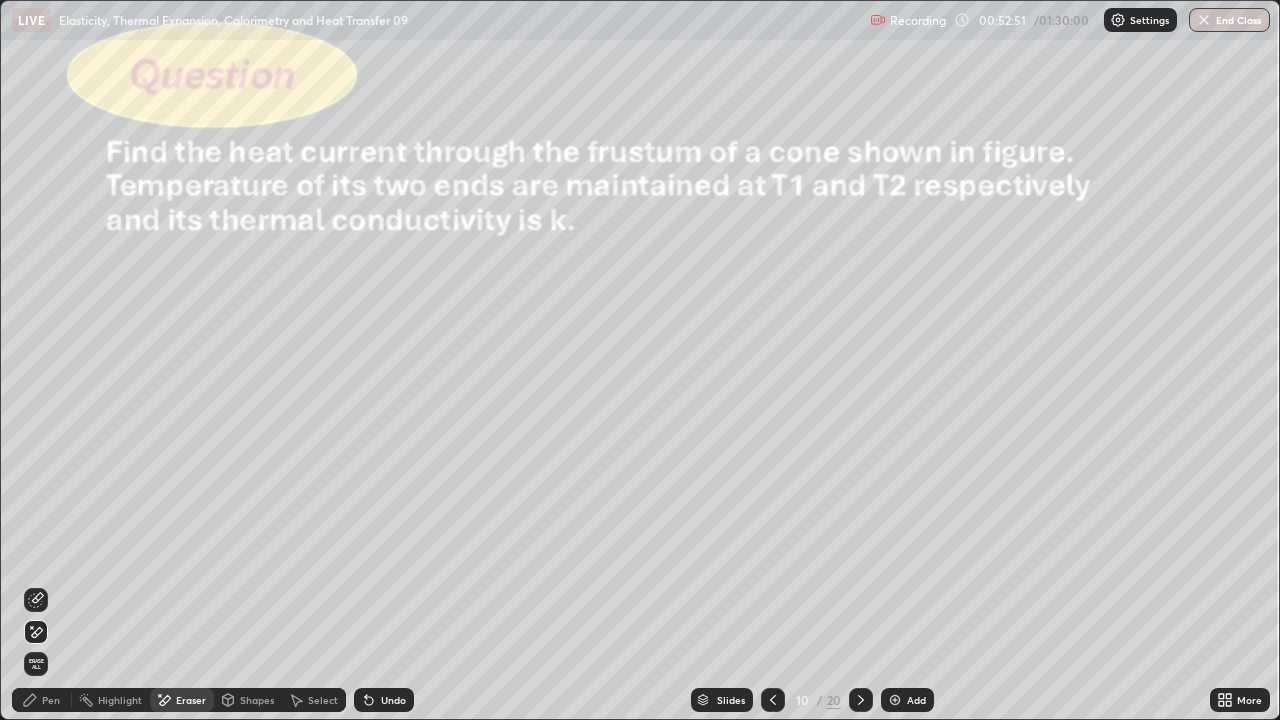 click on "Pen" at bounding box center (51, 700) 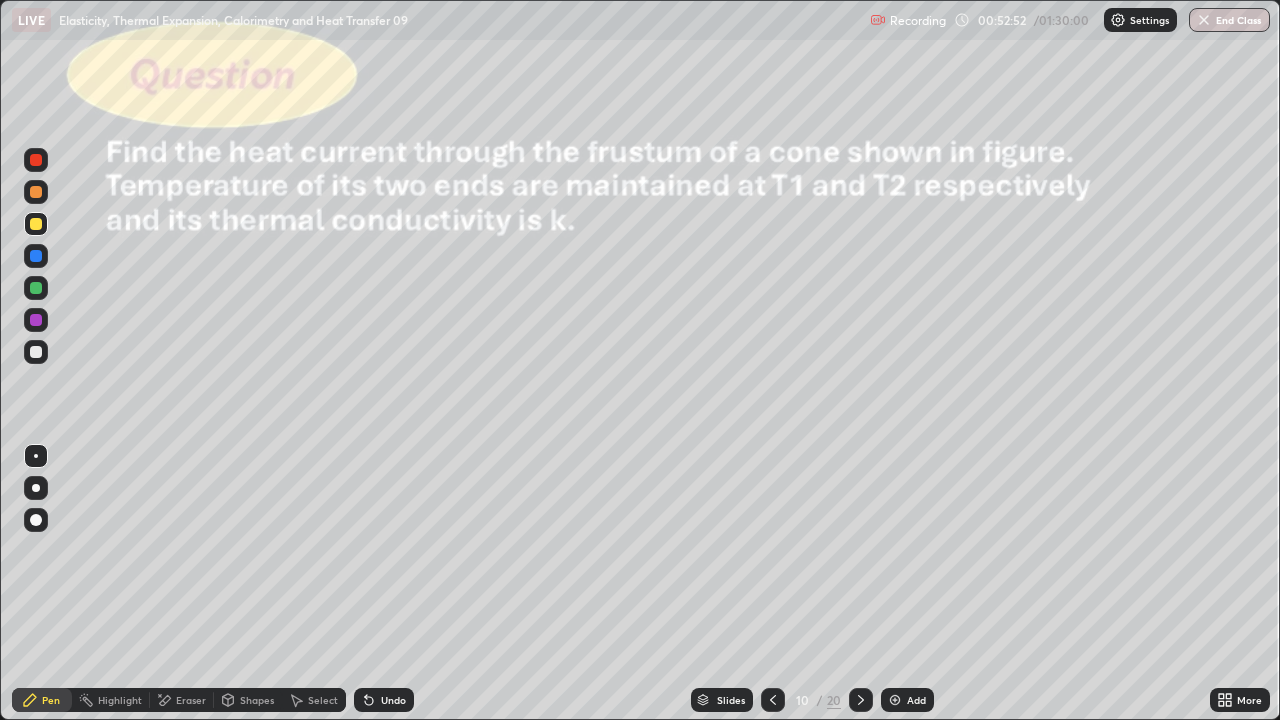 click at bounding box center (36, 352) 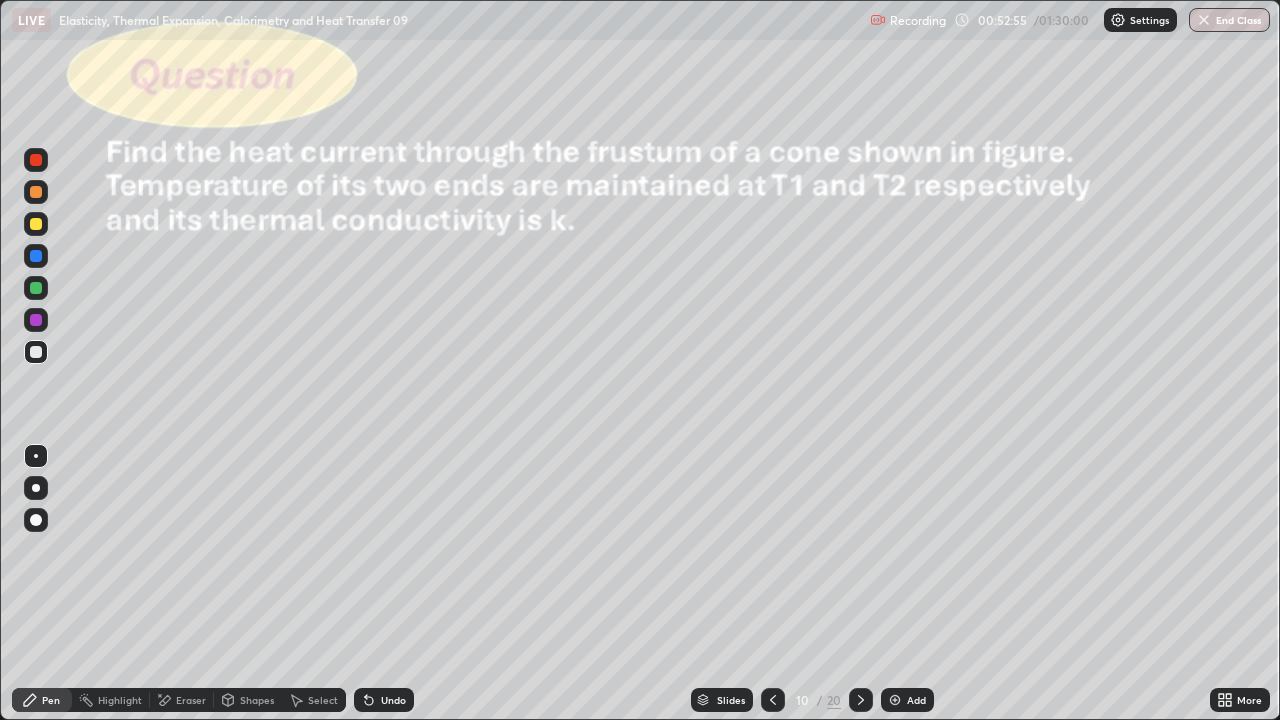 click on "Shapes" at bounding box center (257, 700) 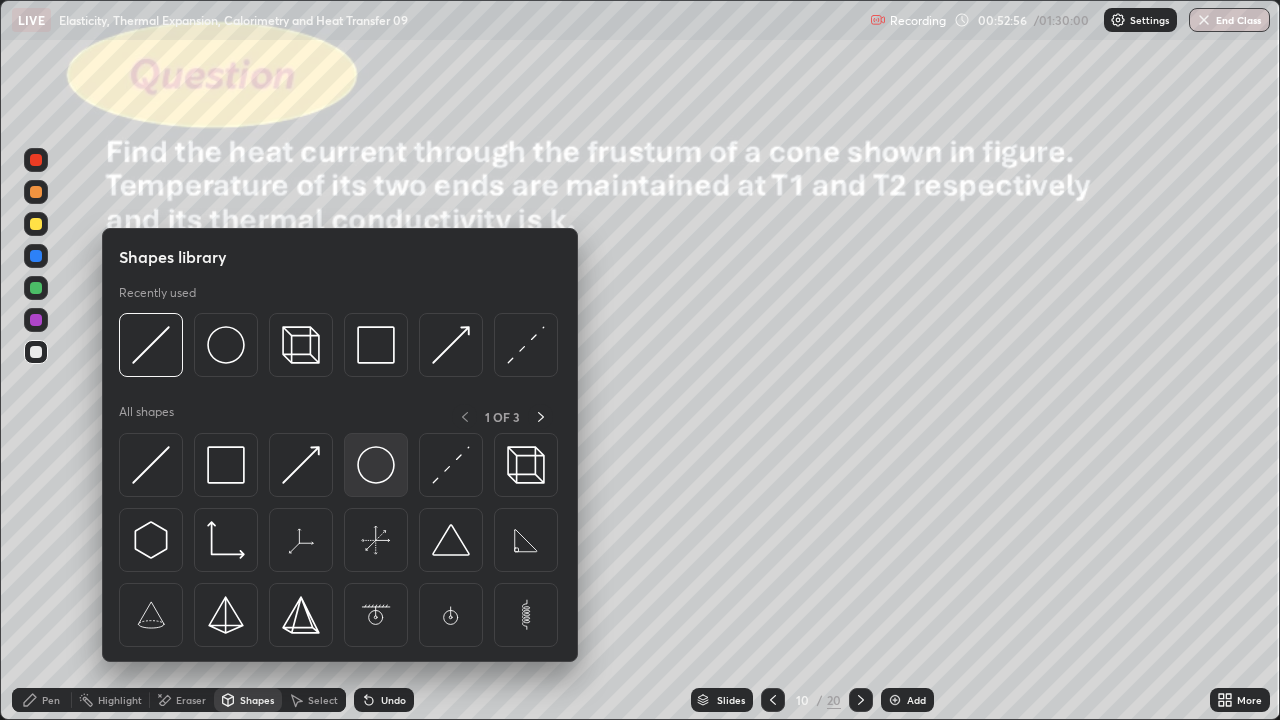 click at bounding box center [376, 465] 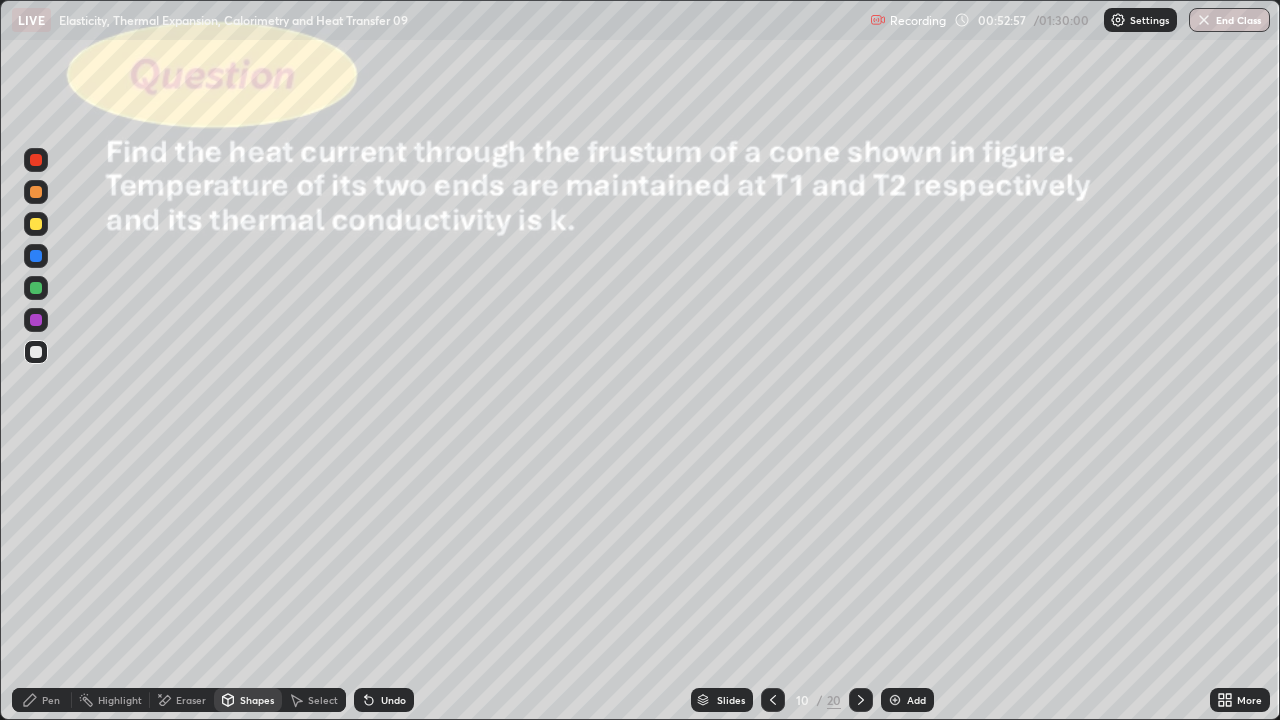 click at bounding box center (36, 288) 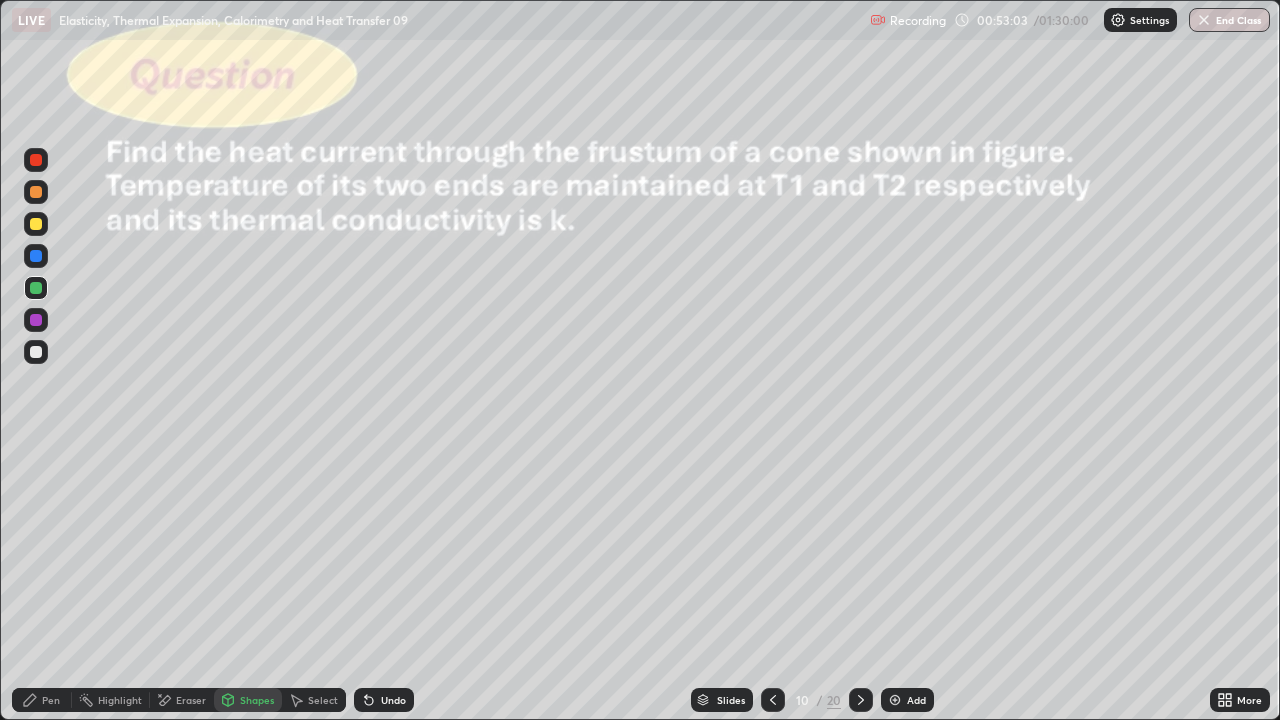 click on "Pen" at bounding box center (51, 700) 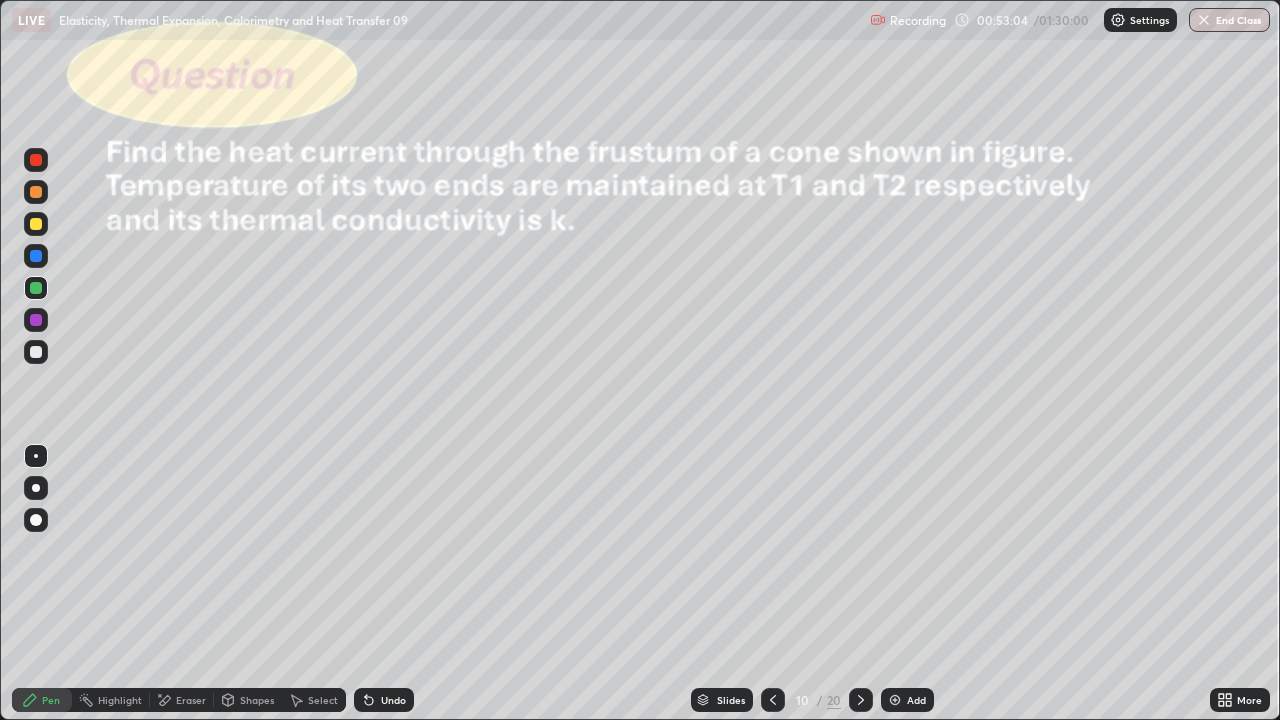 click at bounding box center [36, 352] 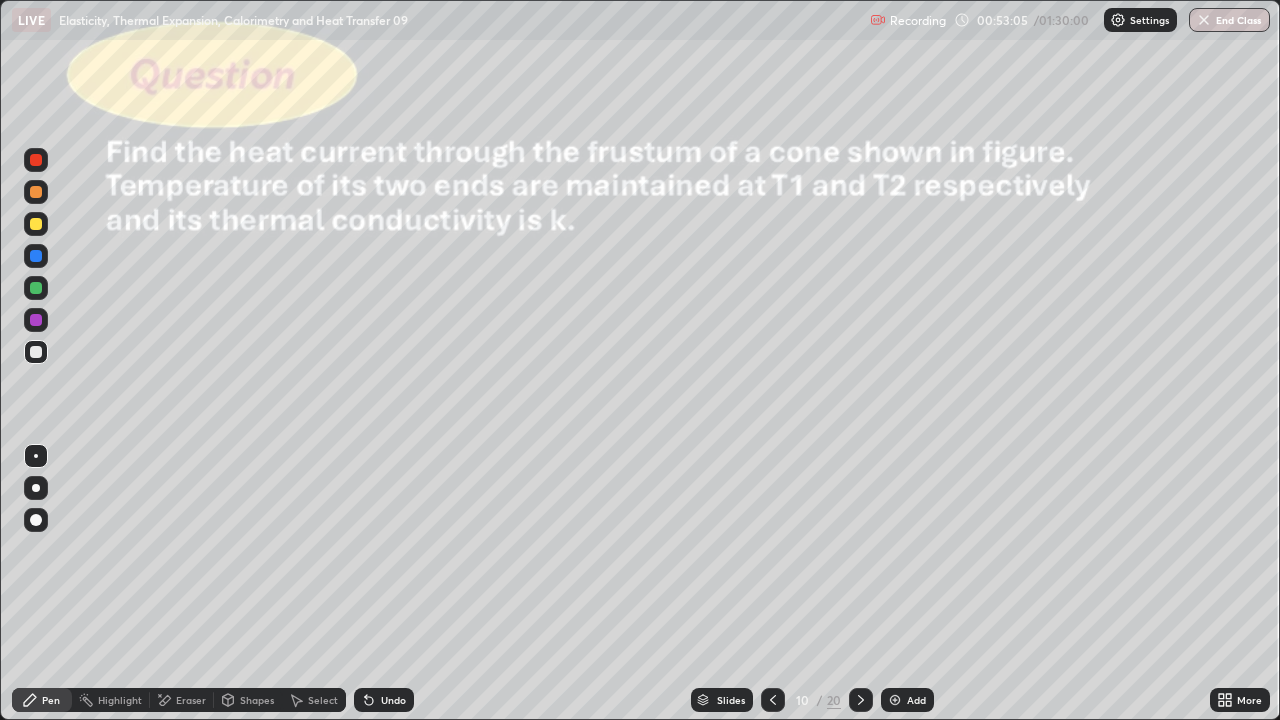click at bounding box center (36, 288) 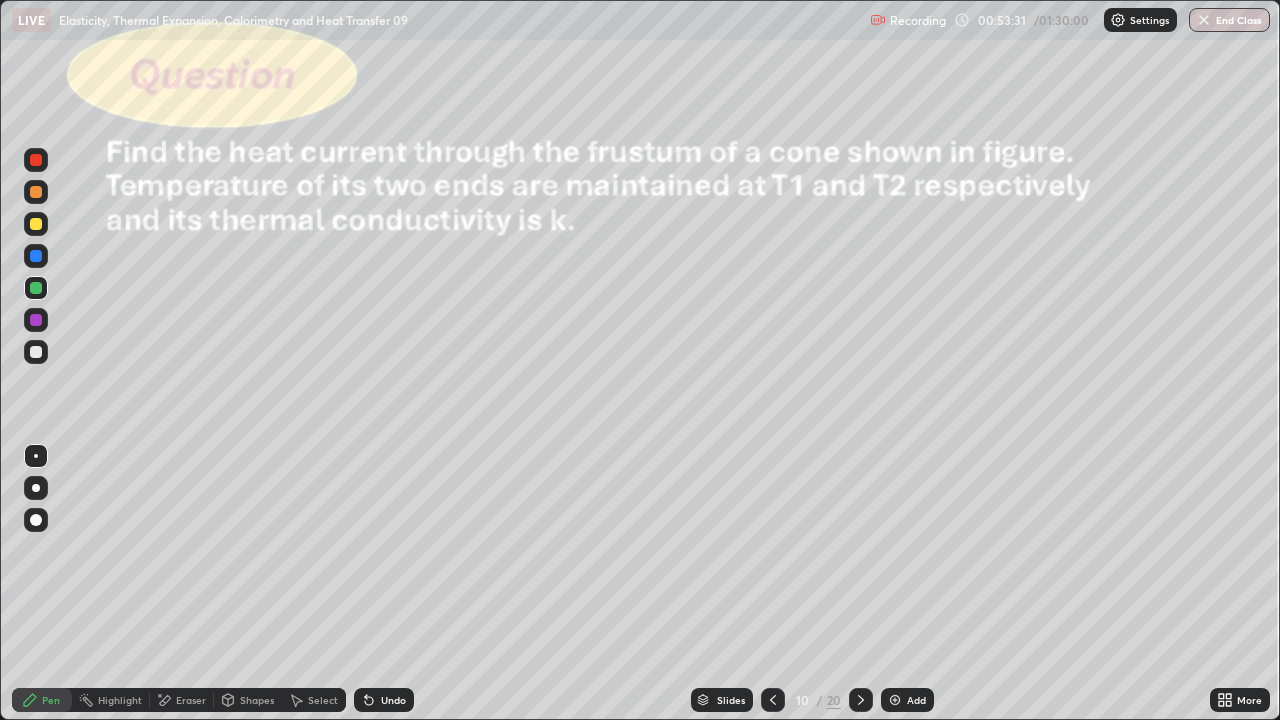 click on "Undo" at bounding box center (393, 700) 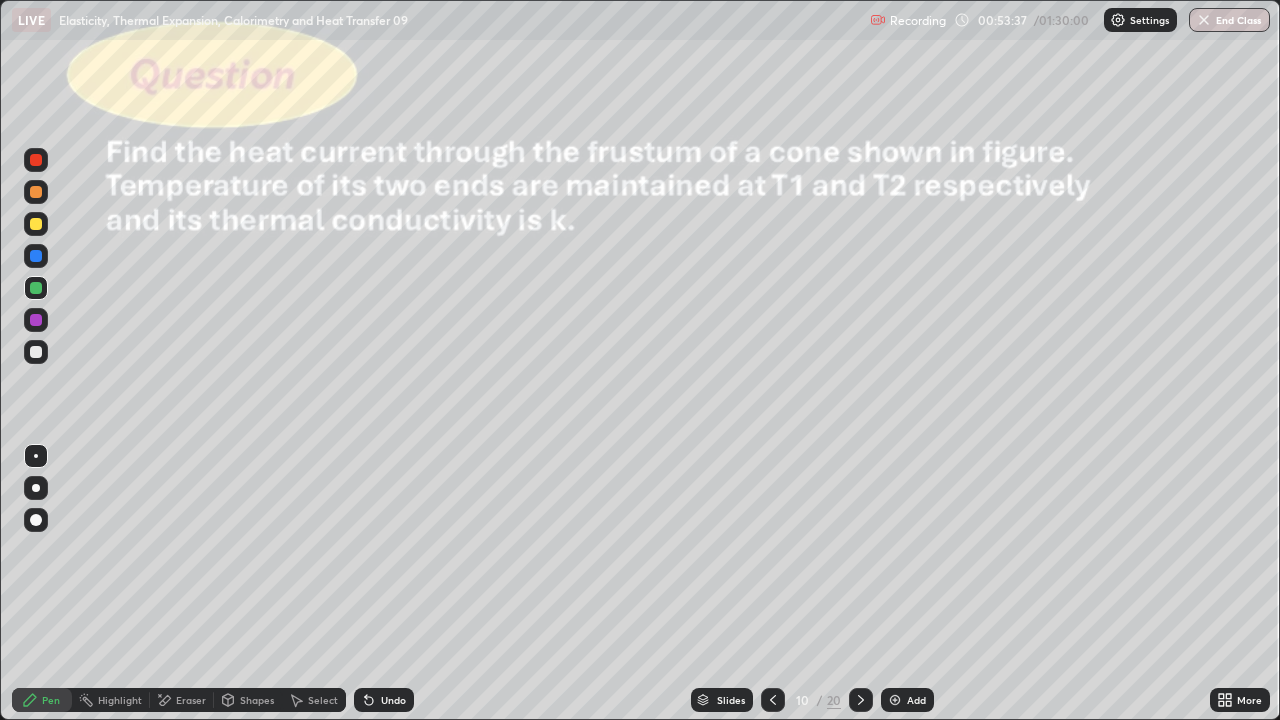 click on "Shapes" at bounding box center [257, 700] 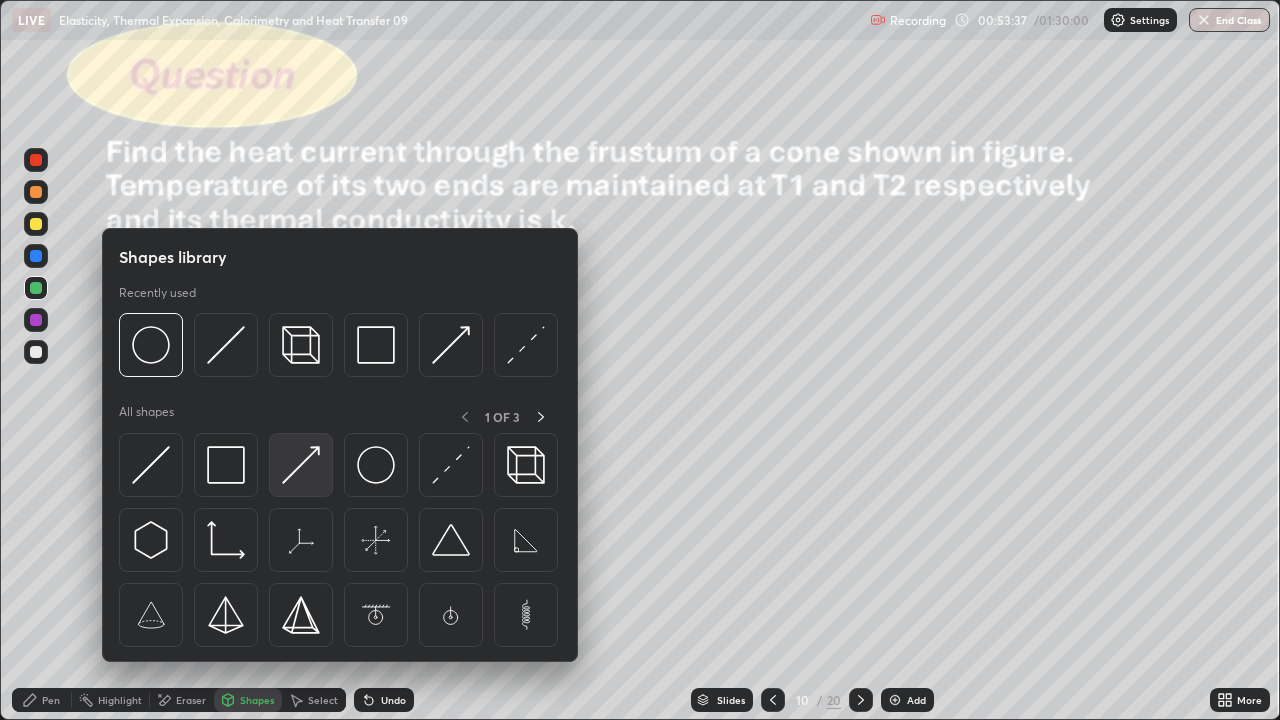 click at bounding box center [301, 465] 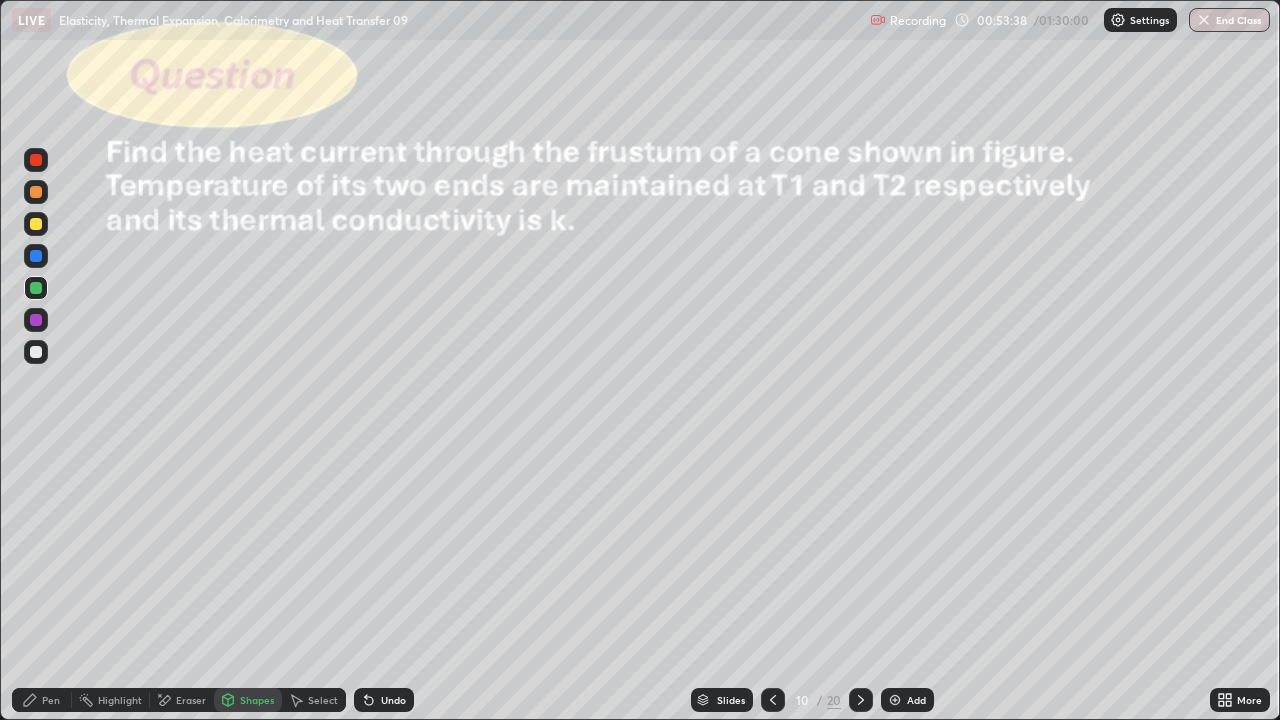 click at bounding box center (36, 352) 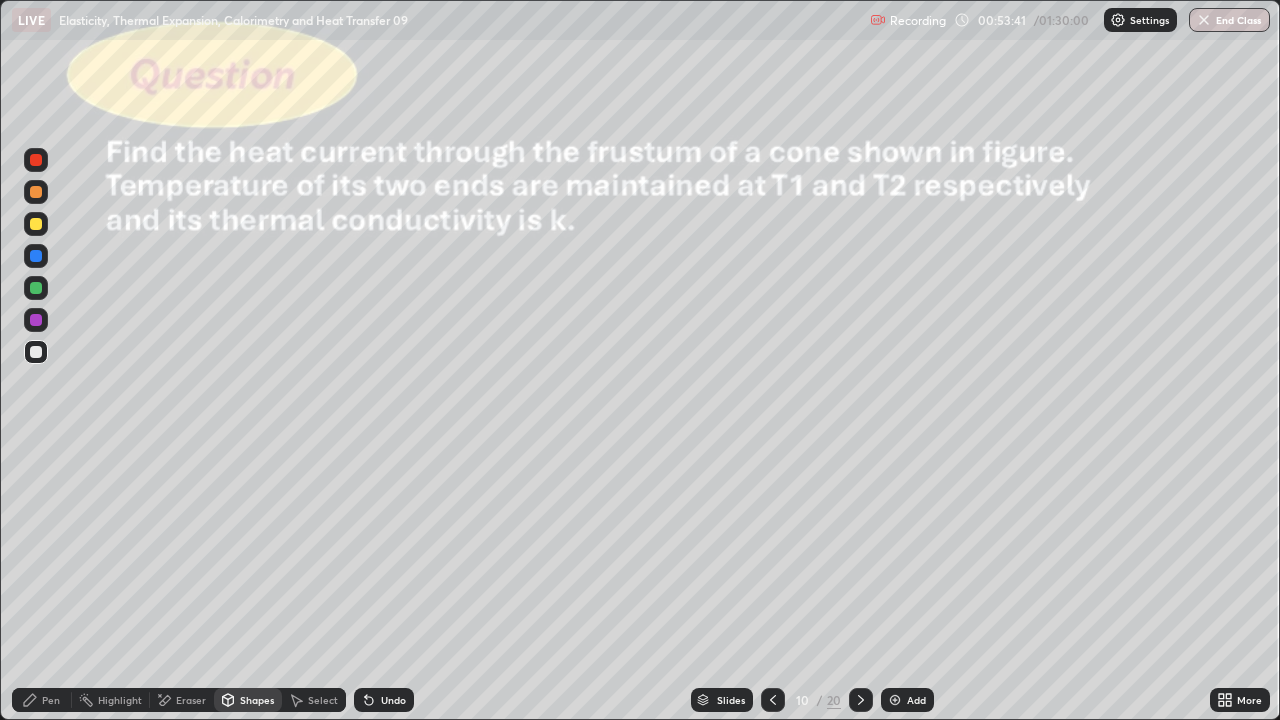 click on "Pen" at bounding box center (42, 700) 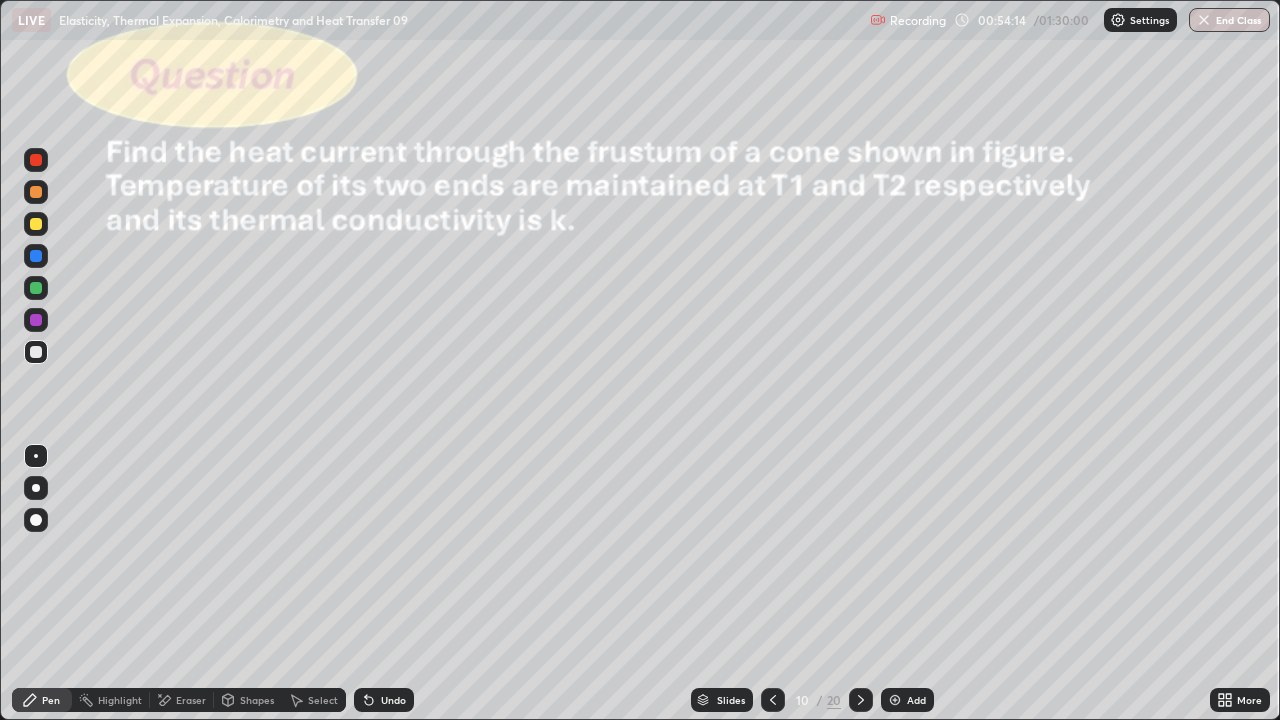 click at bounding box center [36, 224] 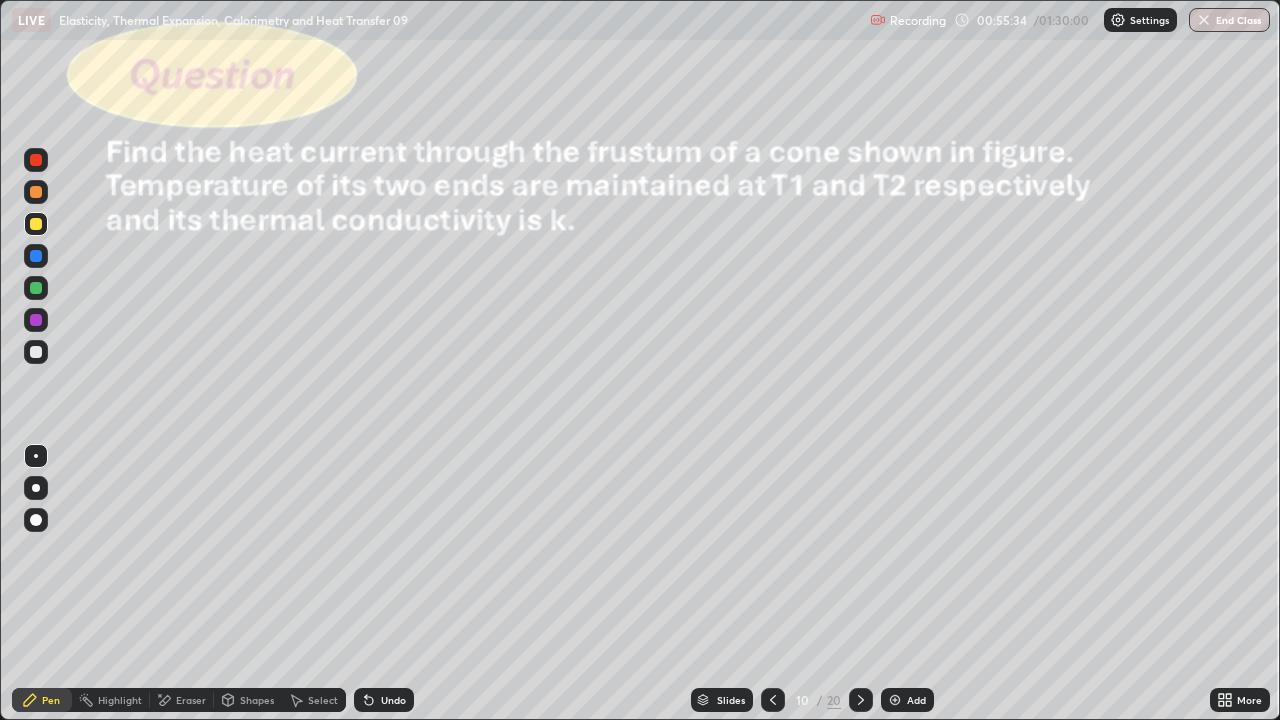 click on "Shapes" at bounding box center (248, 700) 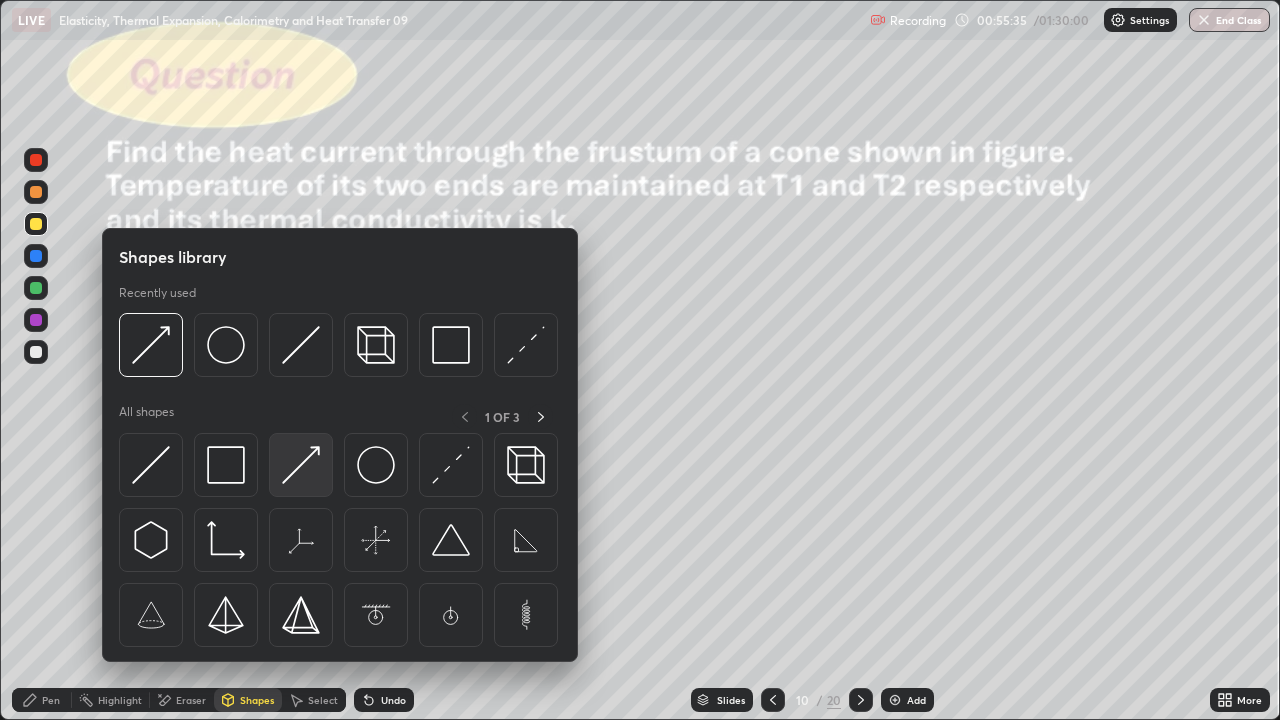 click at bounding box center [301, 465] 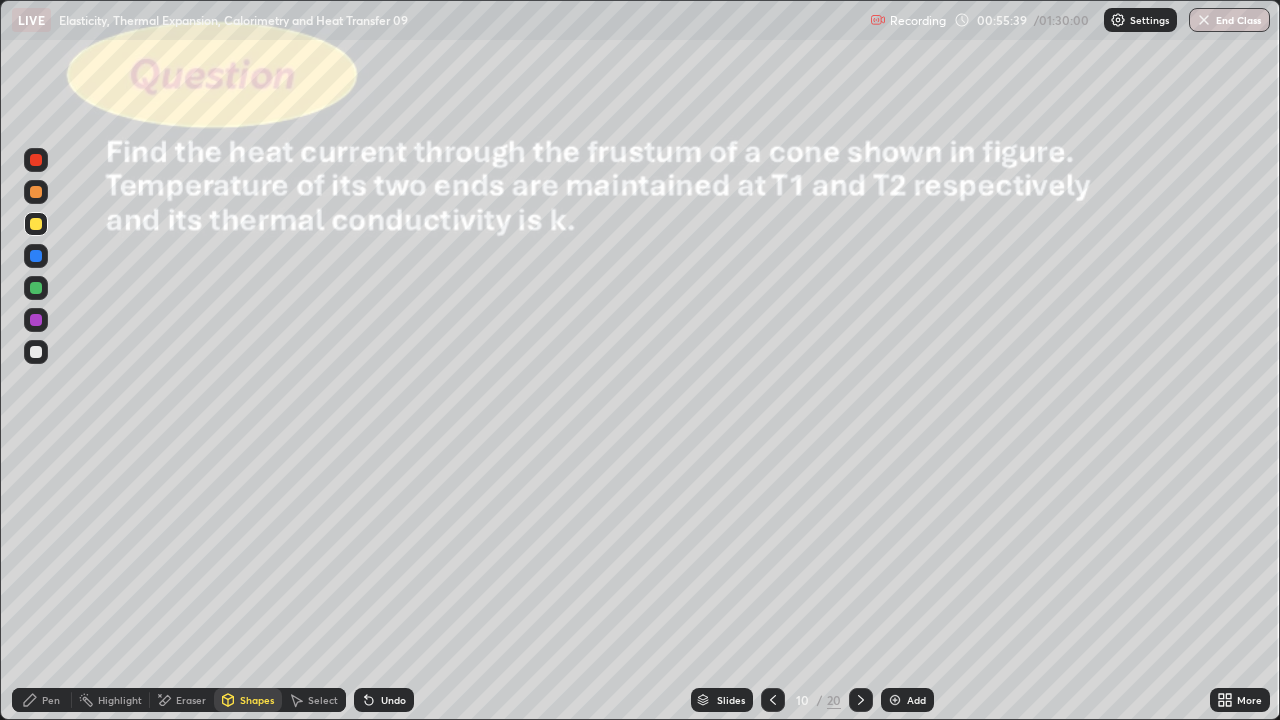 click on "Shapes" at bounding box center (257, 700) 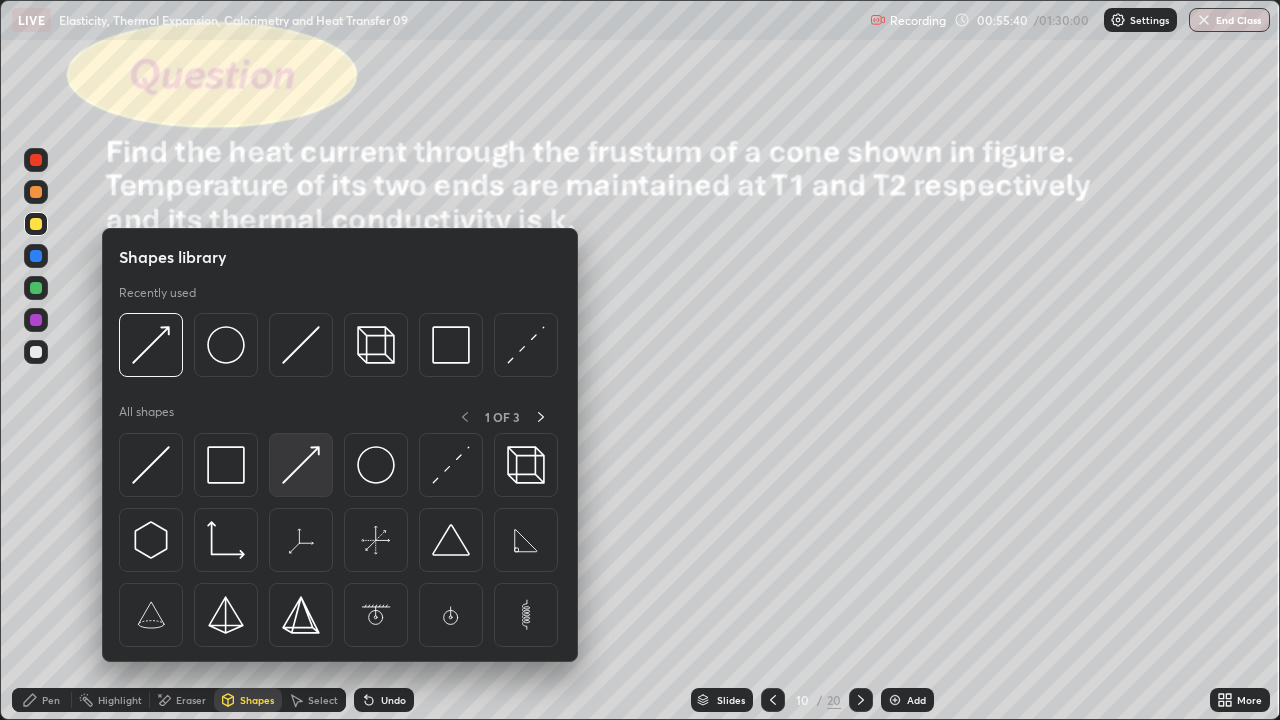 click at bounding box center (301, 465) 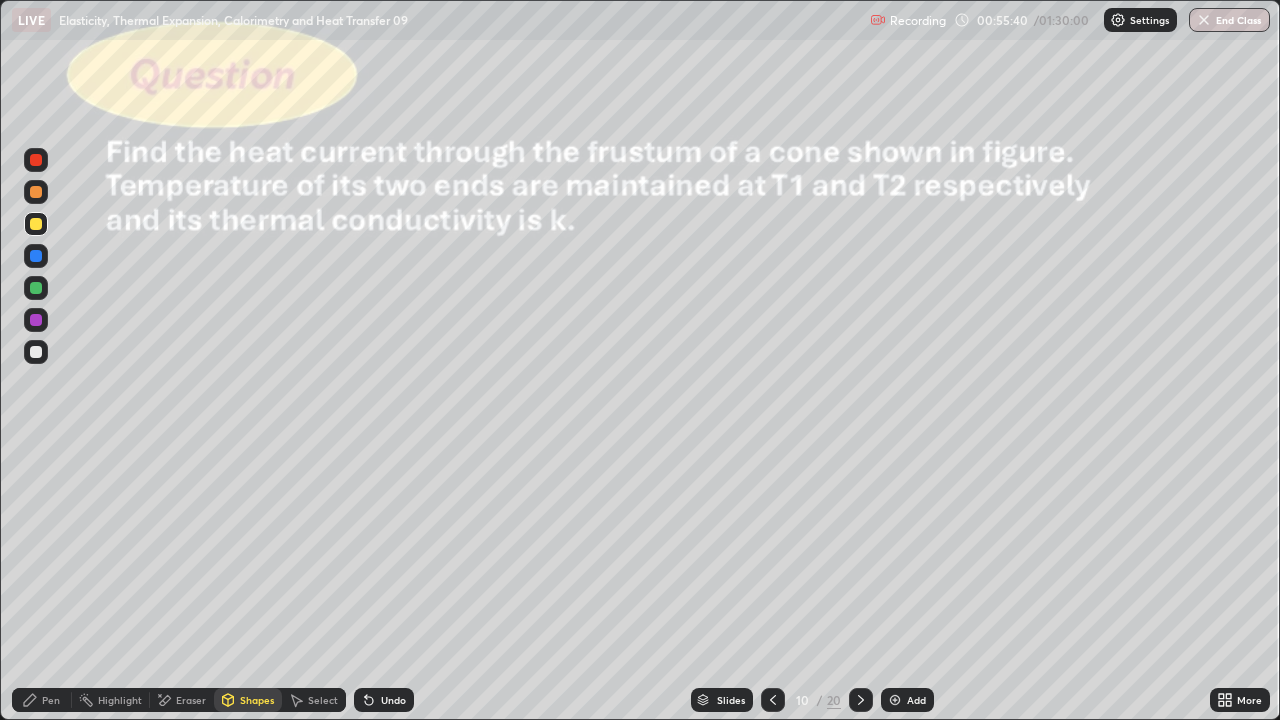 click at bounding box center [36, 288] 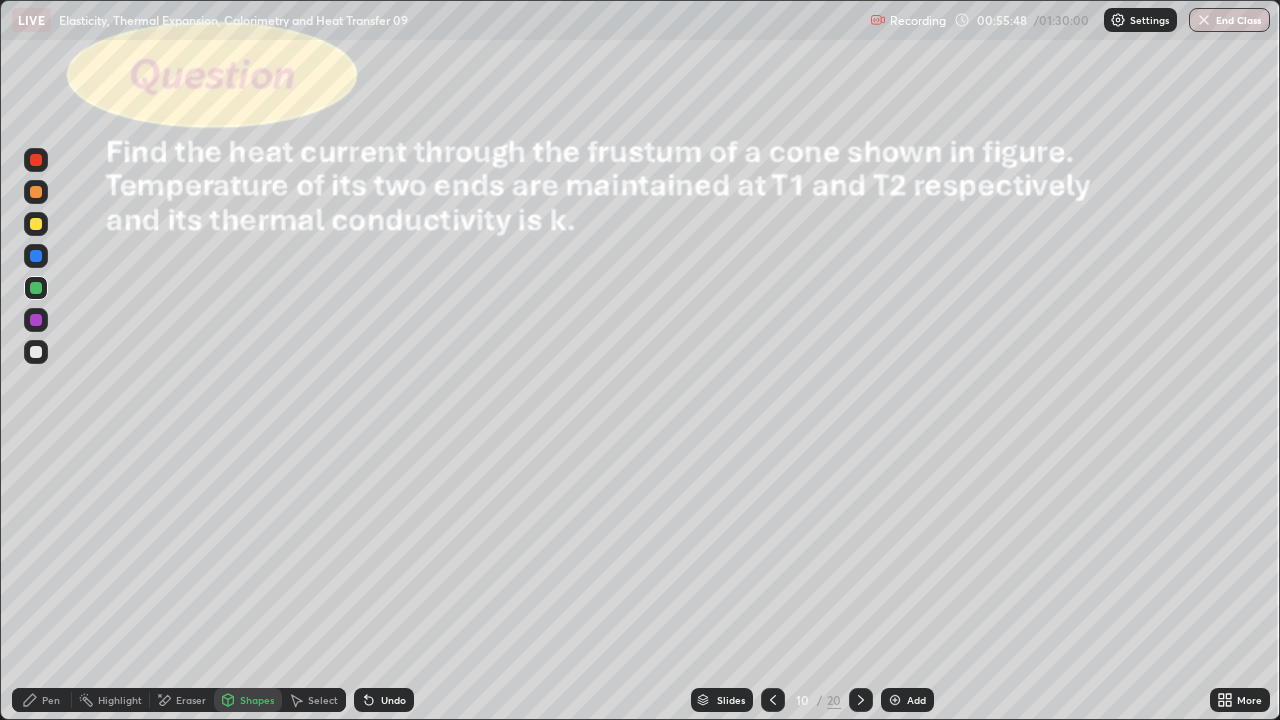 click on "Pen" at bounding box center [51, 700] 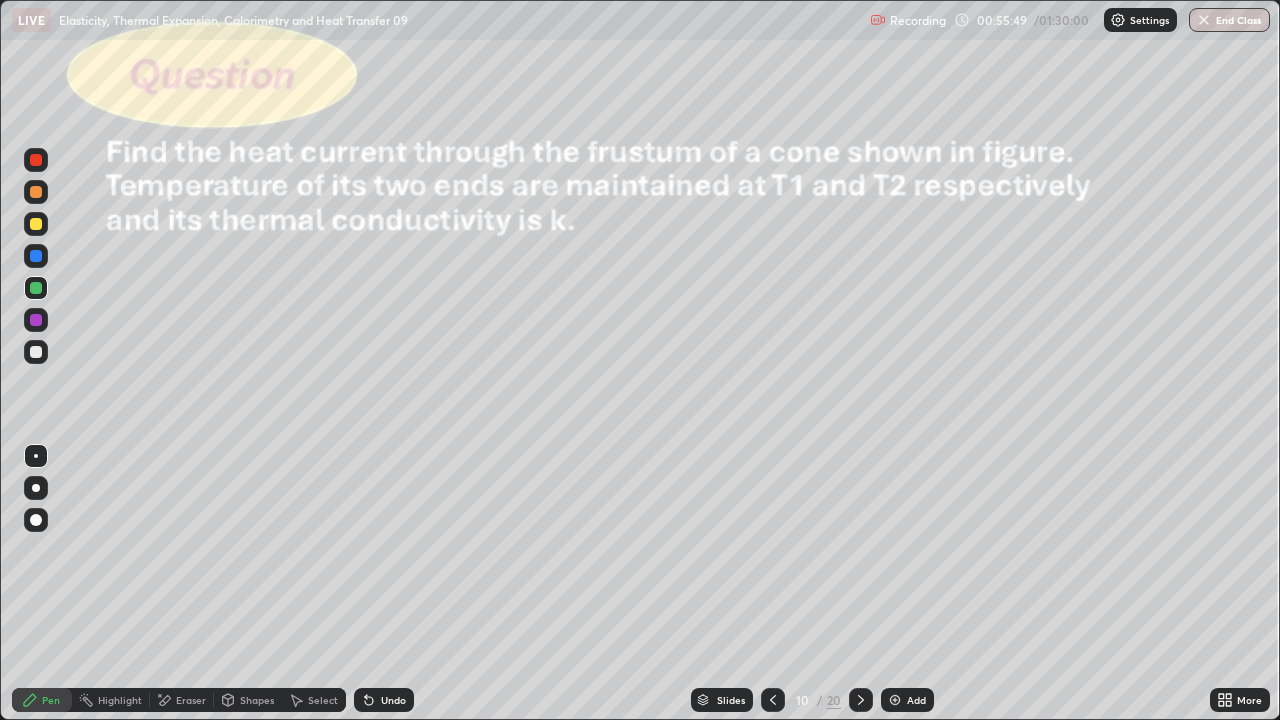 click at bounding box center (36, 352) 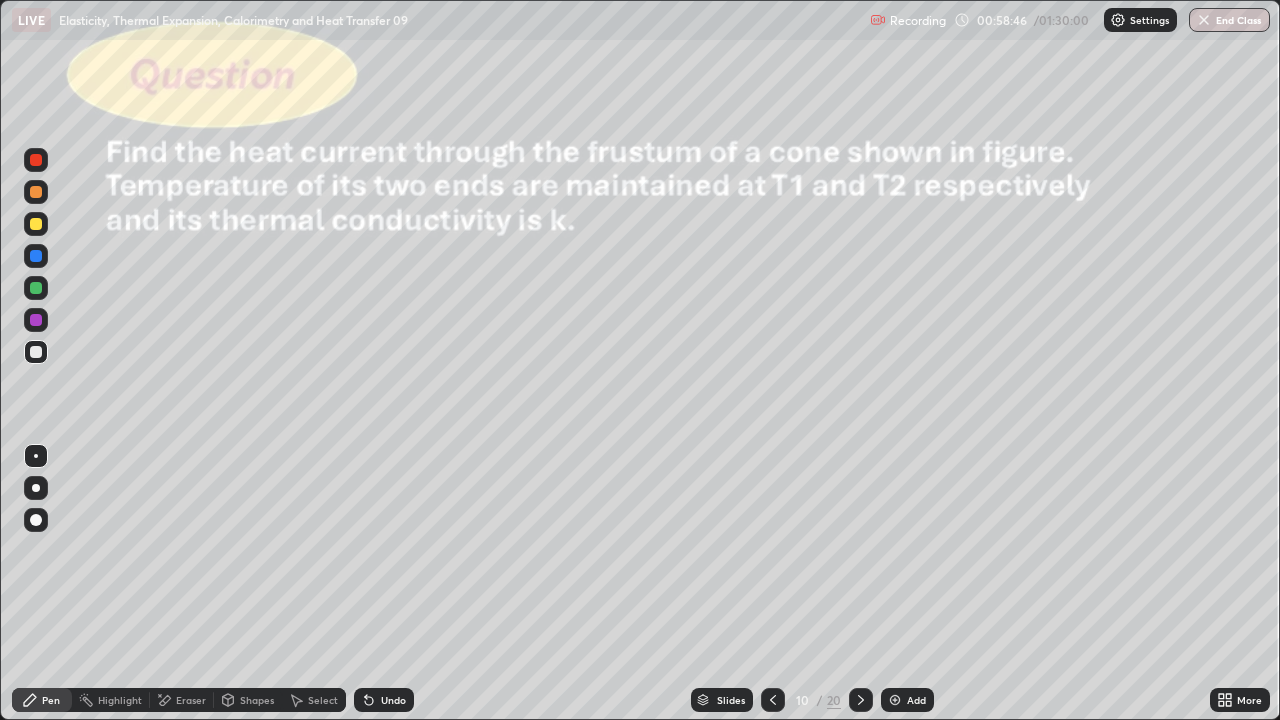 click on "Undo" at bounding box center [393, 700] 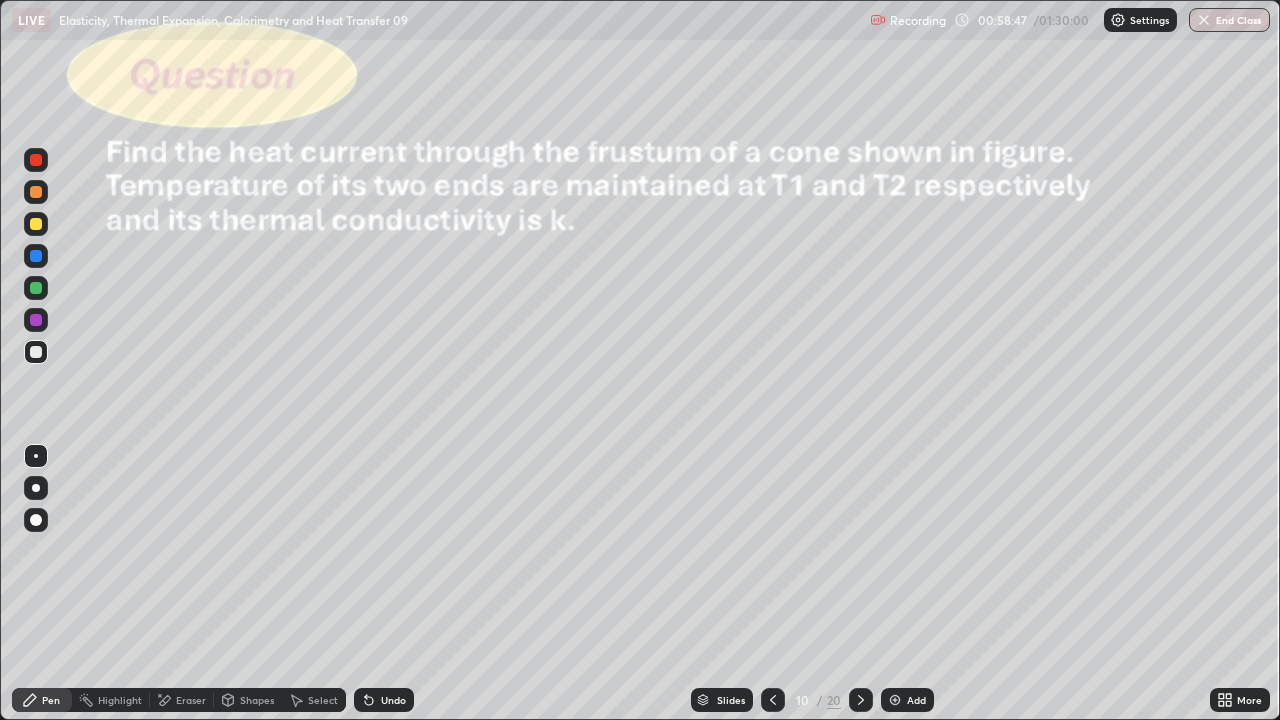 click on "Undo" at bounding box center (393, 700) 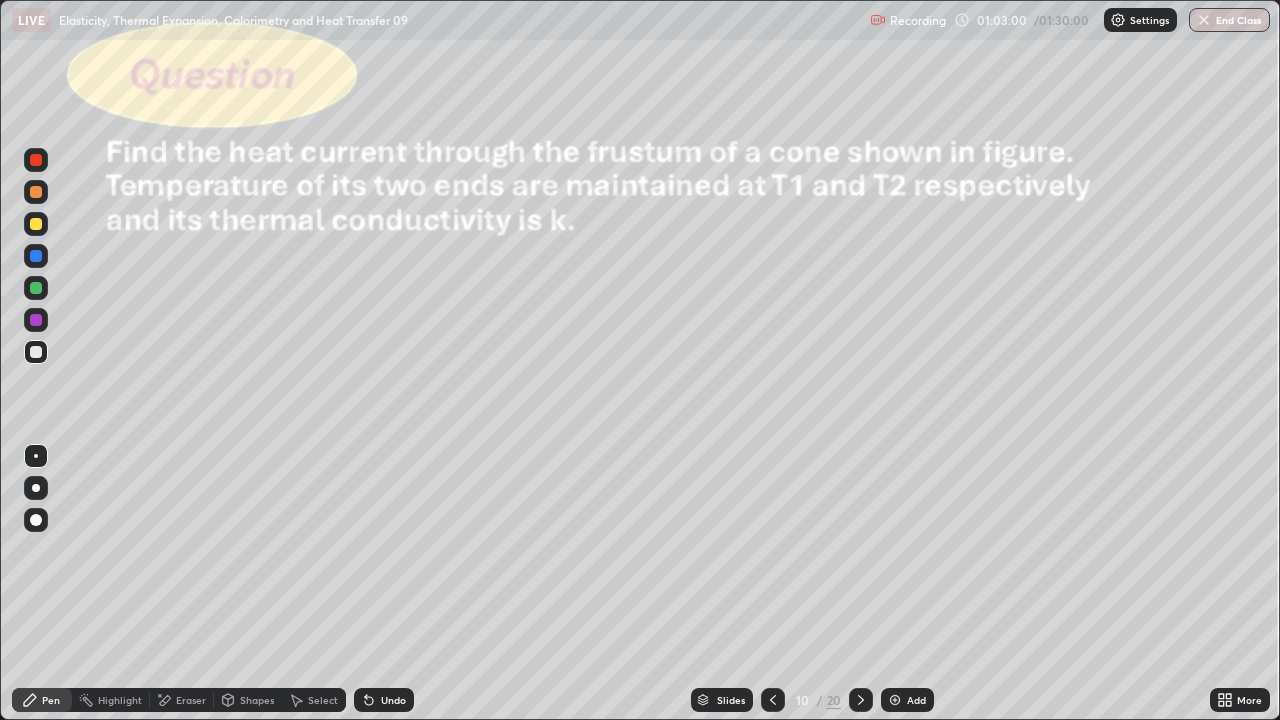 click 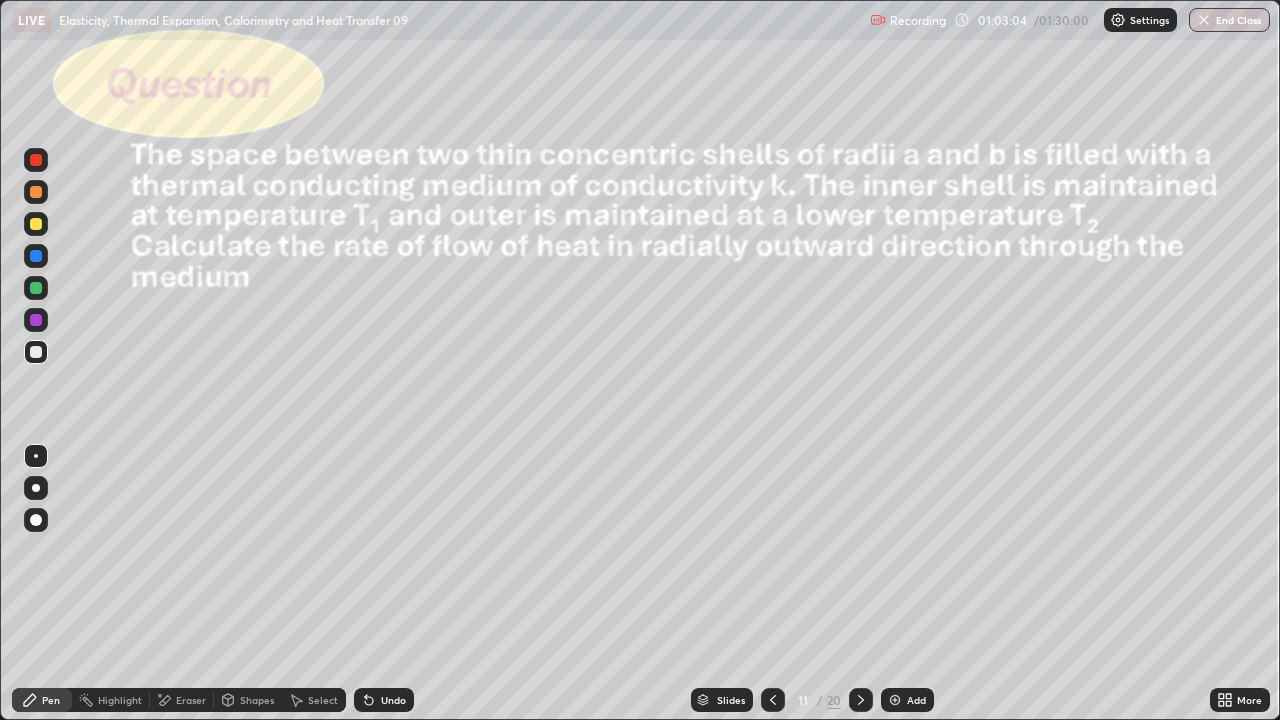 click at bounding box center [773, 700] 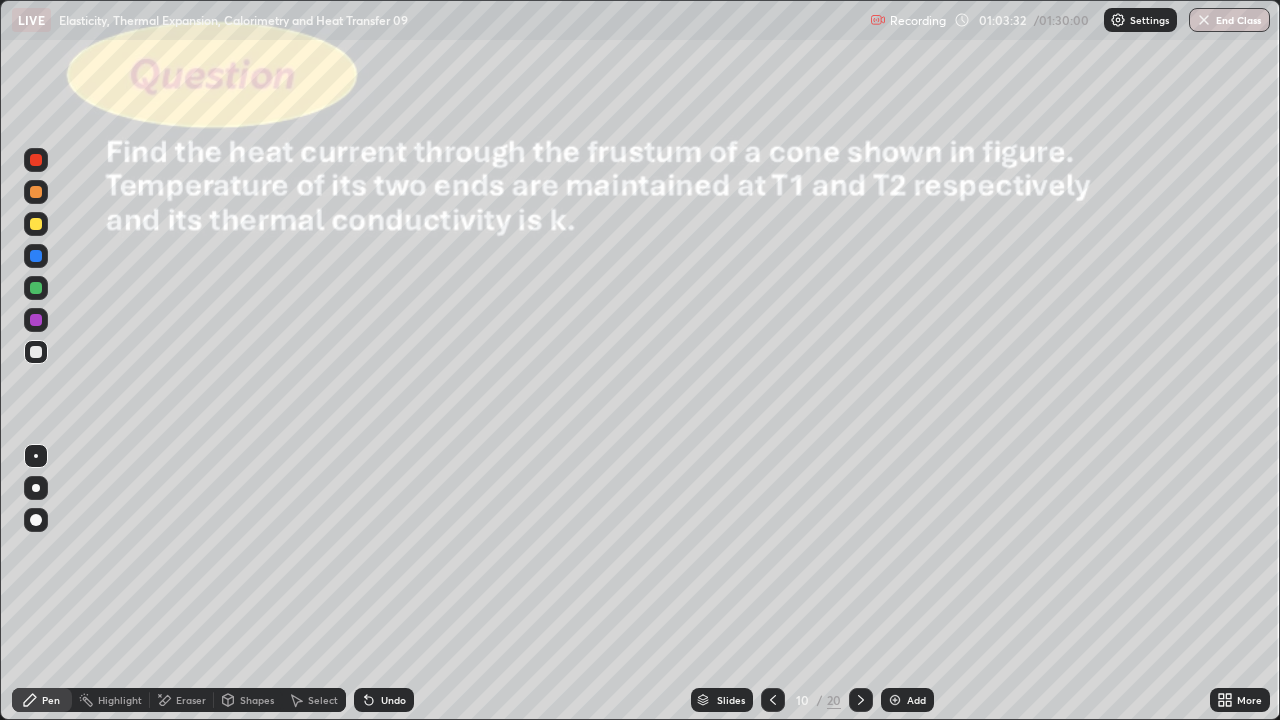 click at bounding box center [861, 700] 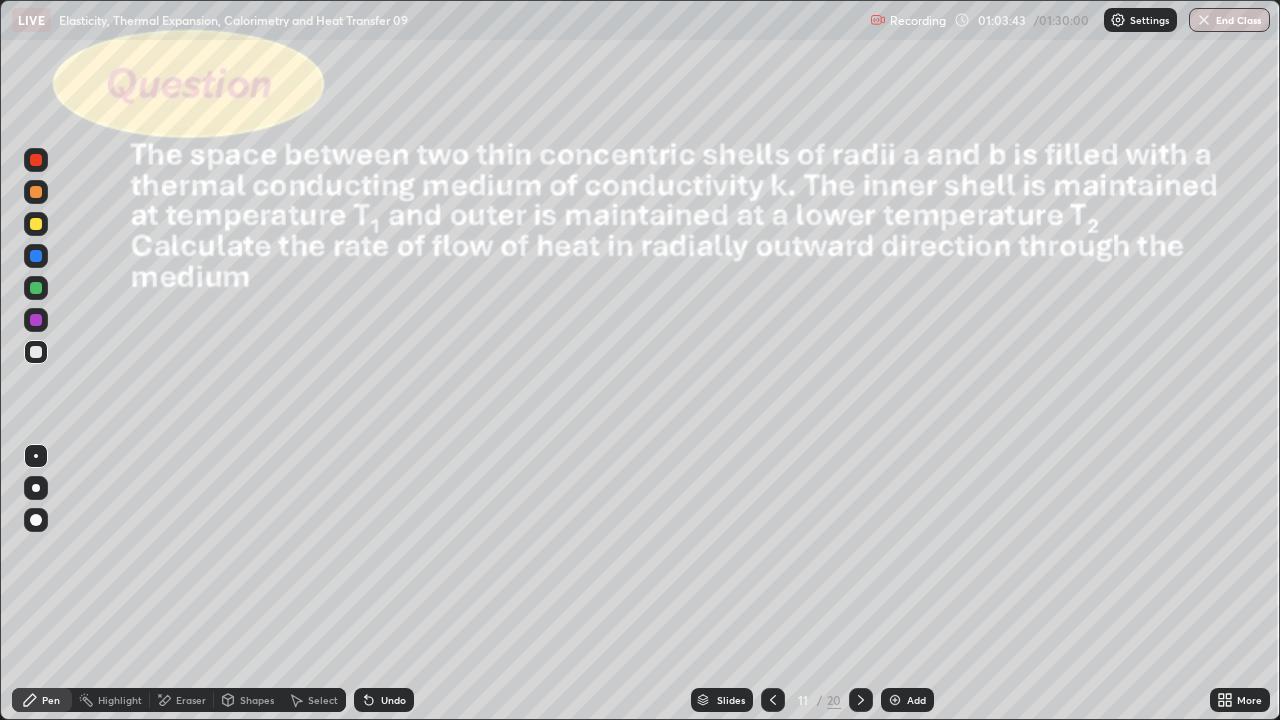 click on "Shapes" at bounding box center [248, 700] 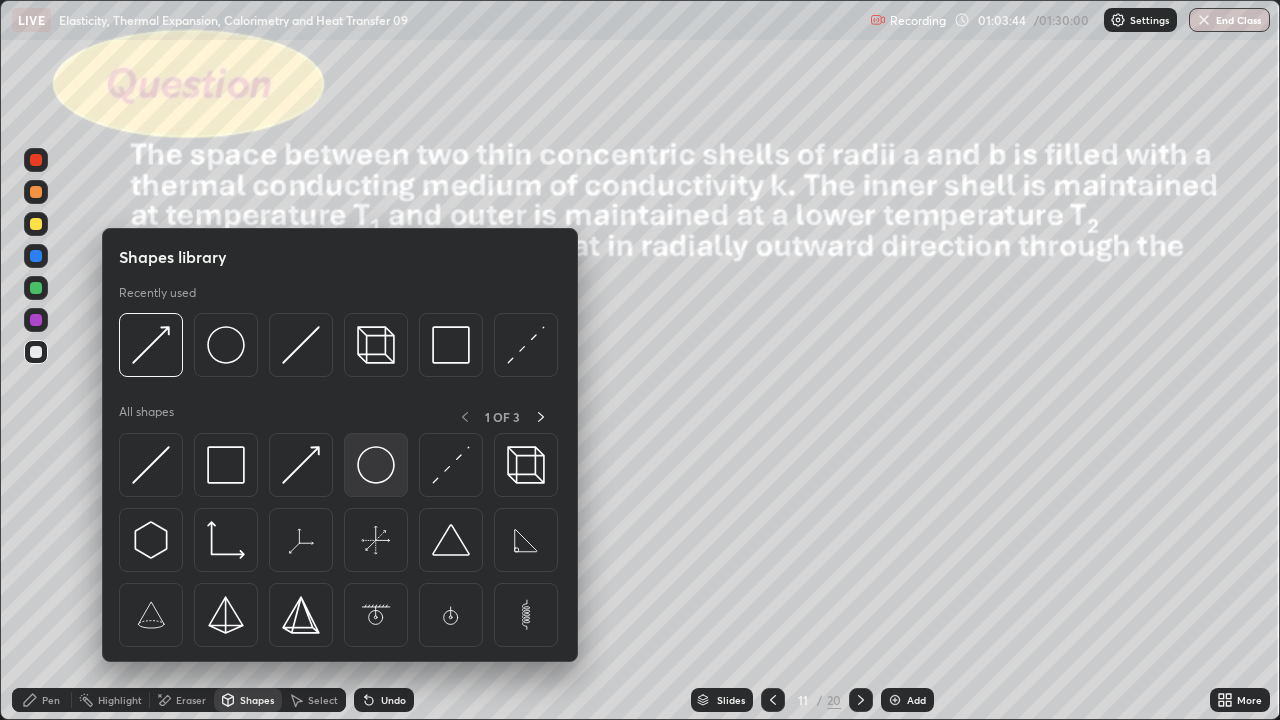 click at bounding box center [376, 465] 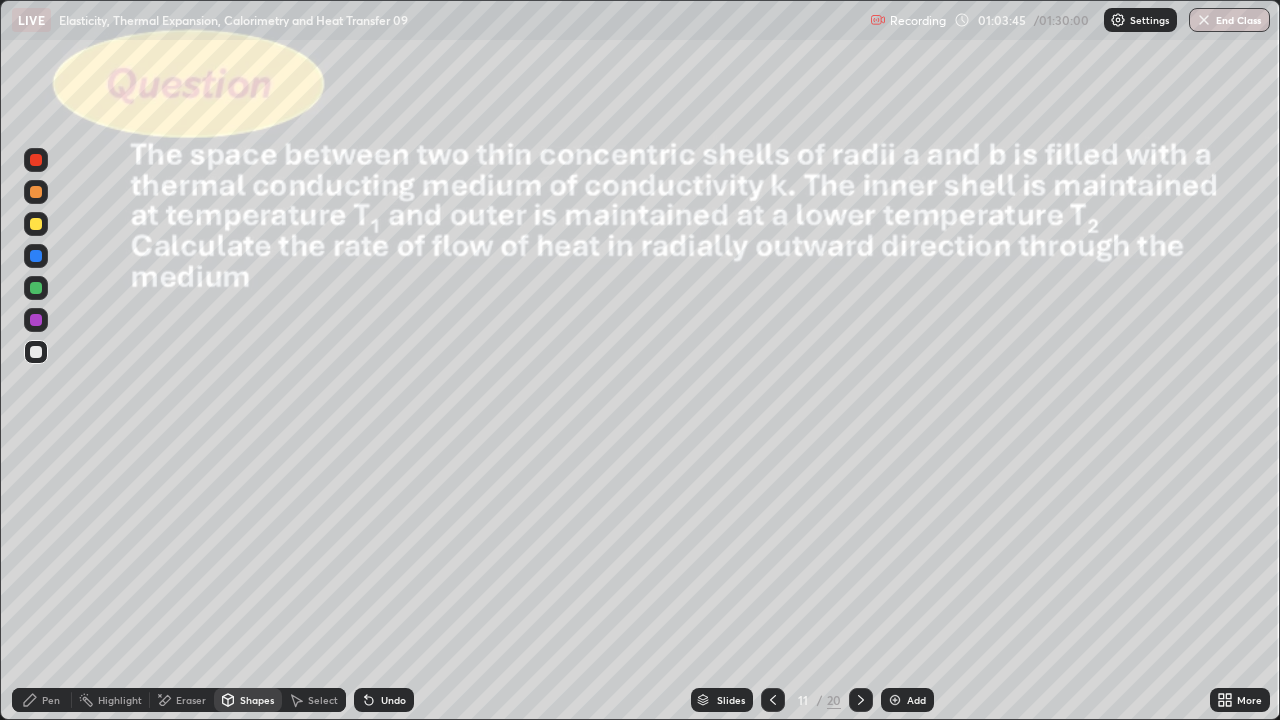 click at bounding box center [36, 224] 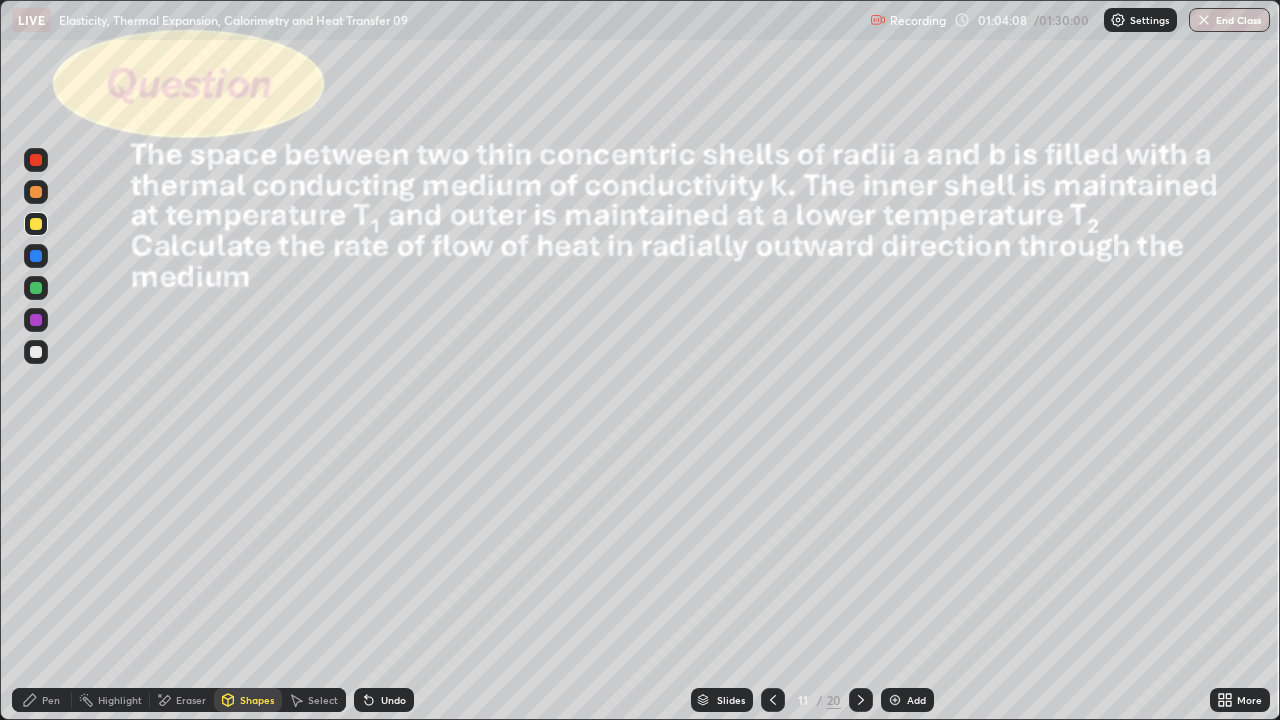 click on "Select" at bounding box center (314, 700) 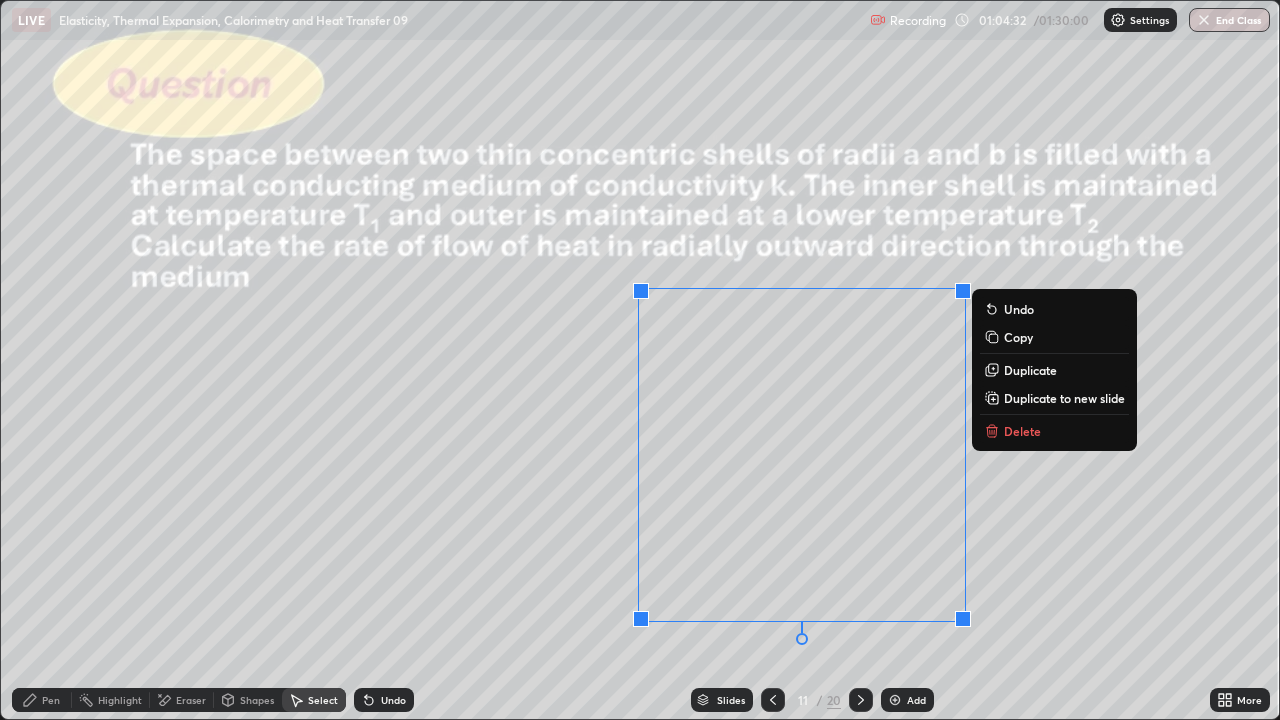 click on "0 ° Undo Copy Duplicate Duplicate to new slide Delete" at bounding box center [640, 360] 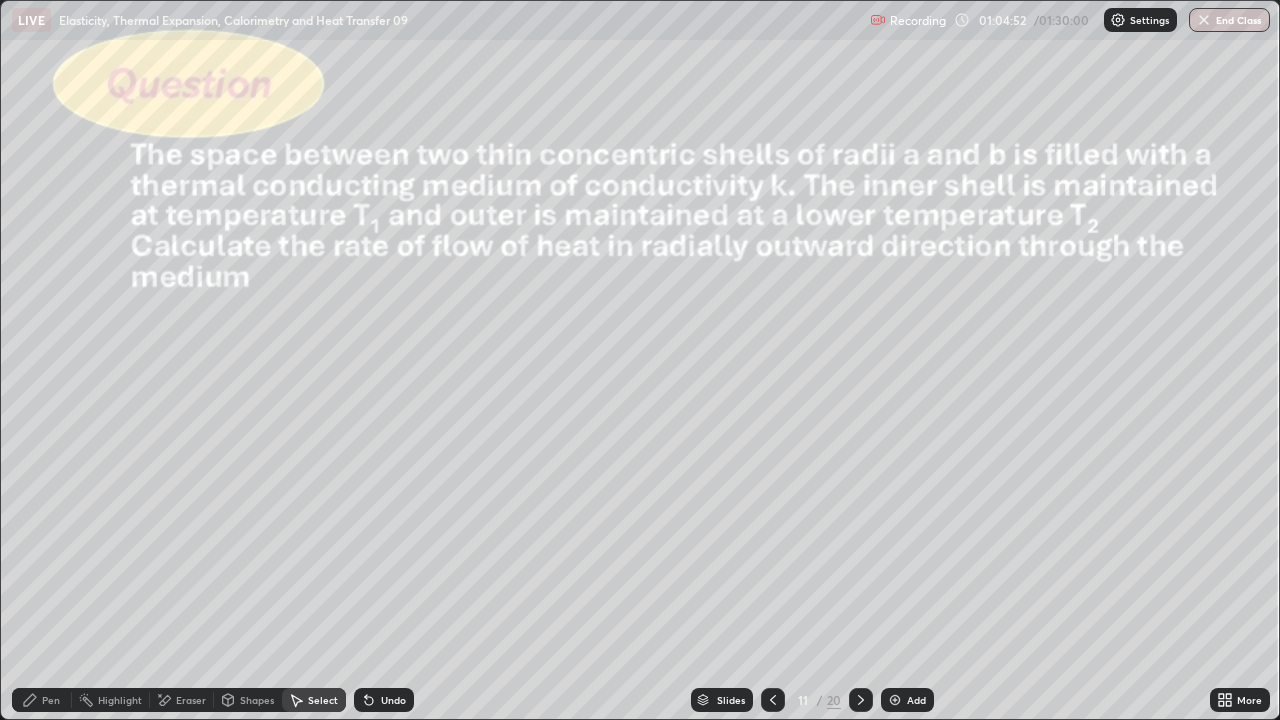 click on "Pen" at bounding box center (51, 700) 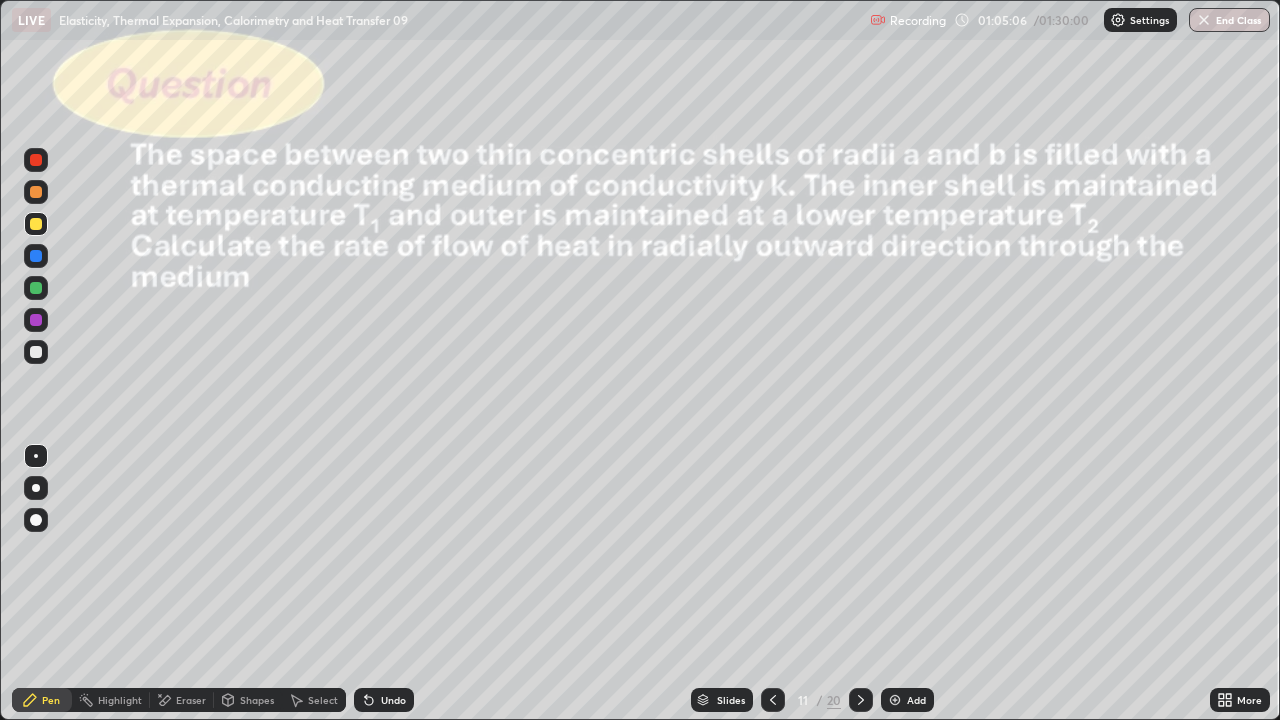 click at bounding box center (36, 352) 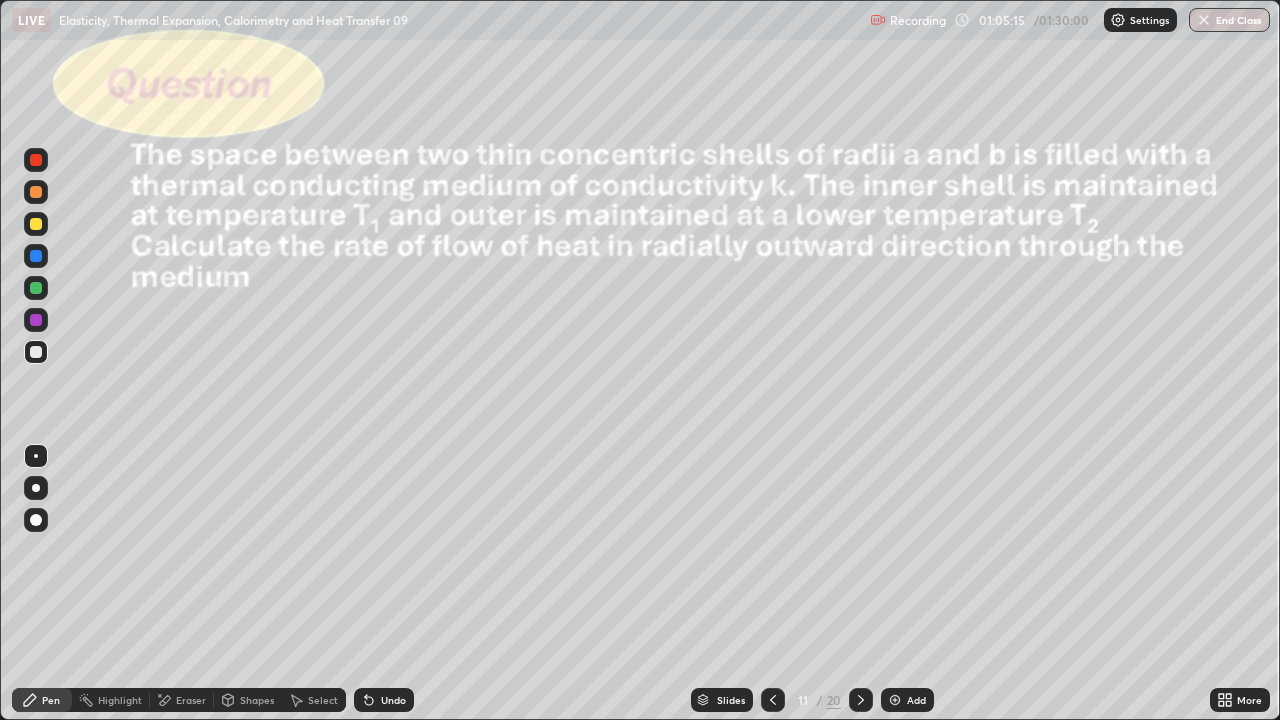 click on "Shapes" at bounding box center [248, 700] 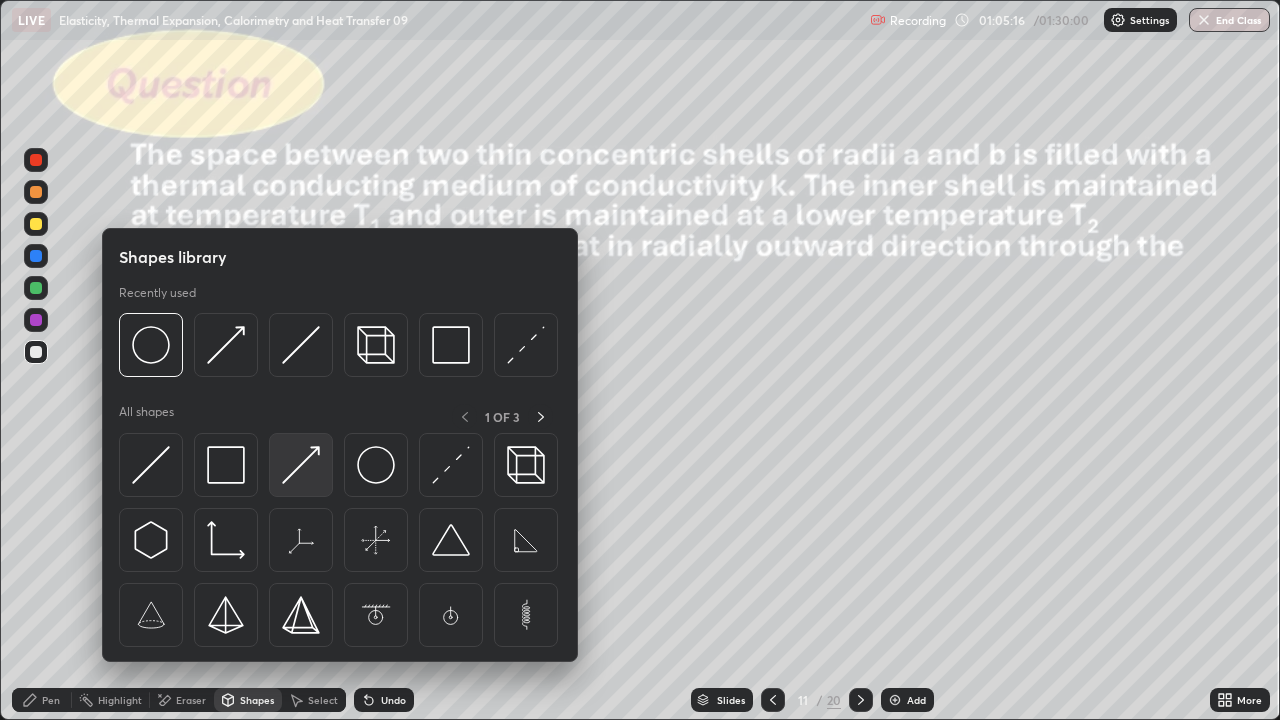 click at bounding box center (301, 465) 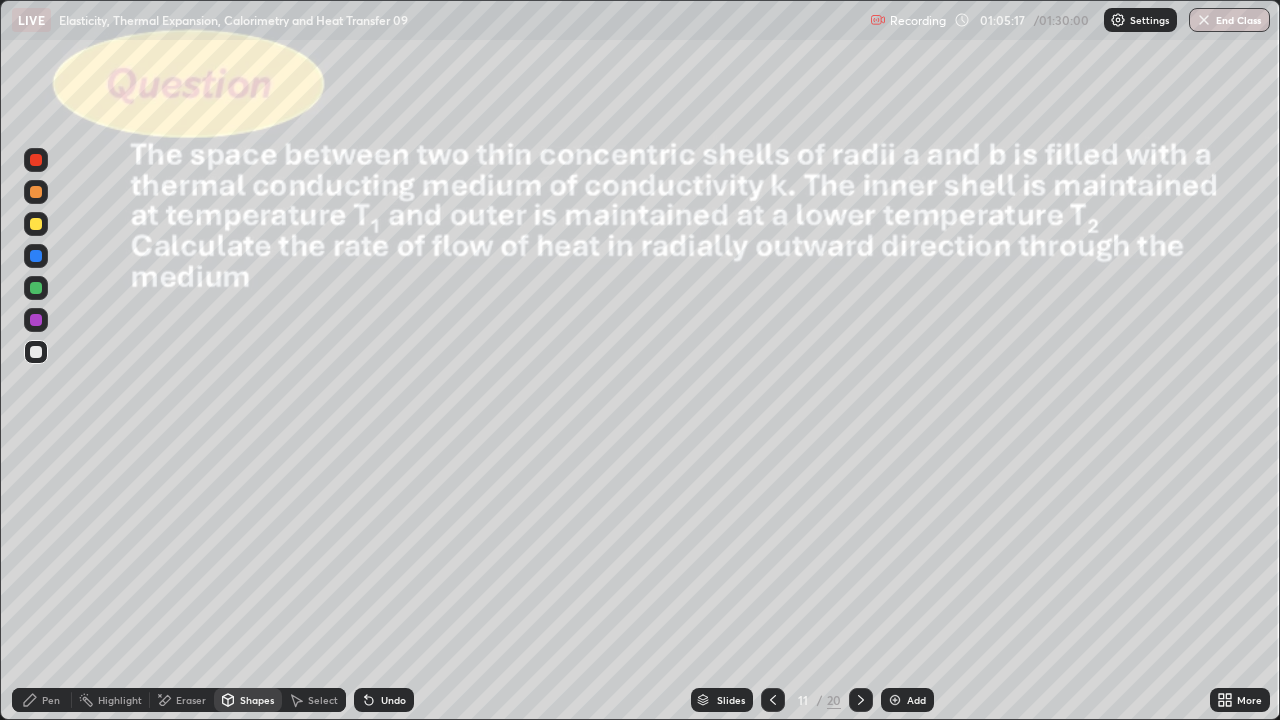 click at bounding box center [36, 352] 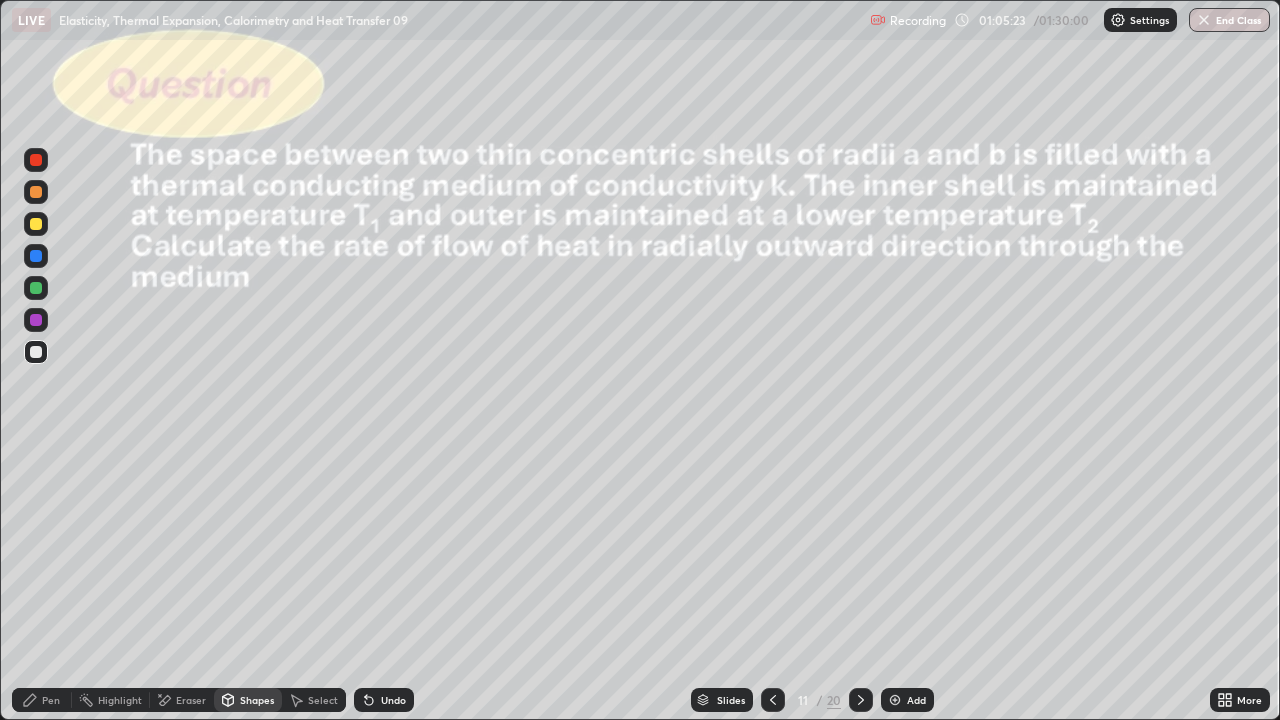 click on "Pen" at bounding box center [51, 700] 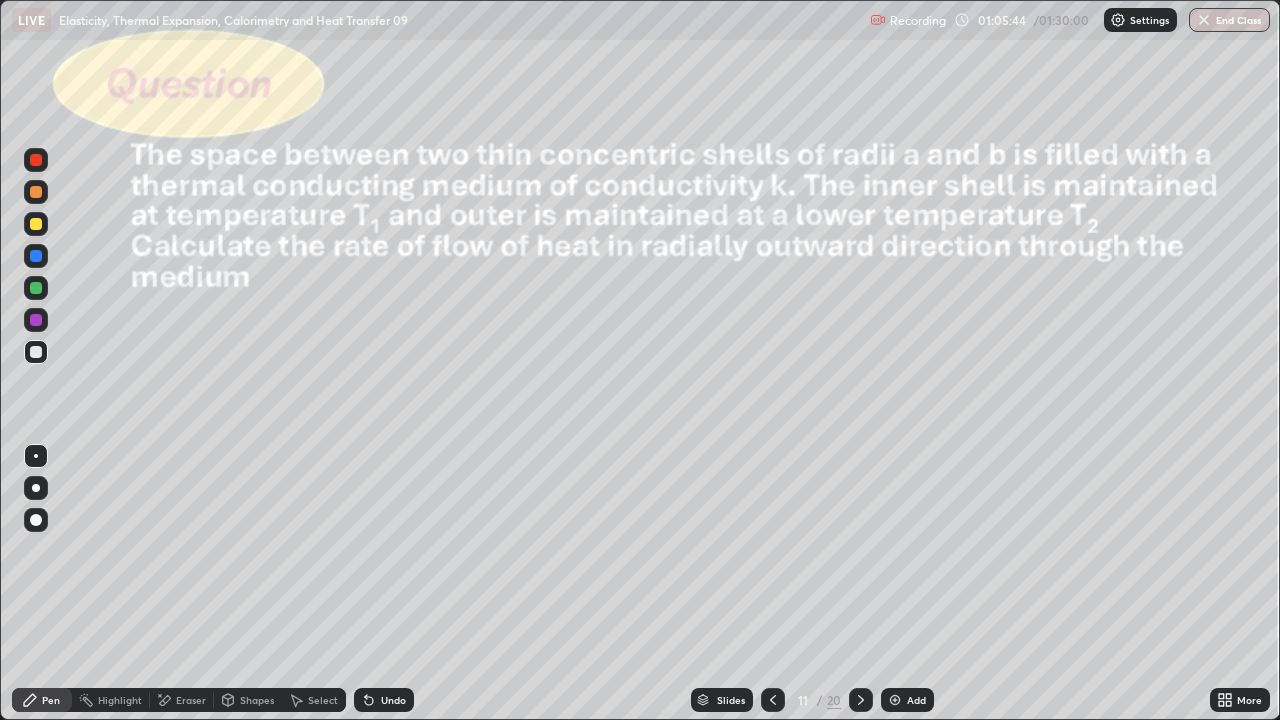 click on "Pen" at bounding box center (51, 700) 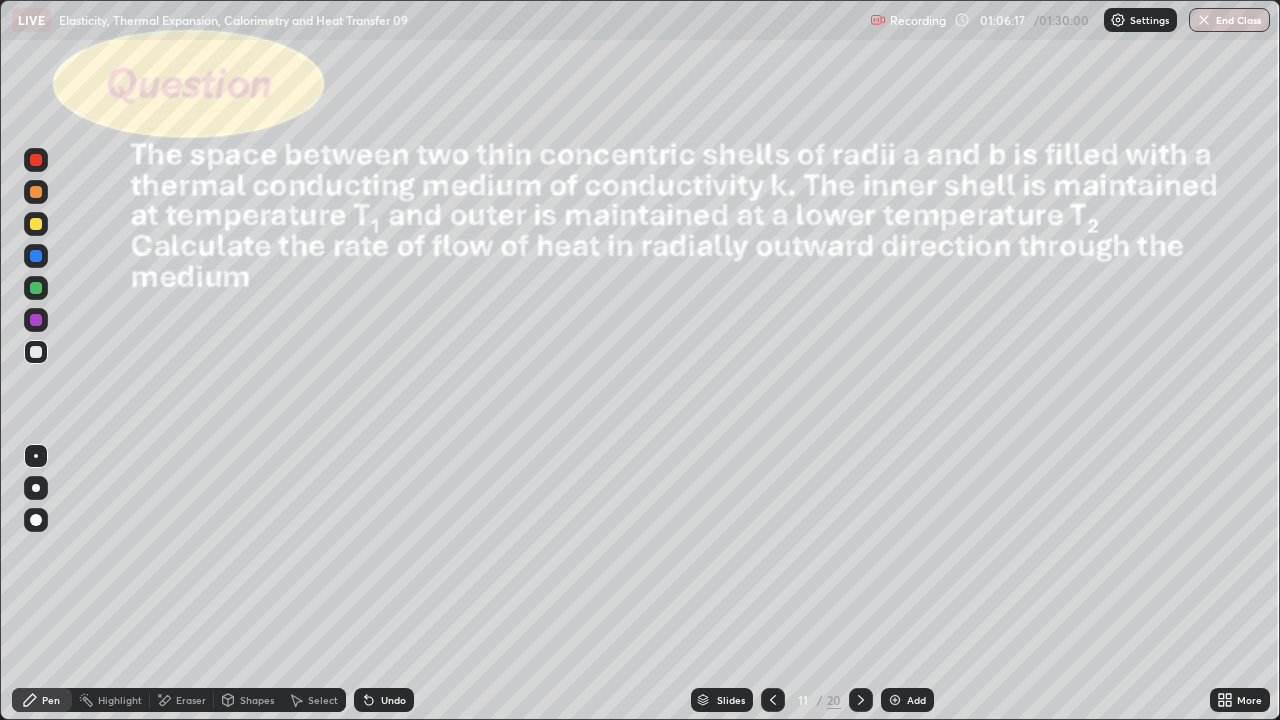 click on "Shapes" at bounding box center (257, 700) 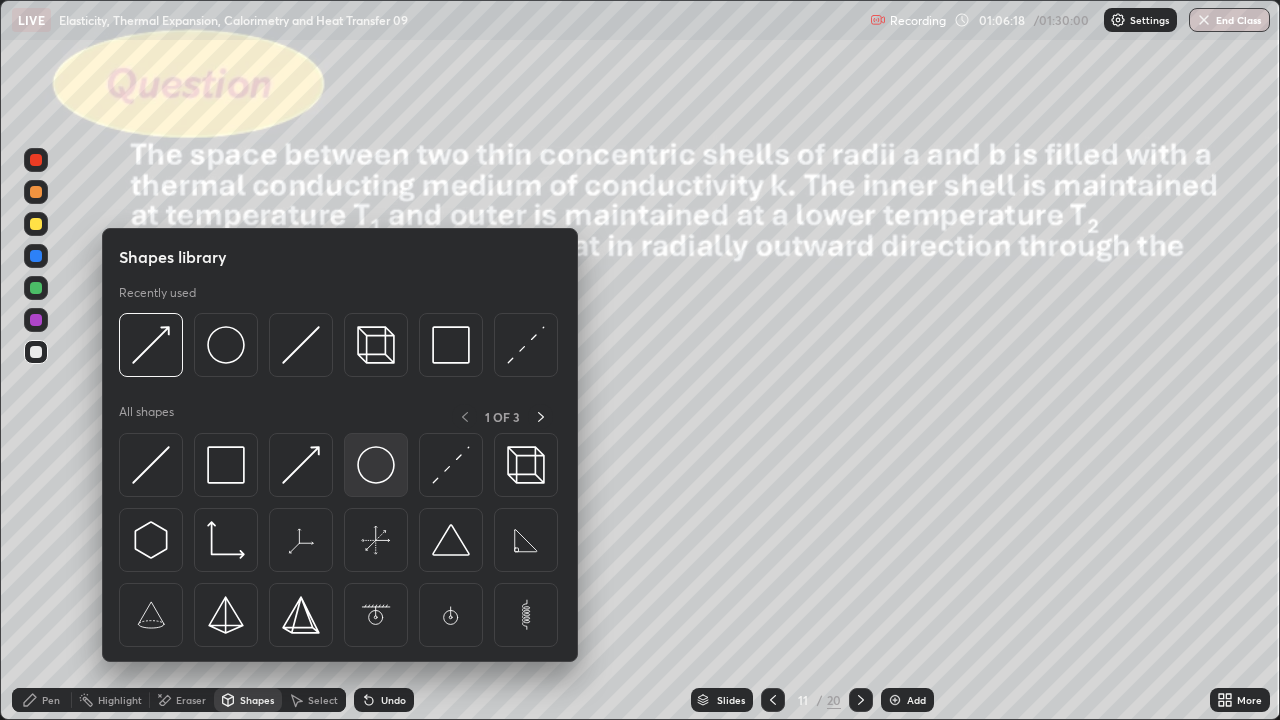click at bounding box center (376, 465) 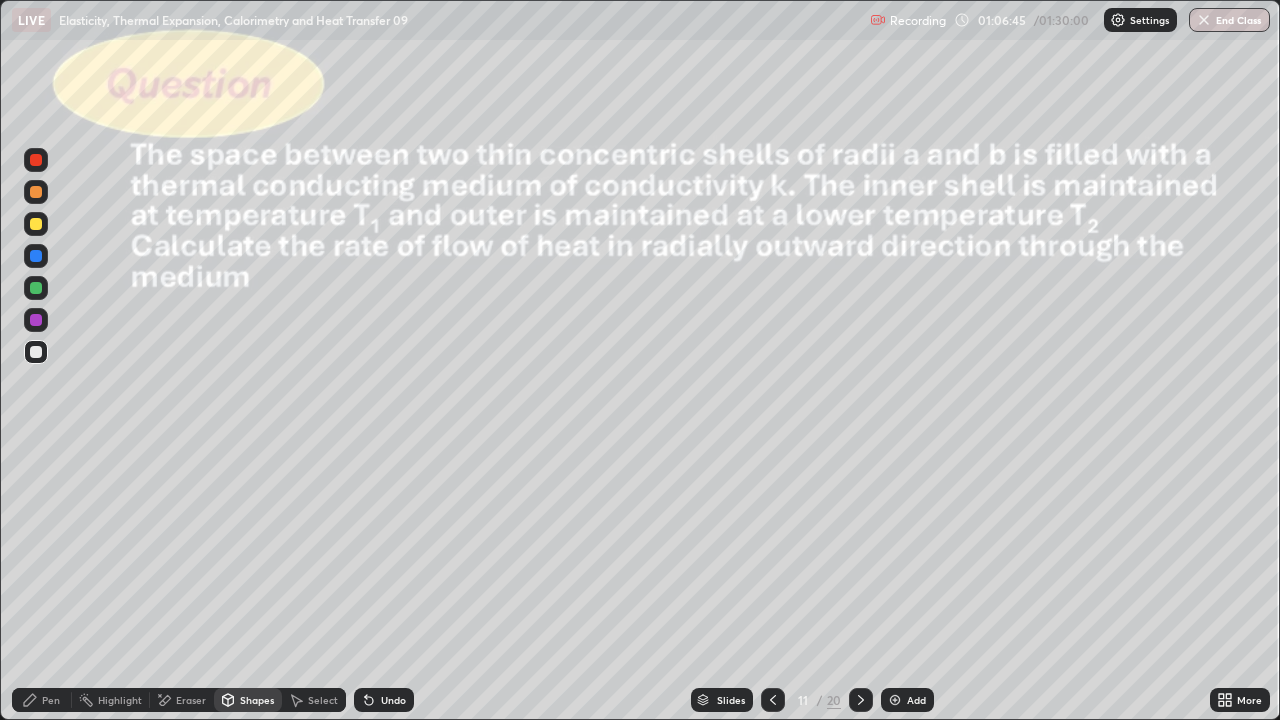click 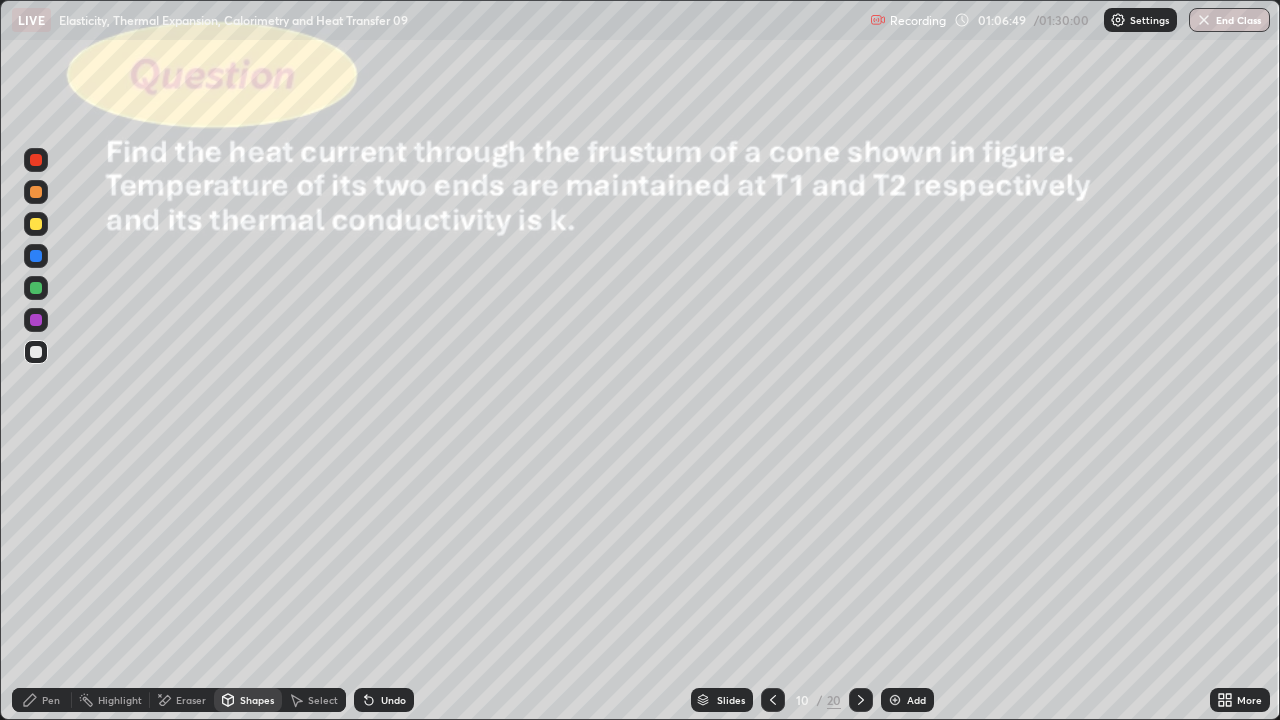 click 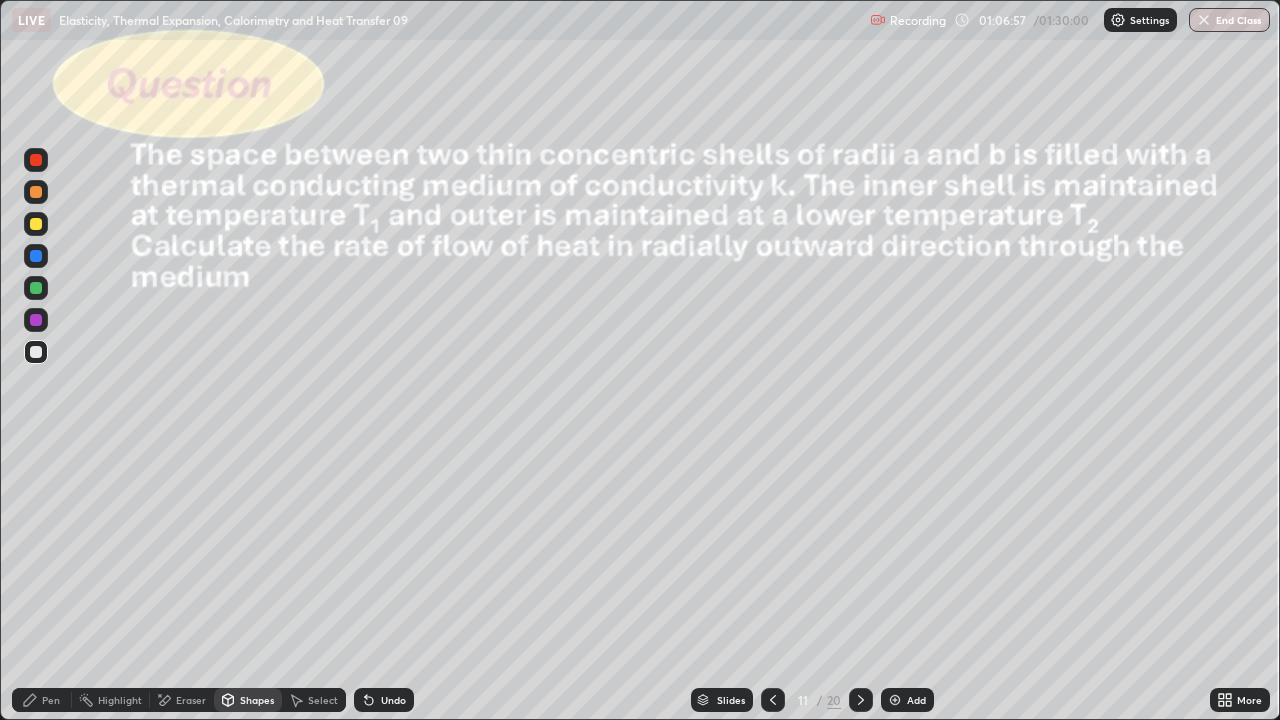 click on "Shapes" at bounding box center [257, 700] 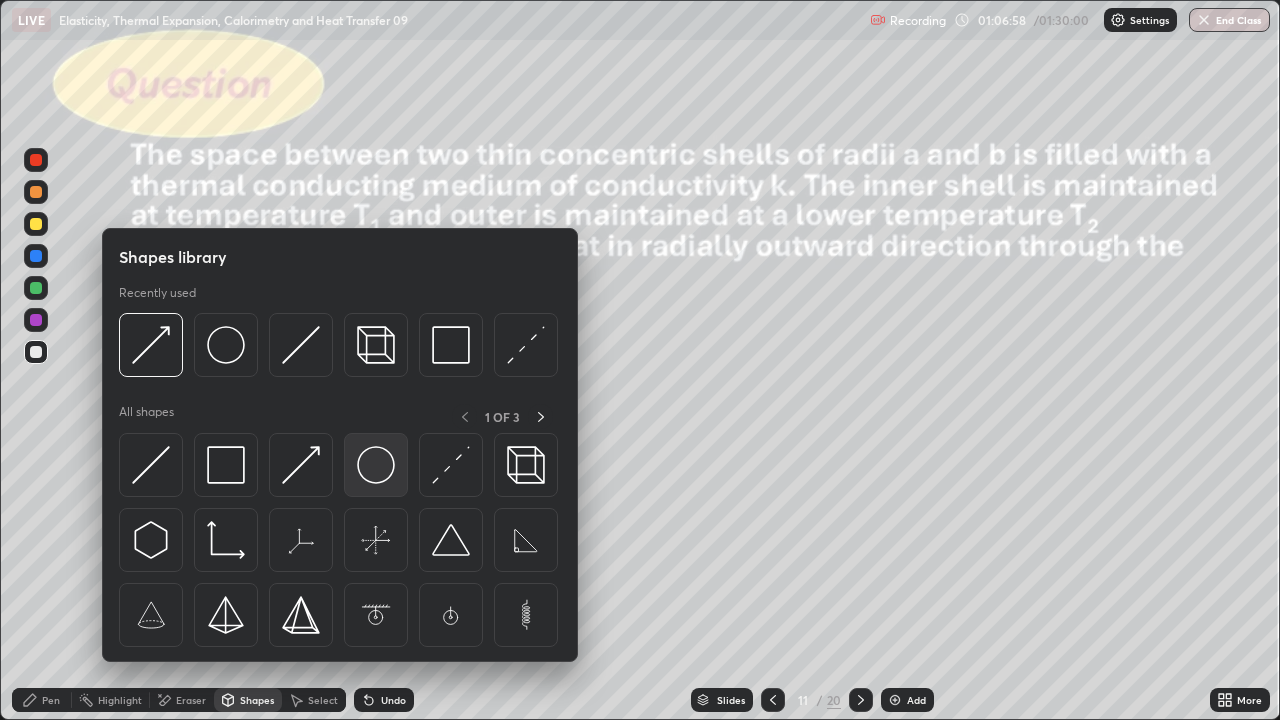 click at bounding box center [376, 465] 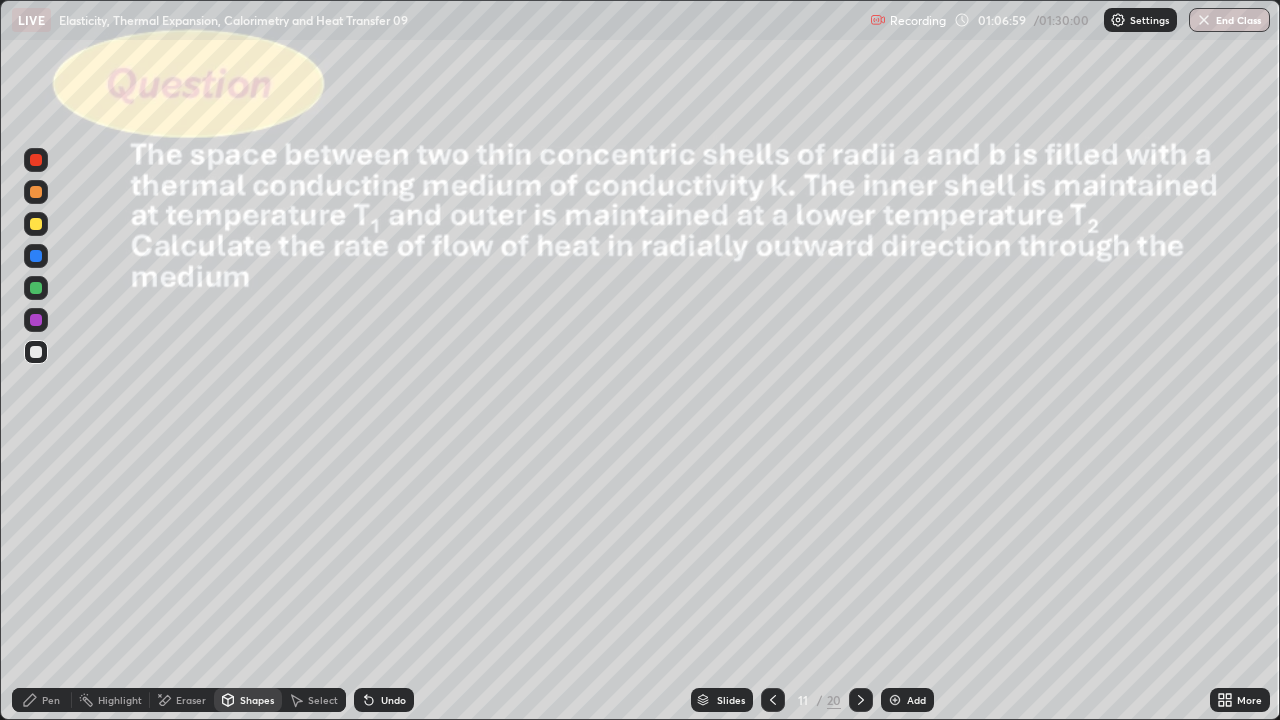 click at bounding box center (36, 288) 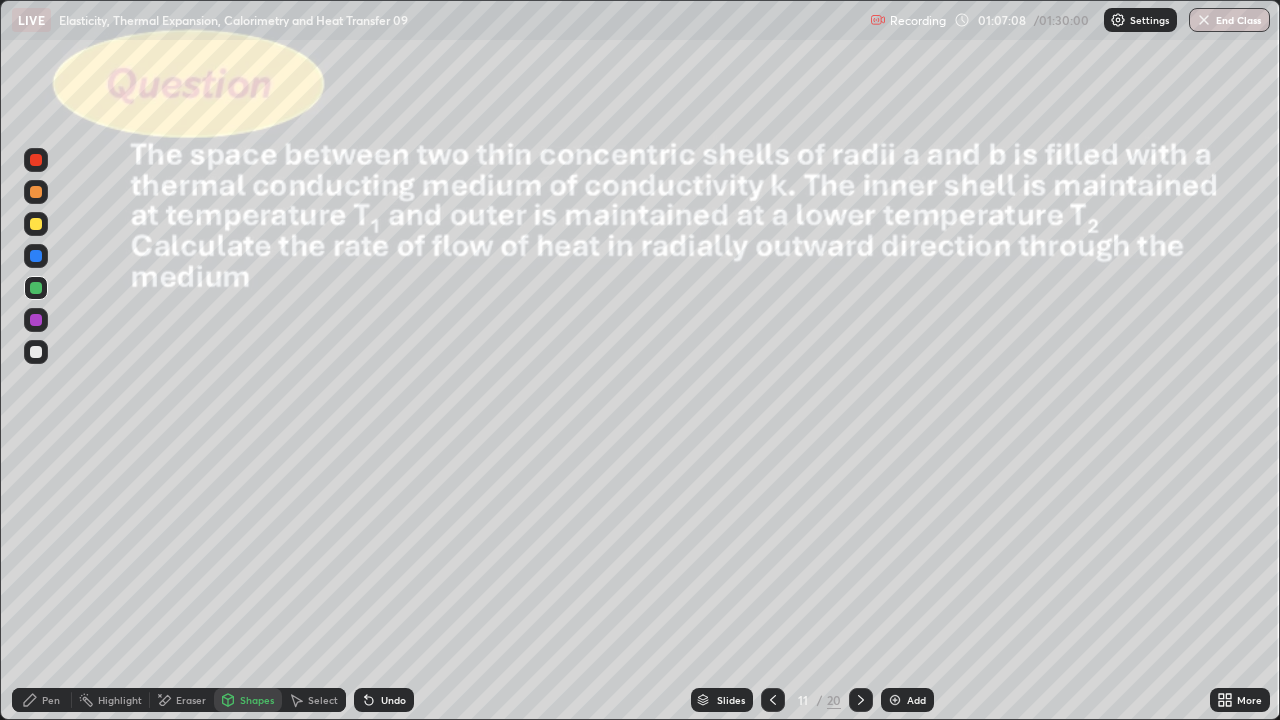 click on "Select" at bounding box center (323, 700) 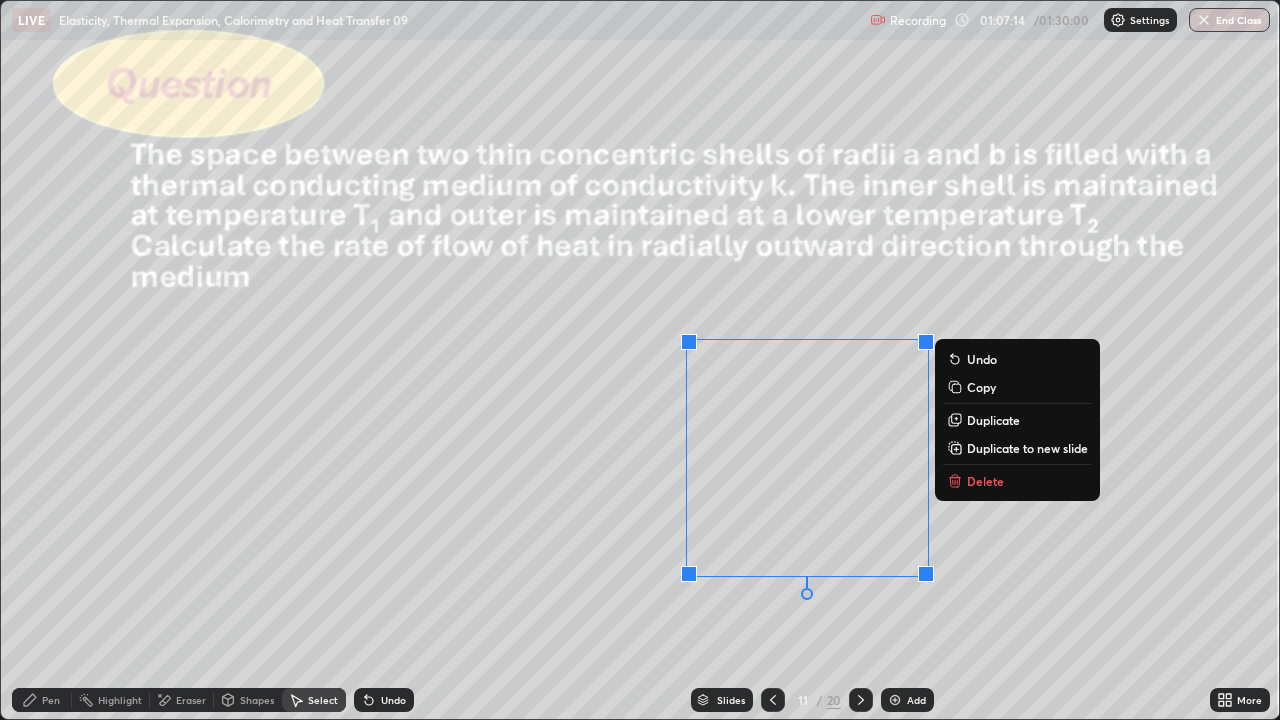 click on "0 ° Undo Copy Duplicate Duplicate to new slide Delete" at bounding box center (640, 360) 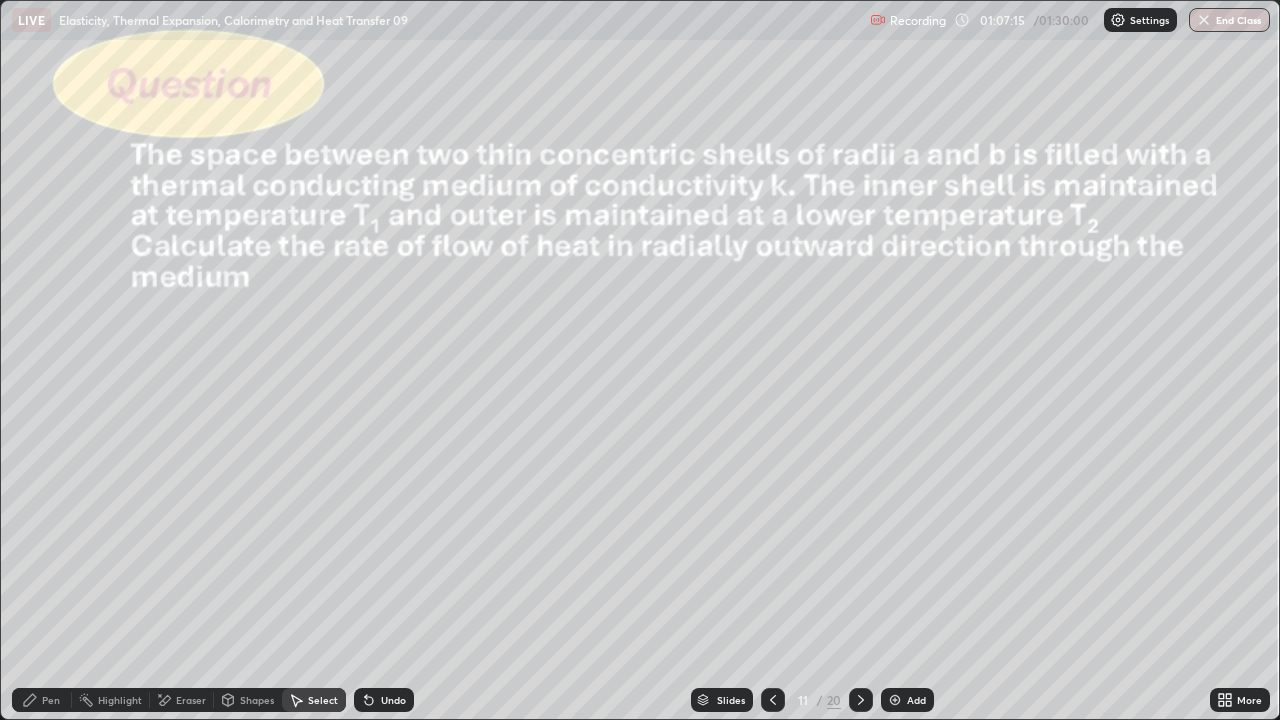 click 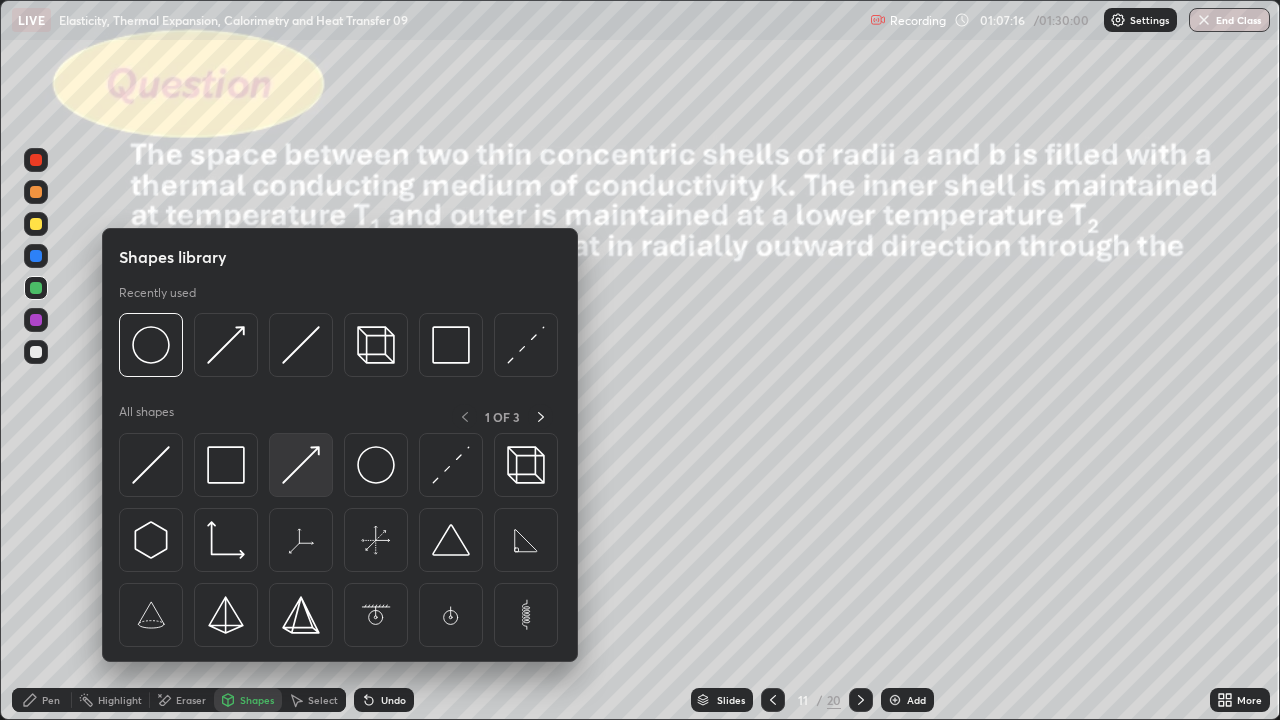 click at bounding box center (301, 465) 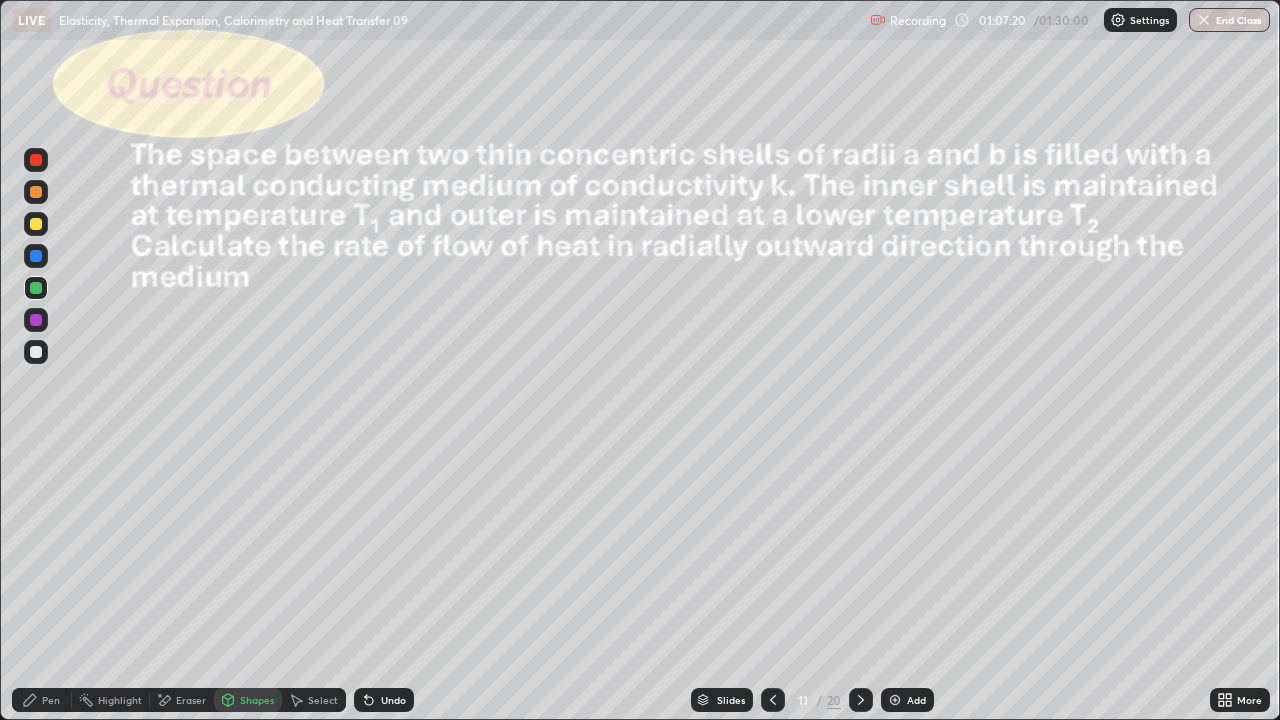 click on "Pen" at bounding box center [51, 700] 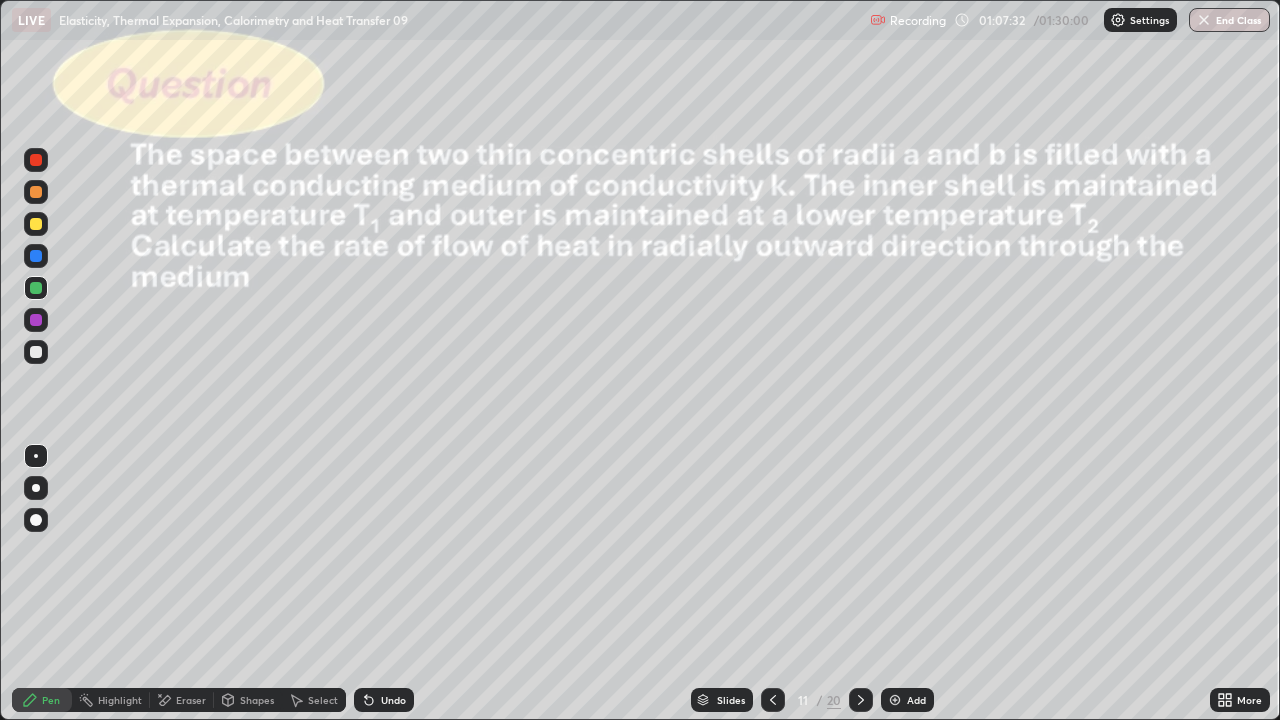 click on "Pen" at bounding box center [51, 700] 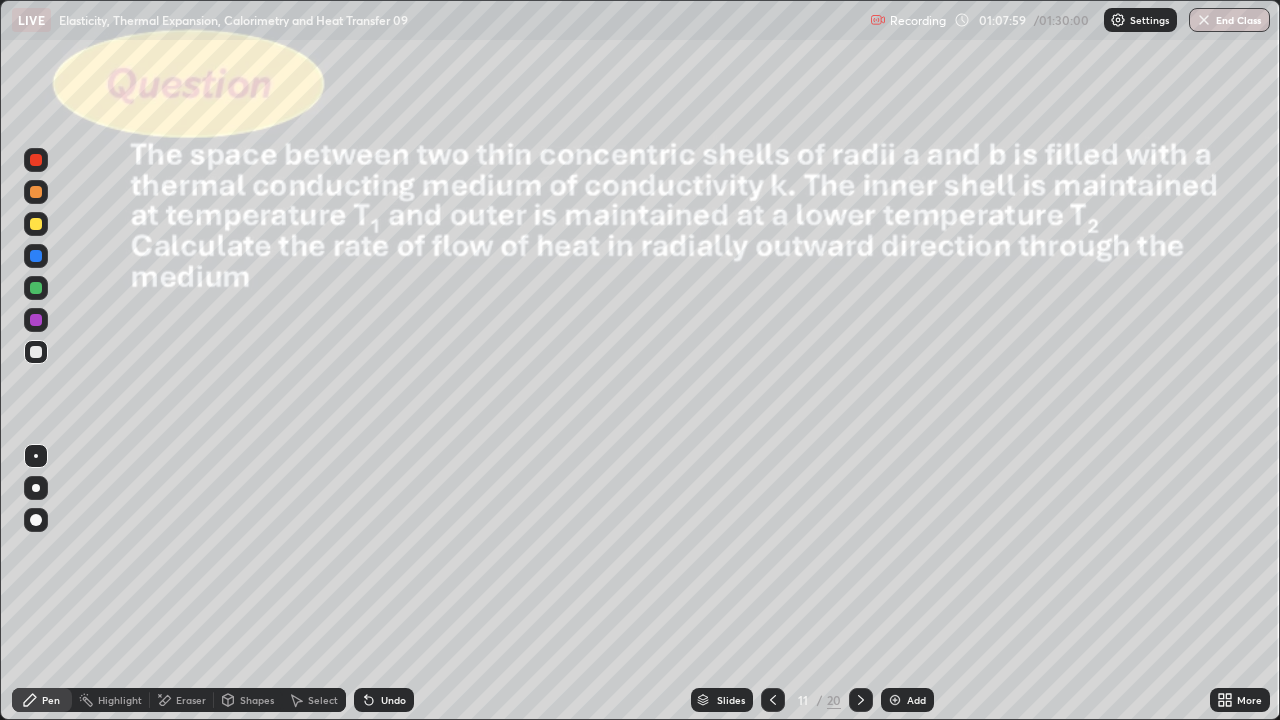 click on "Select" at bounding box center [323, 700] 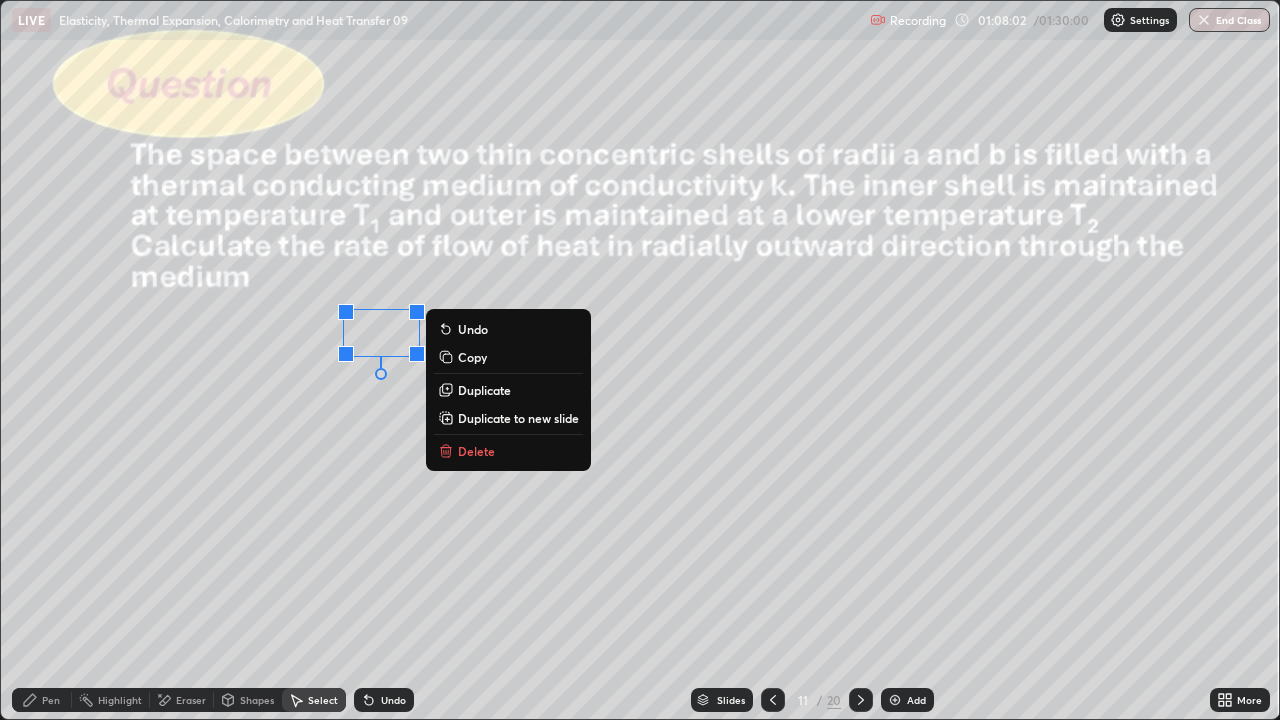 click on "Pen" at bounding box center (51, 700) 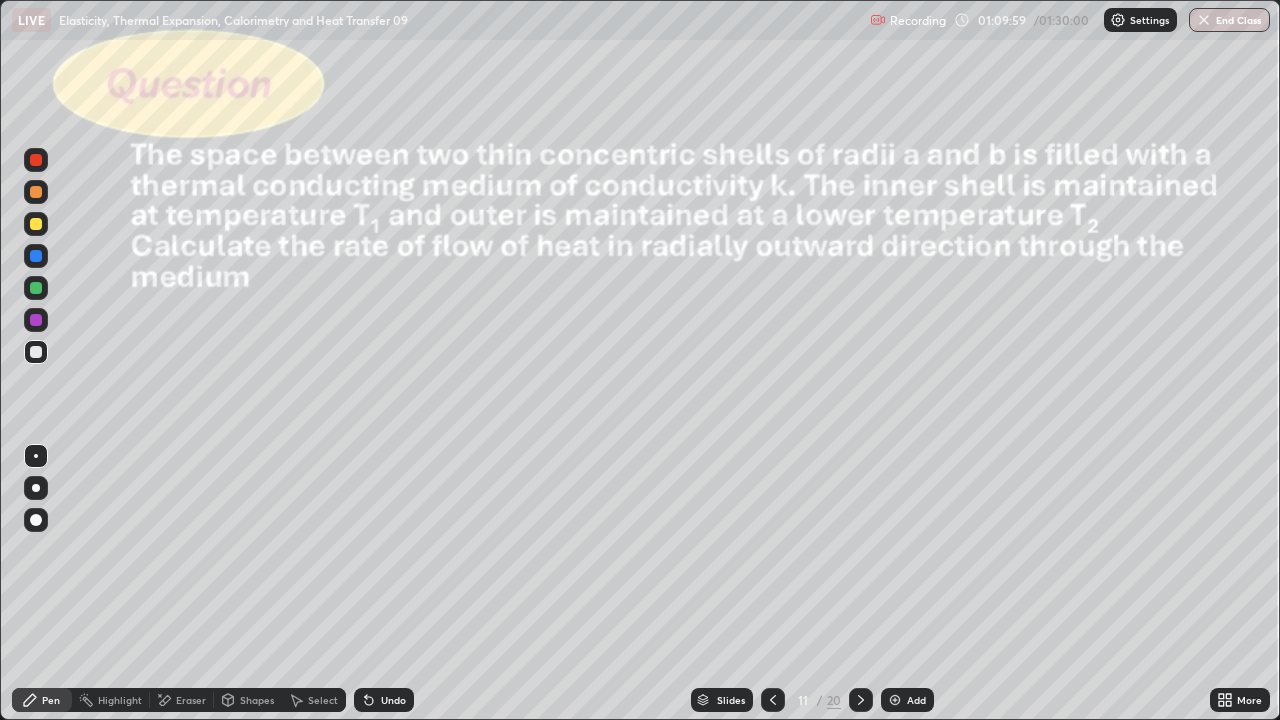 click on "Undo" at bounding box center (384, 700) 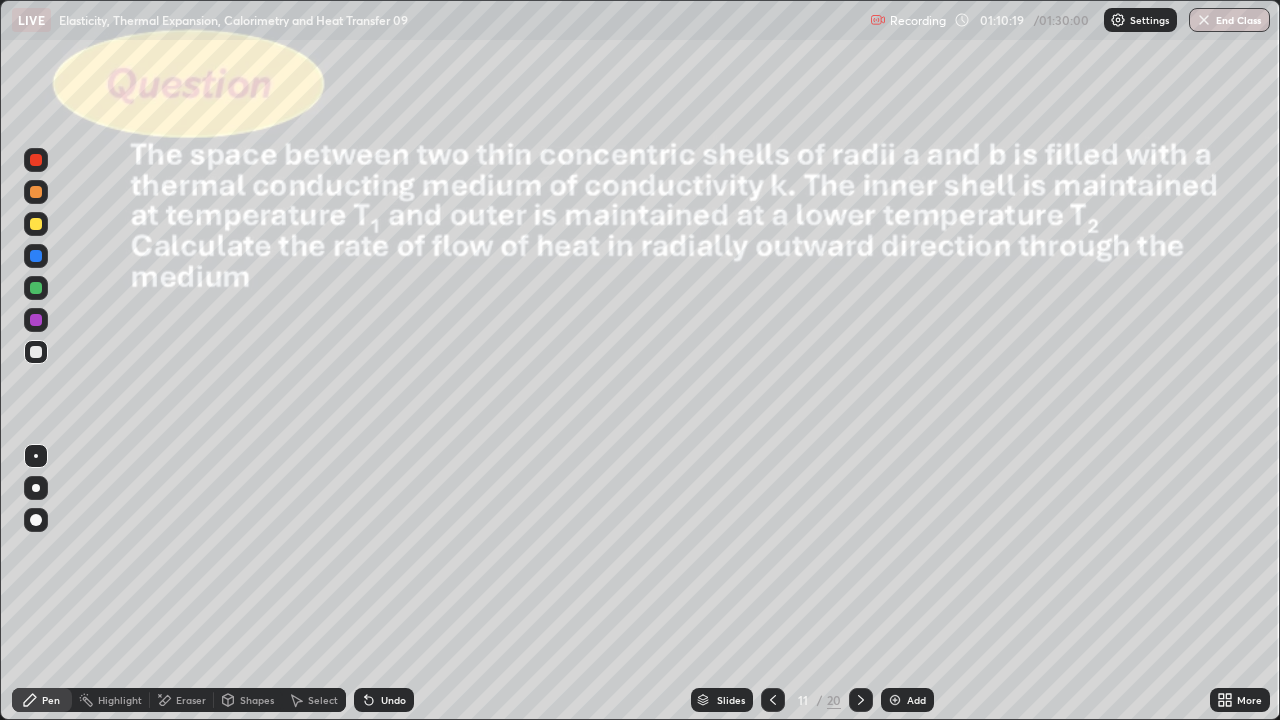 click at bounding box center (36, 352) 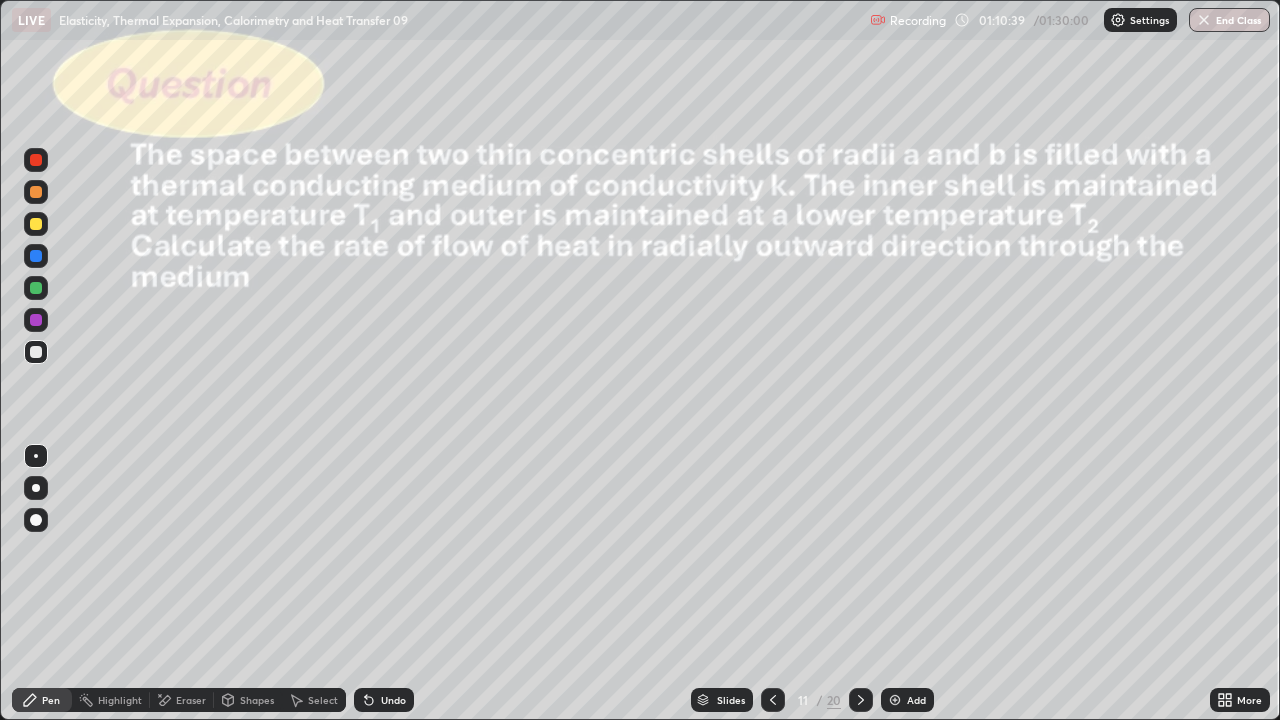 click on "Undo" at bounding box center [393, 700] 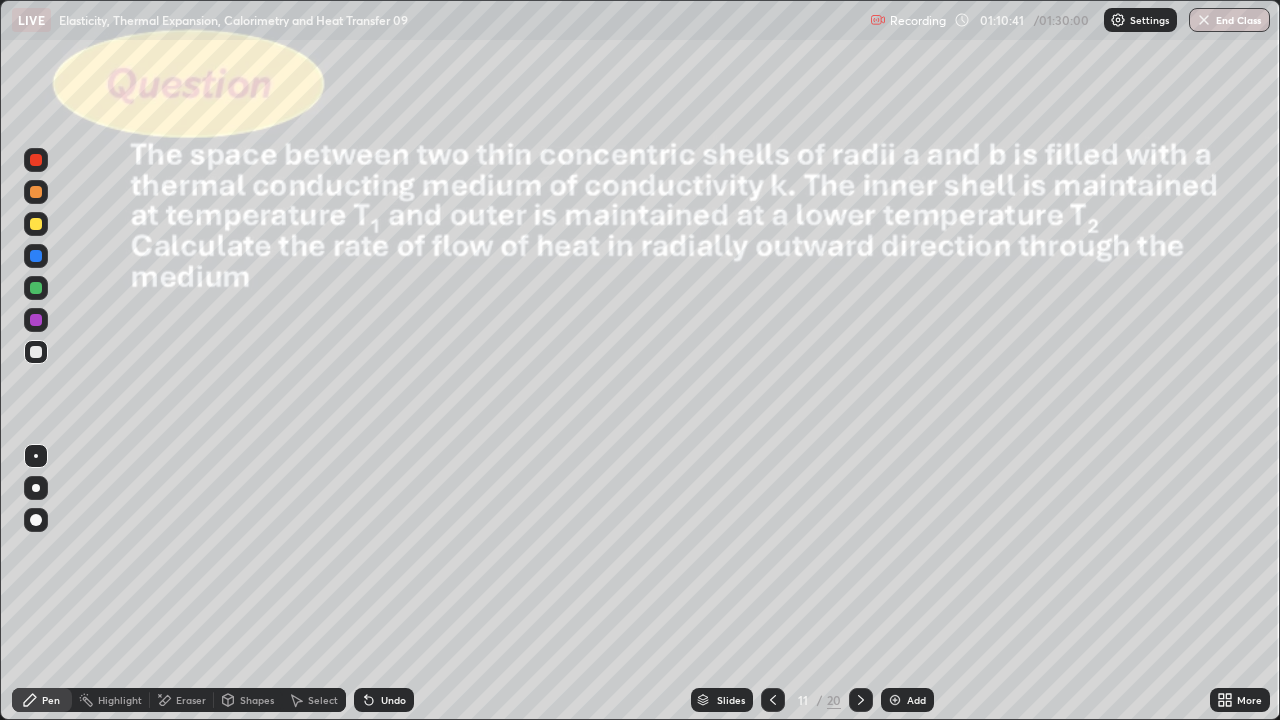 click on "Undo" at bounding box center [384, 700] 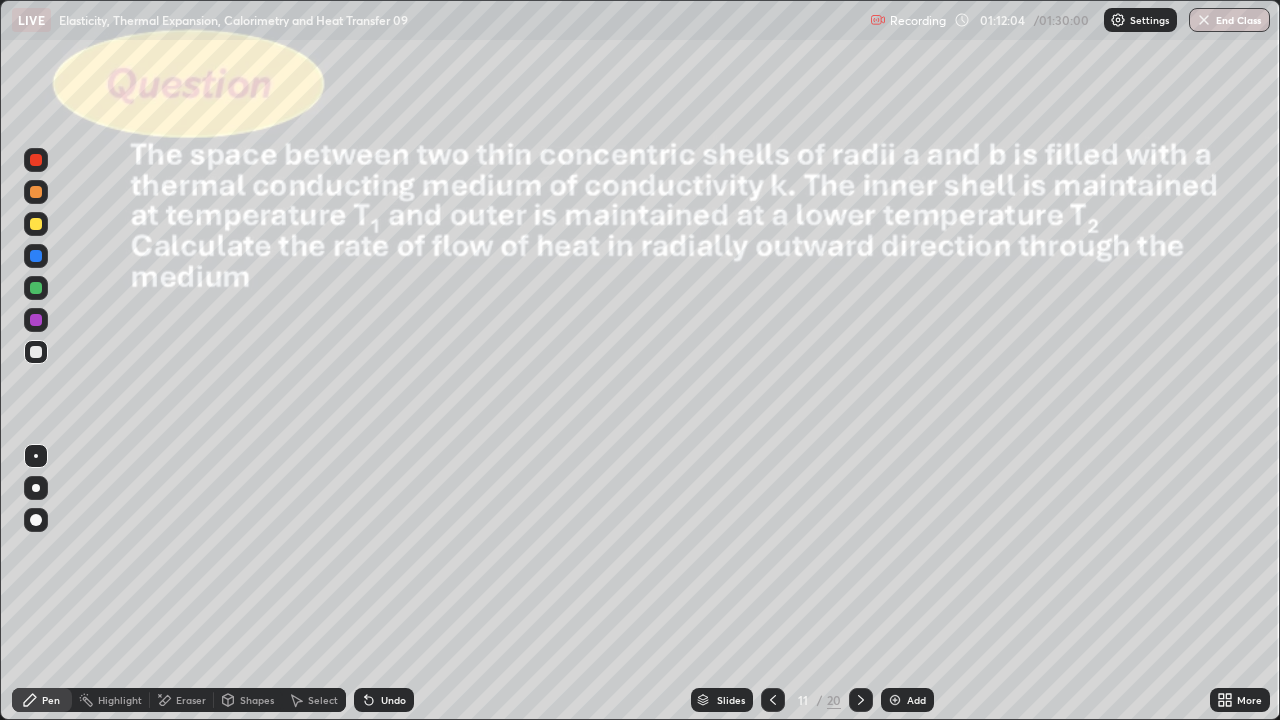 click on "Undo" at bounding box center [393, 700] 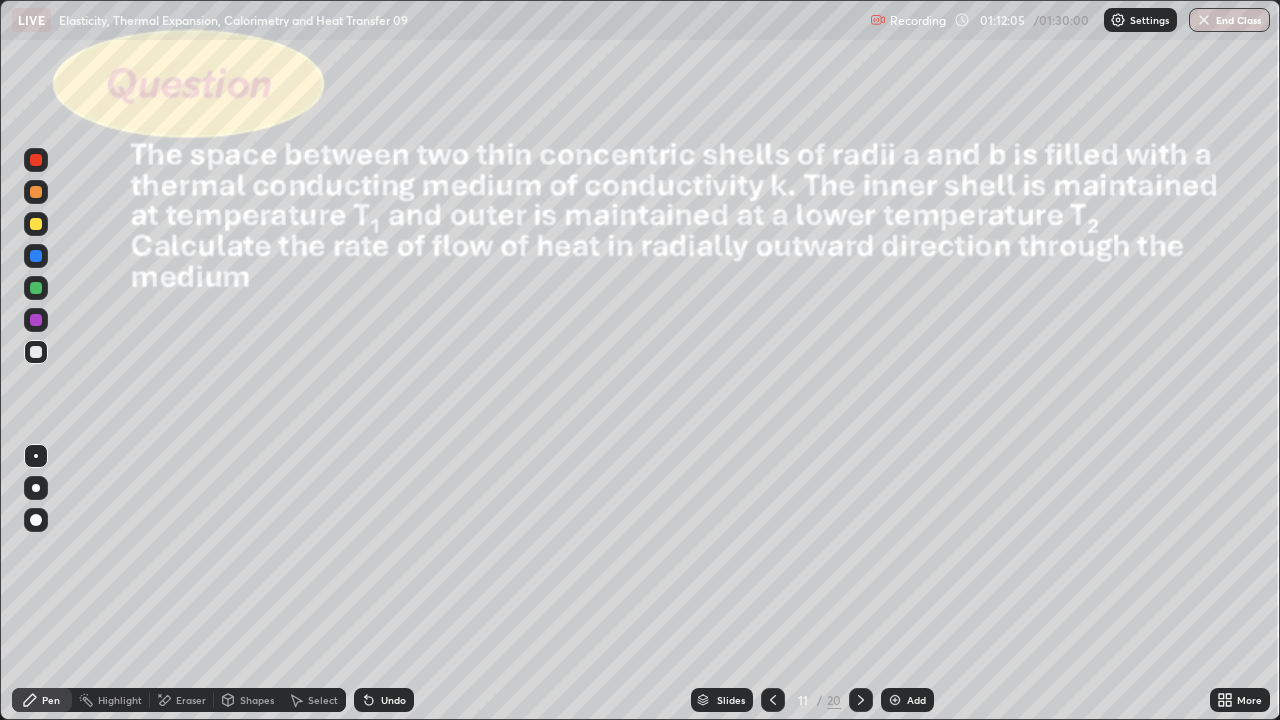 click on "Undo" at bounding box center (384, 700) 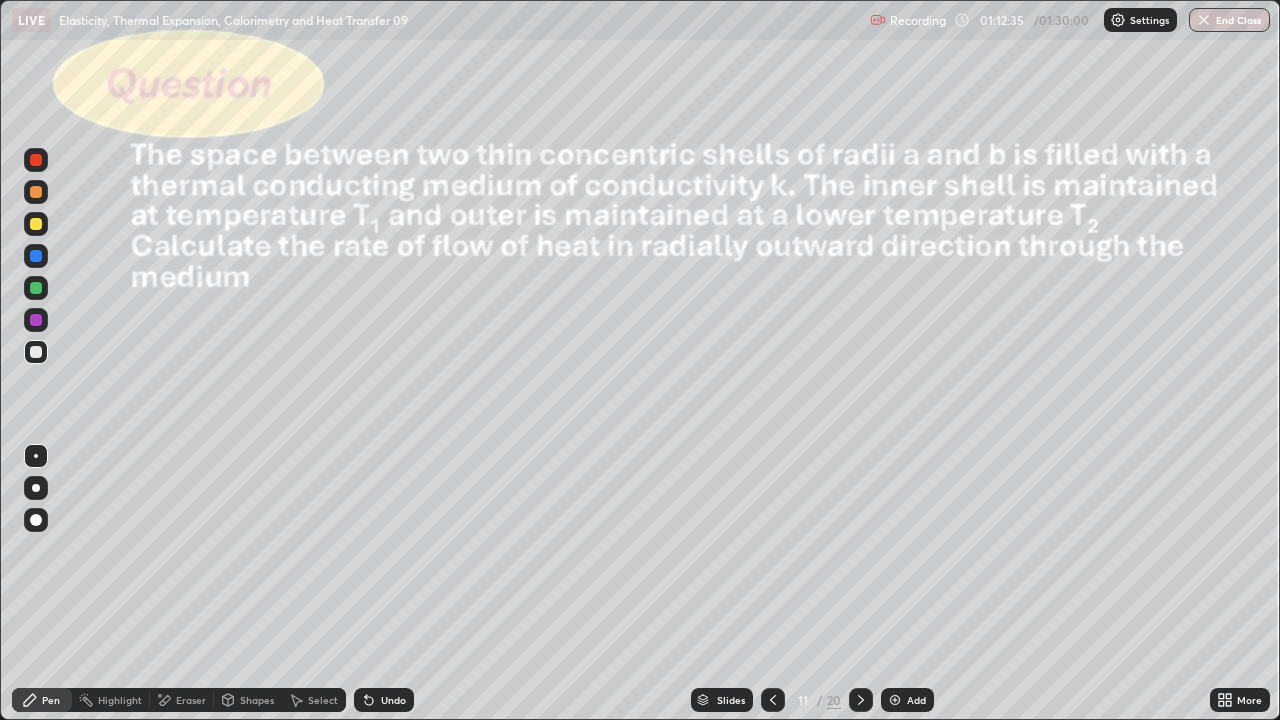 click on "Highlight" at bounding box center (120, 700) 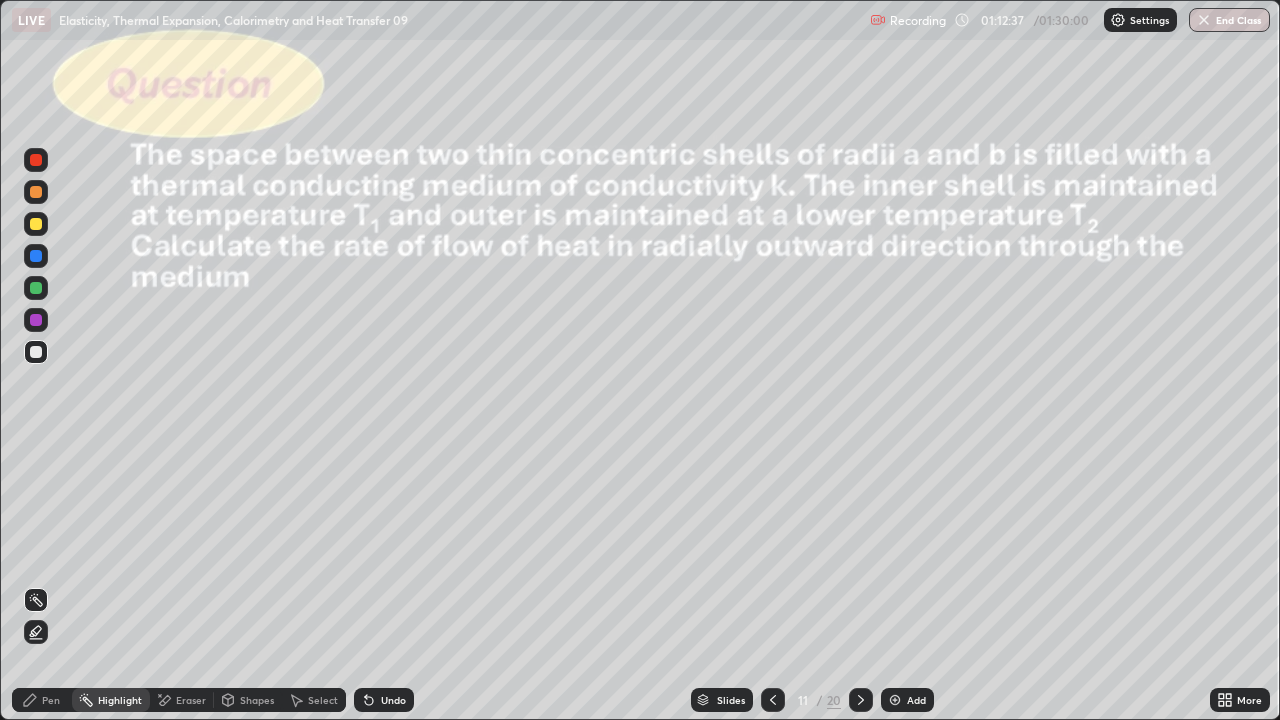 click on "Eraser" at bounding box center (191, 700) 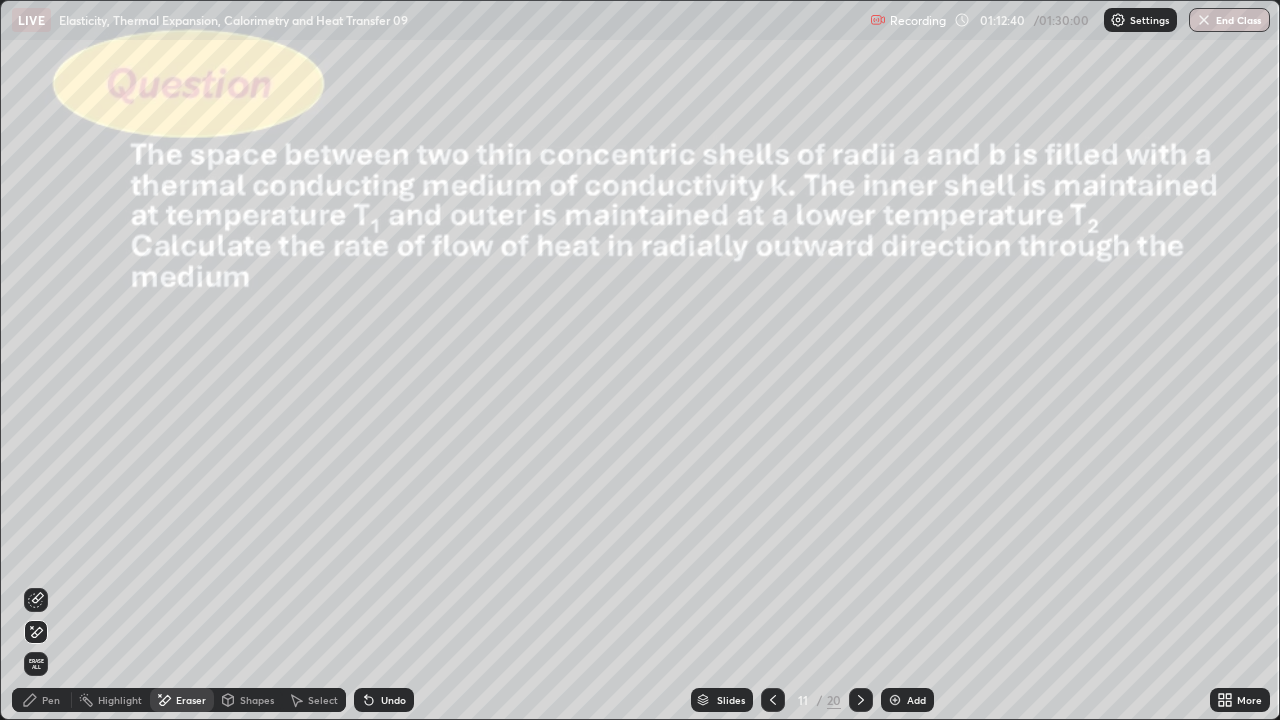 click on "Pen" at bounding box center (42, 700) 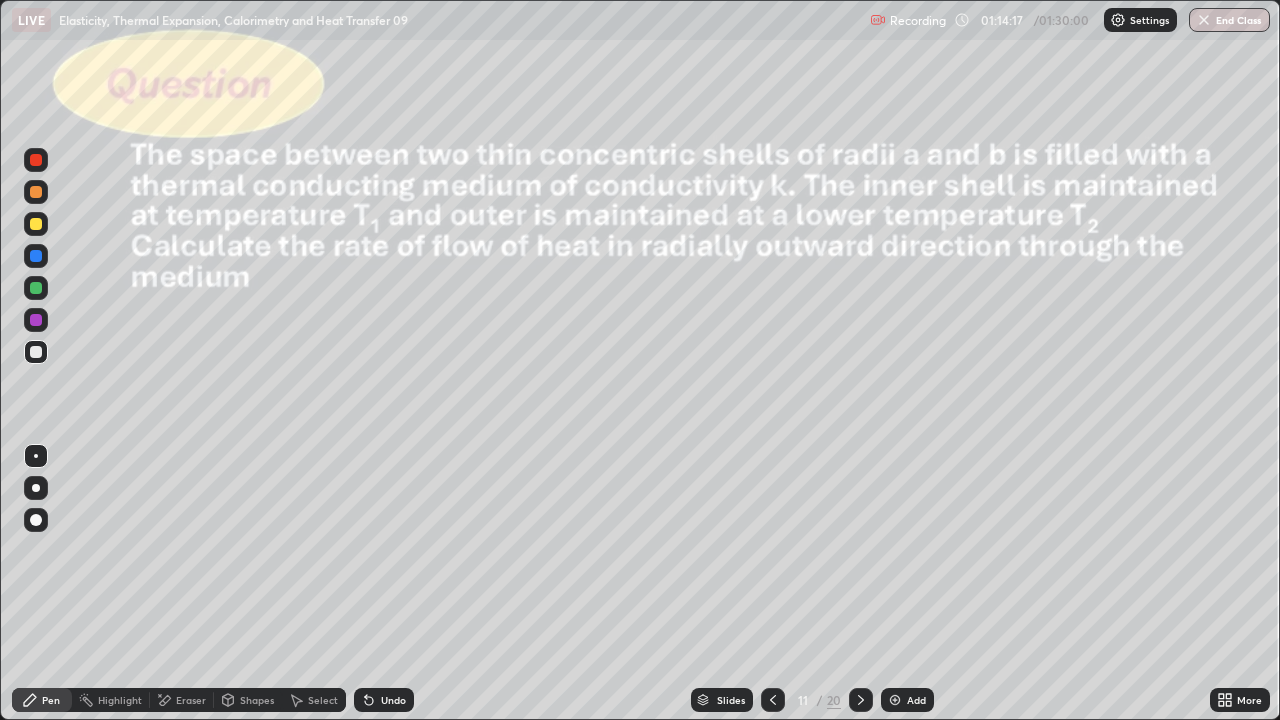 click 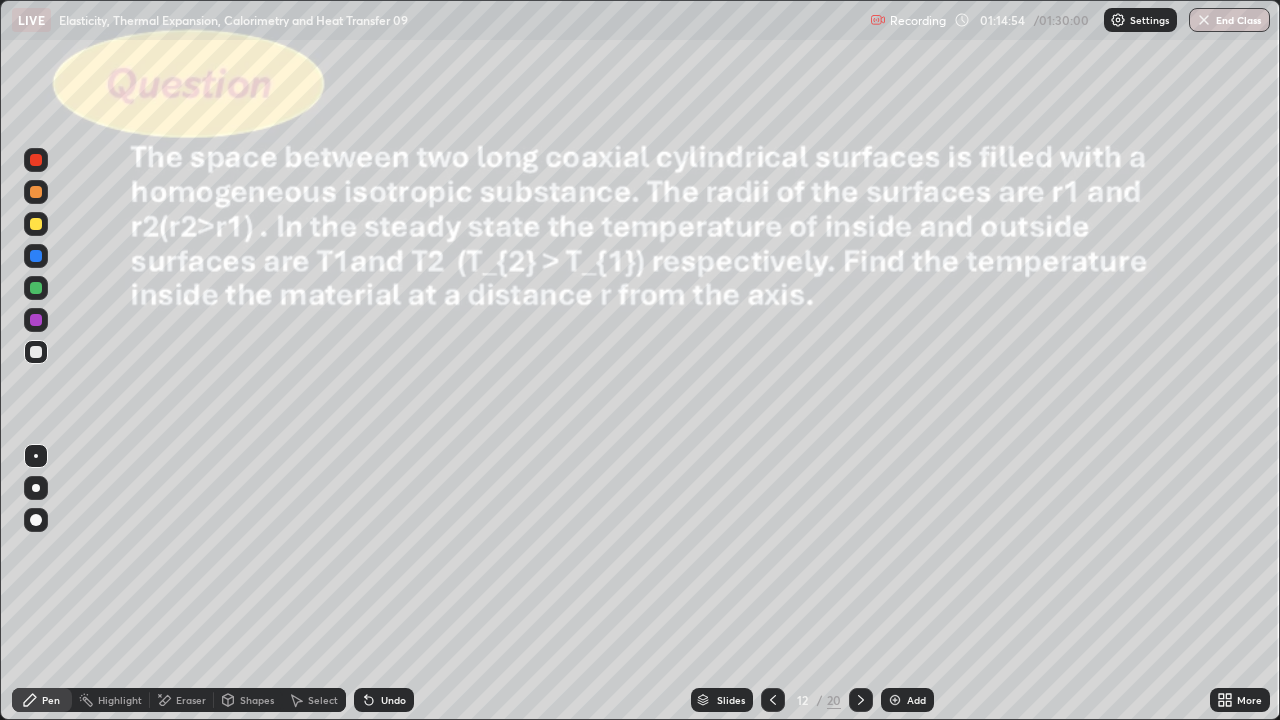 click on "Shapes" at bounding box center [257, 700] 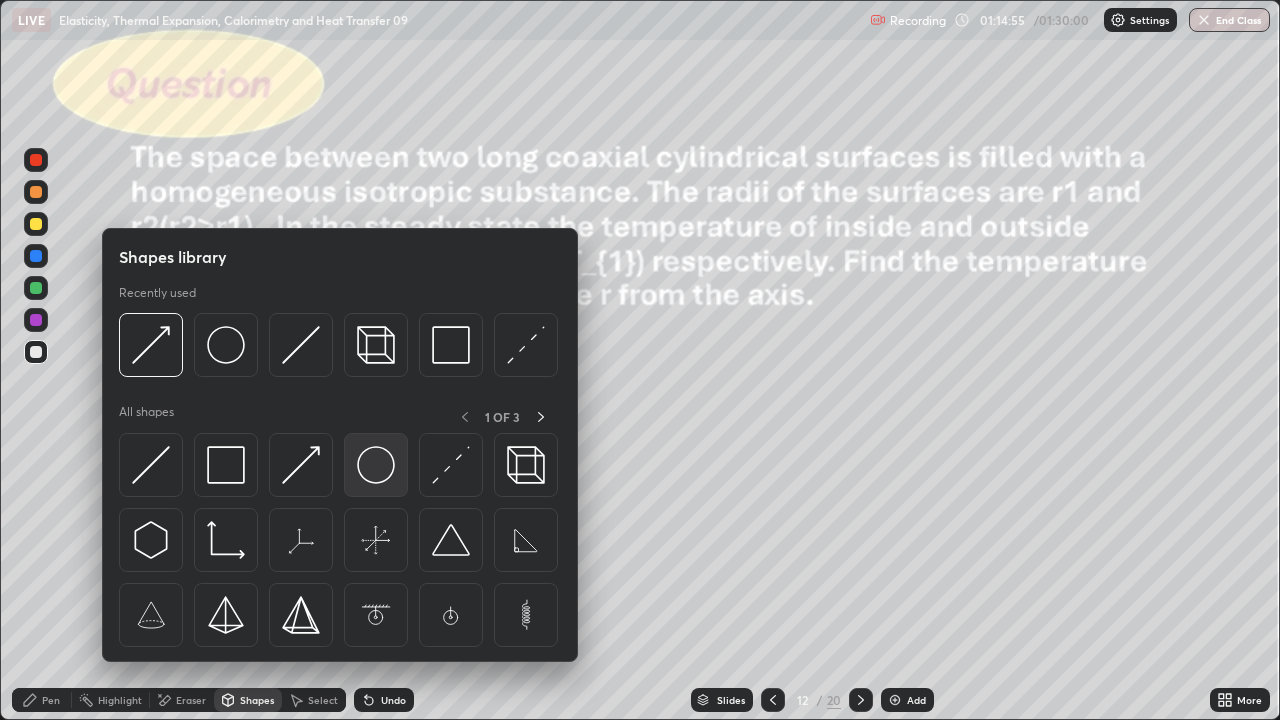 click at bounding box center [376, 465] 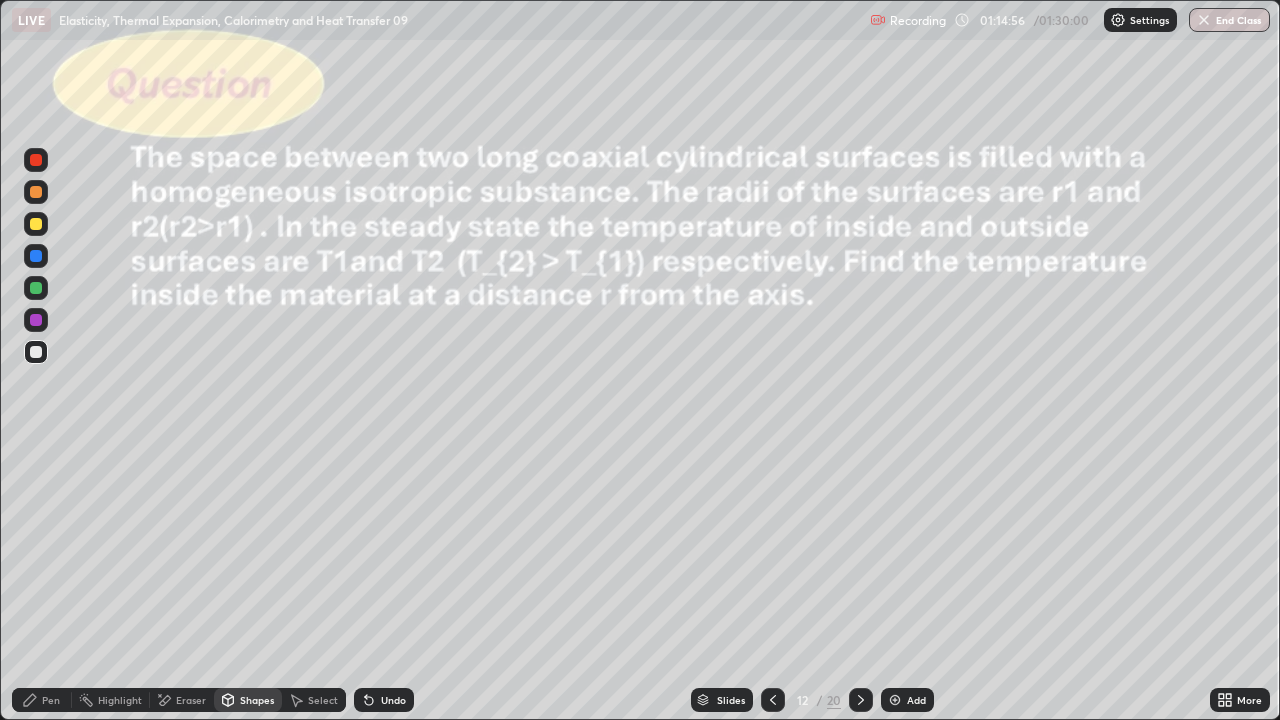 click at bounding box center [36, 224] 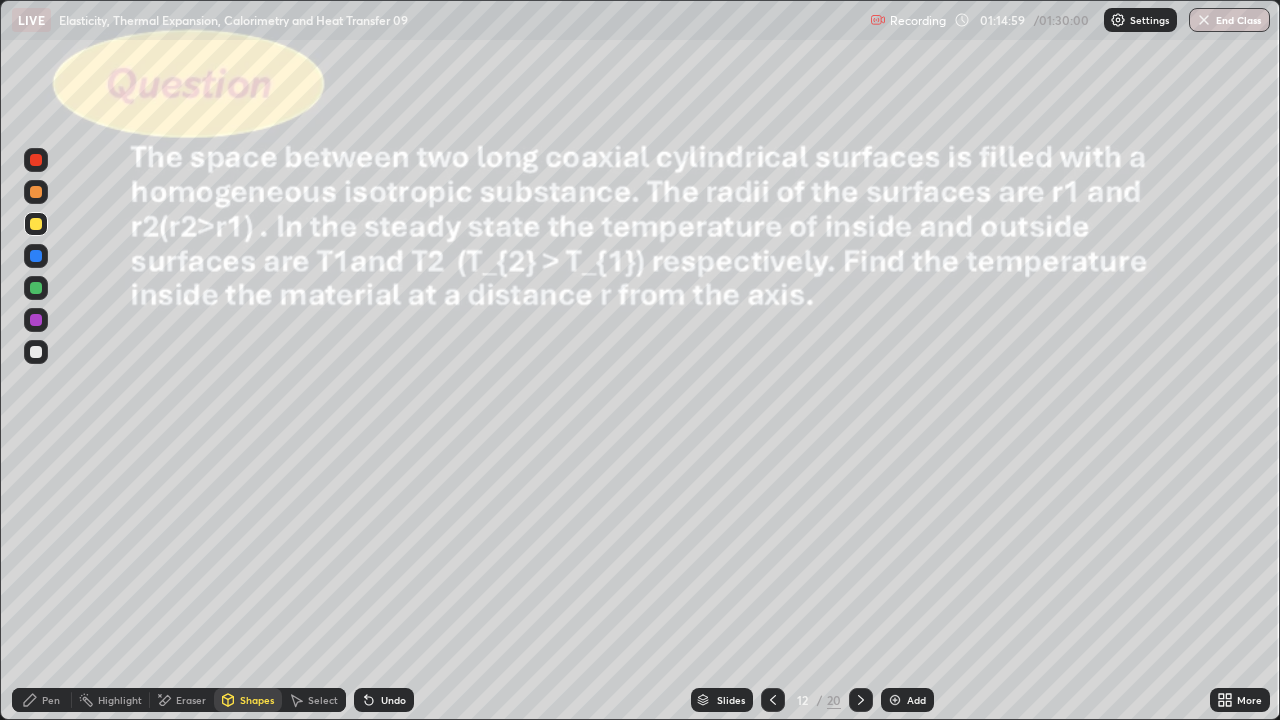 click on "Select" at bounding box center [323, 700] 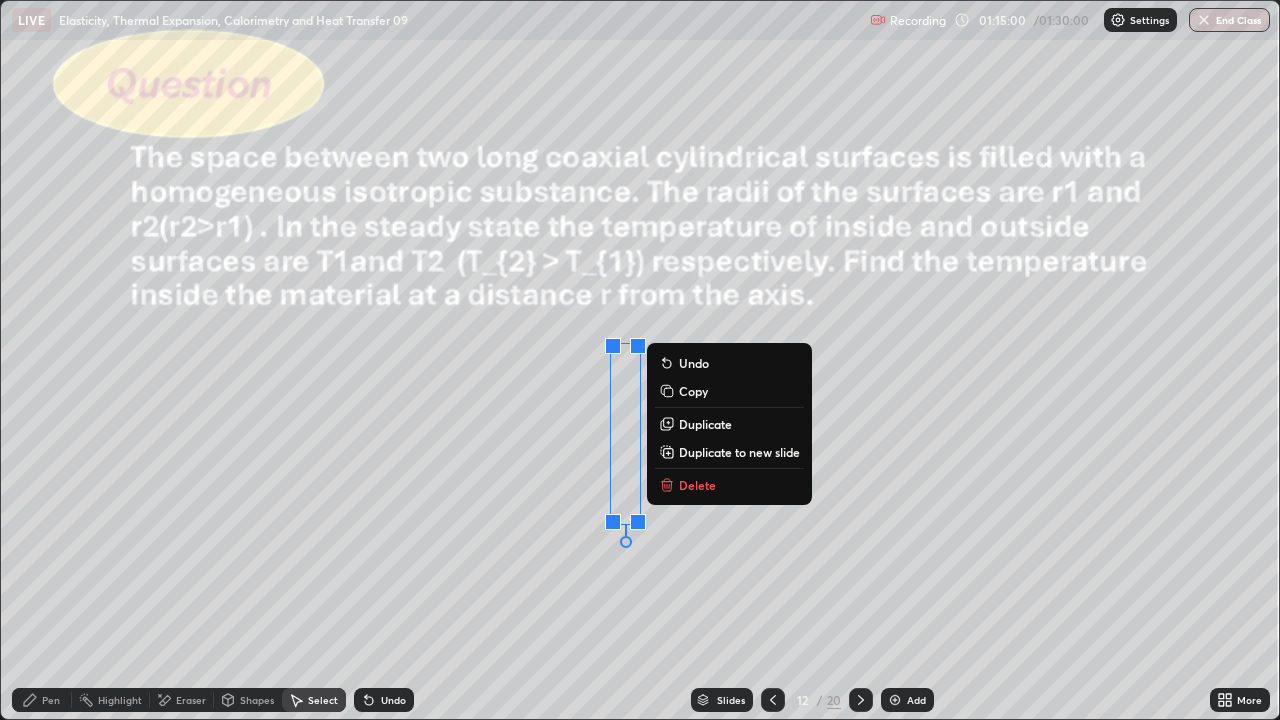 click on "Duplicate" at bounding box center (705, 424) 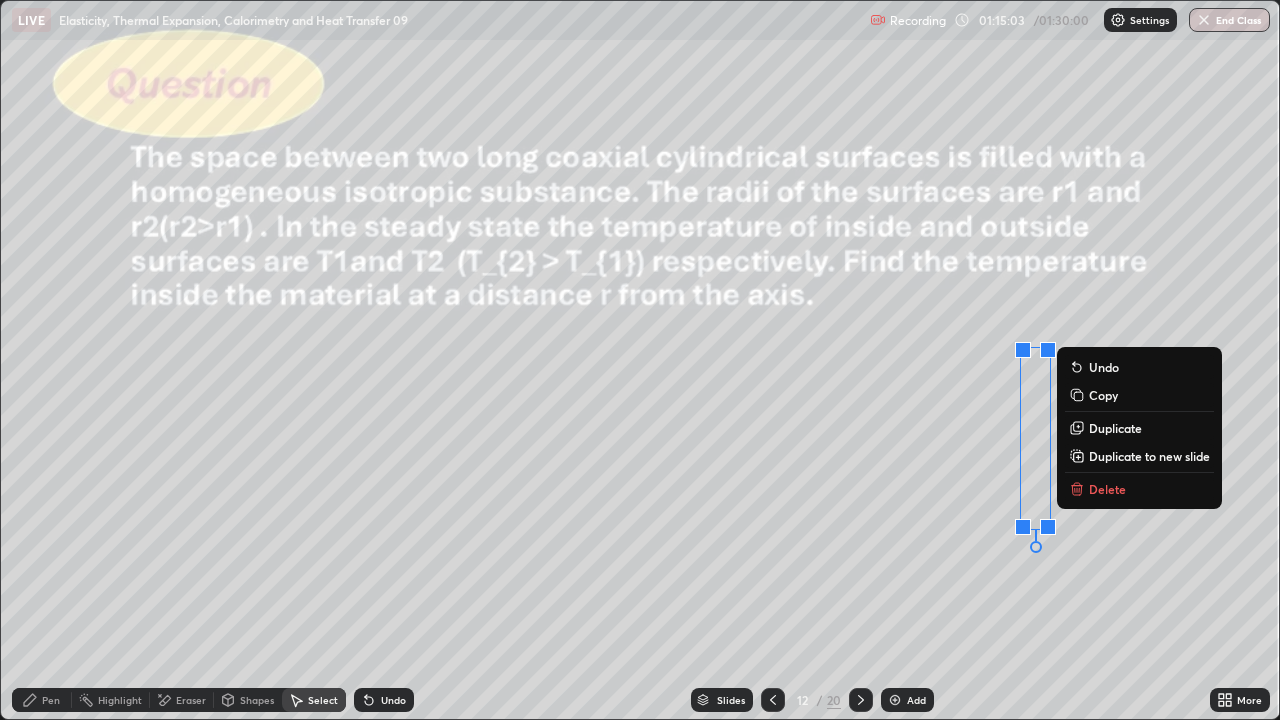 click on "Shapes" at bounding box center [248, 700] 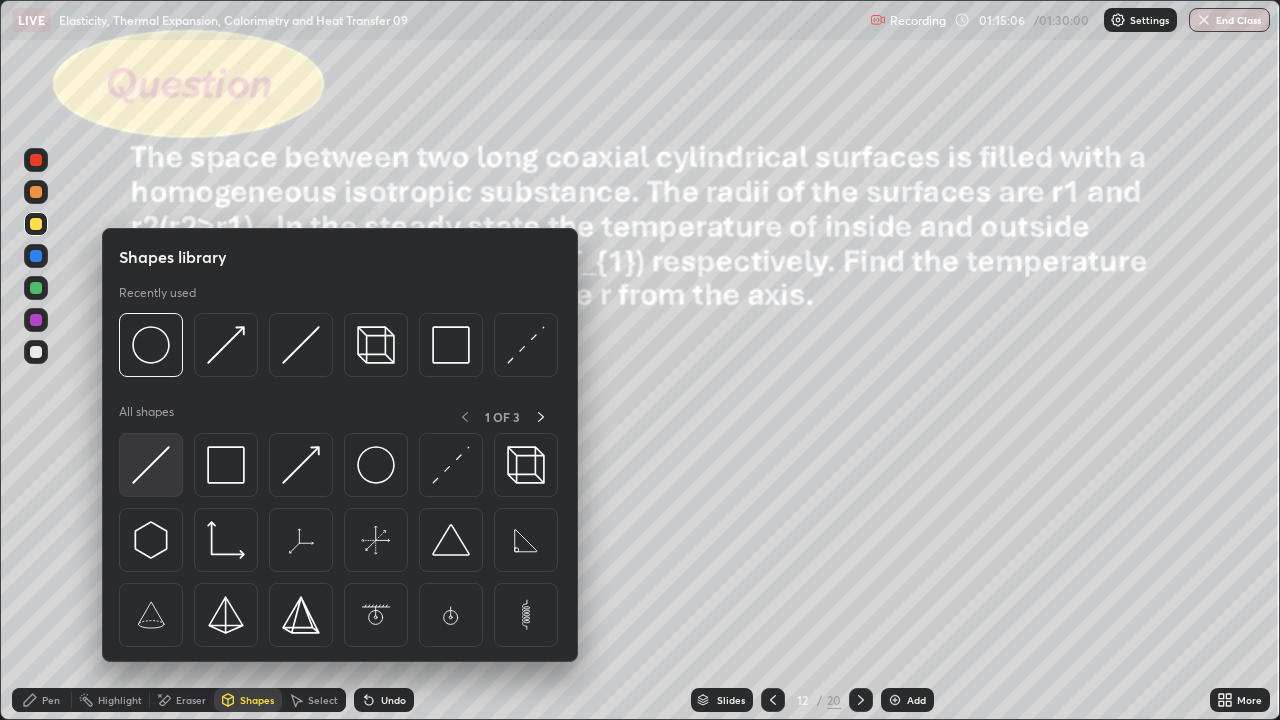 click at bounding box center (151, 465) 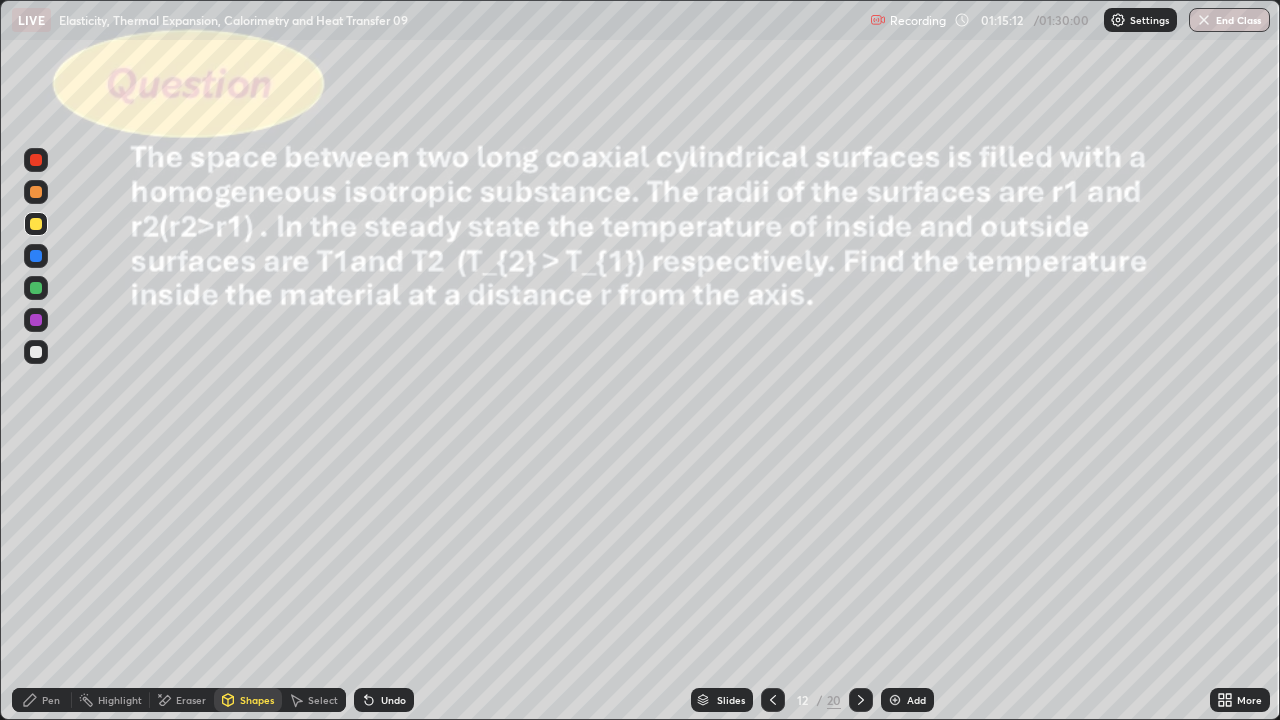 click on "Shapes" at bounding box center [257, 700] 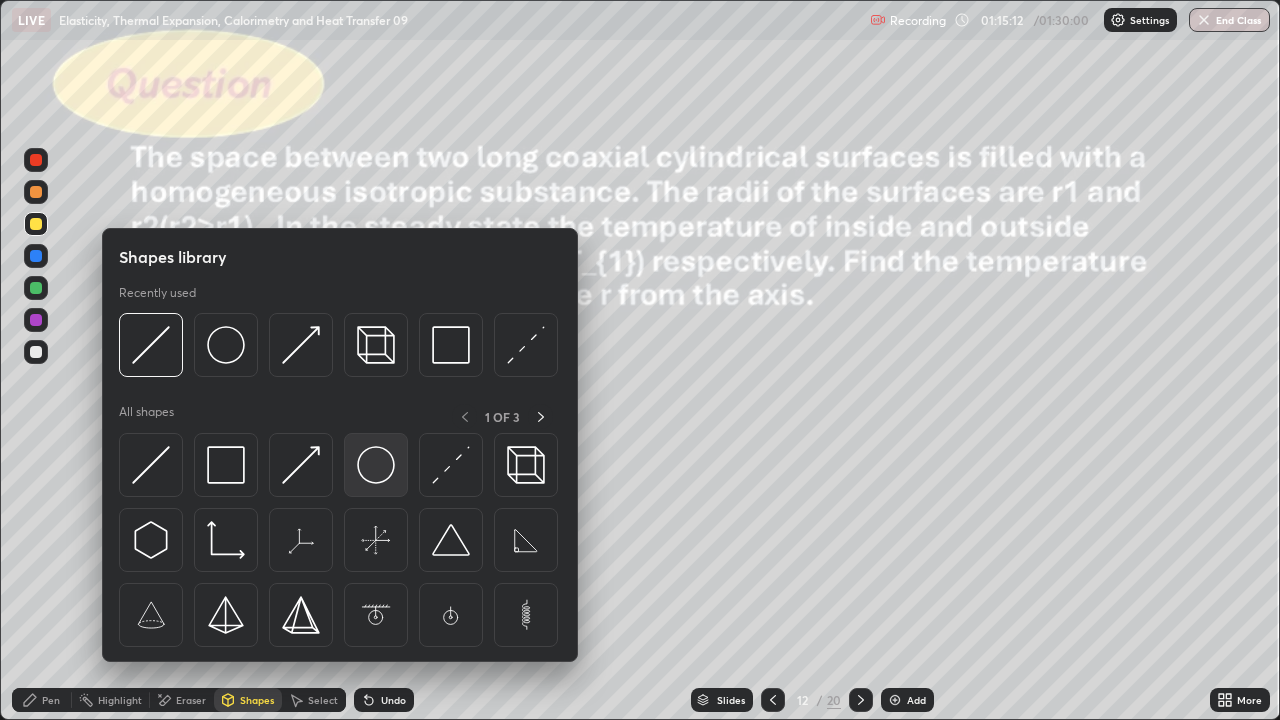 click at bounding box center [376, 465] 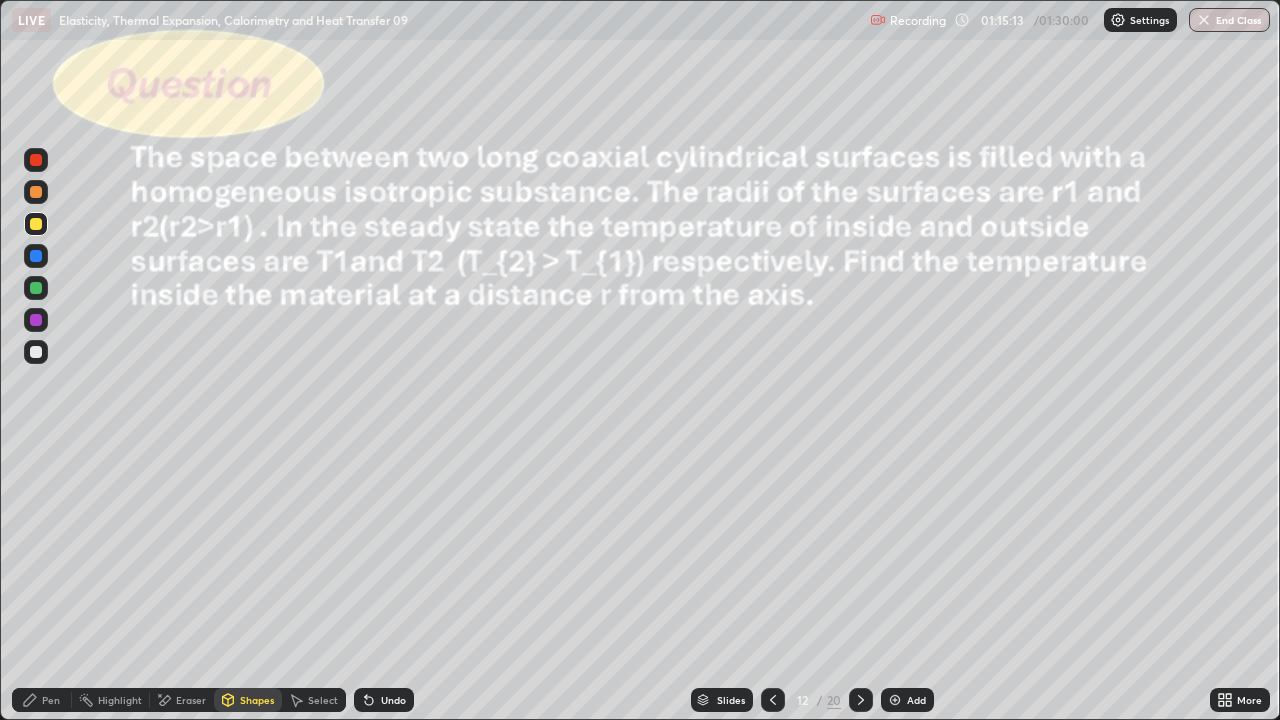 click at bounding box center [36, 288] 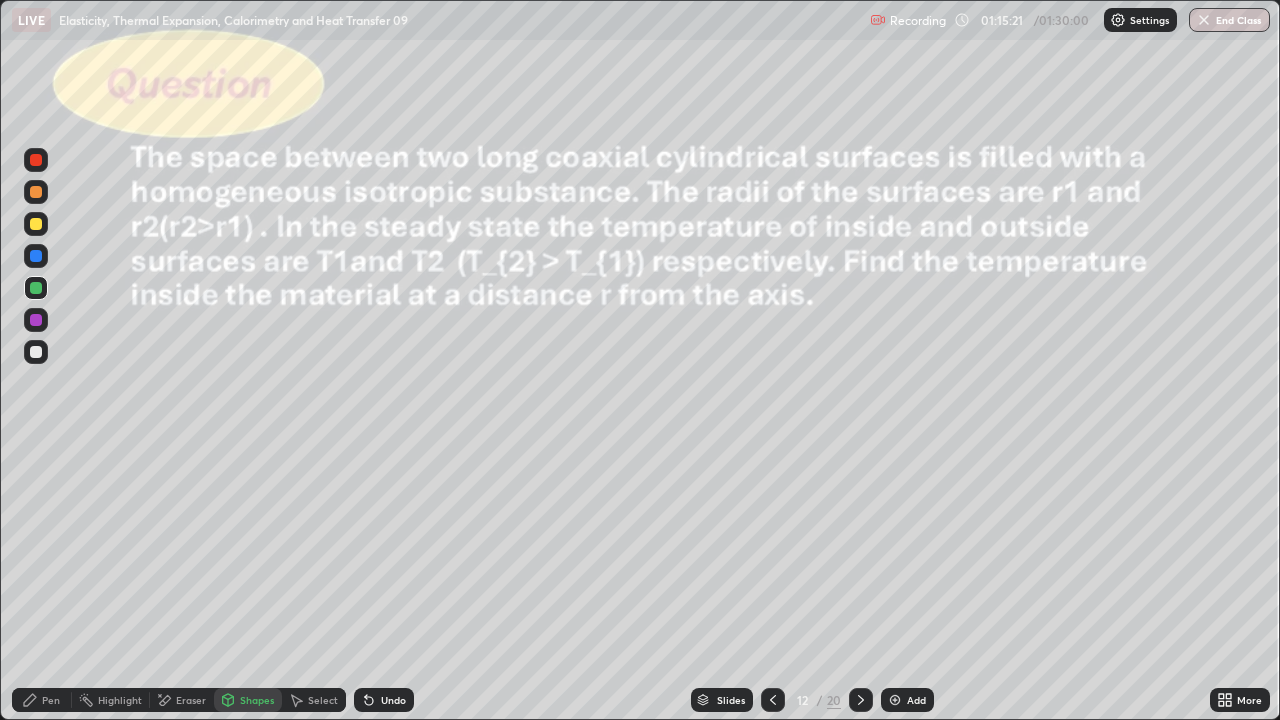 click on "Shapes" at bounding box center (257, 700) 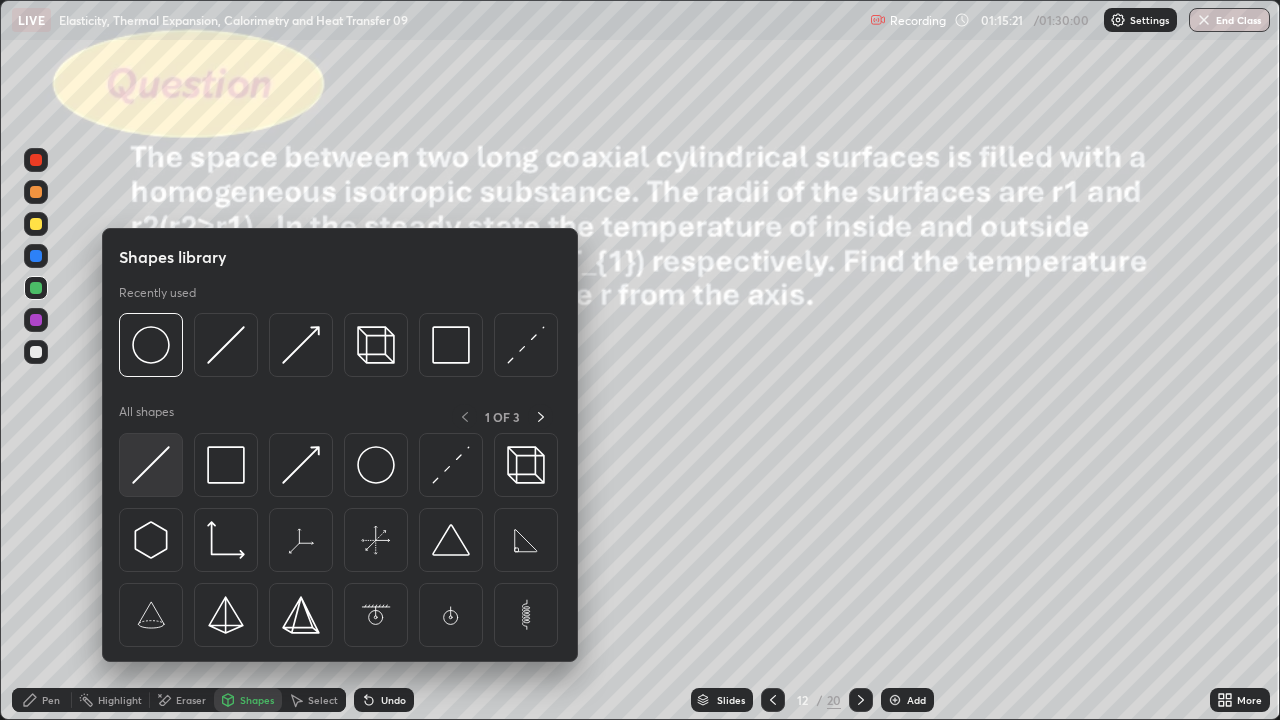 click at bounding box center (151, 465) 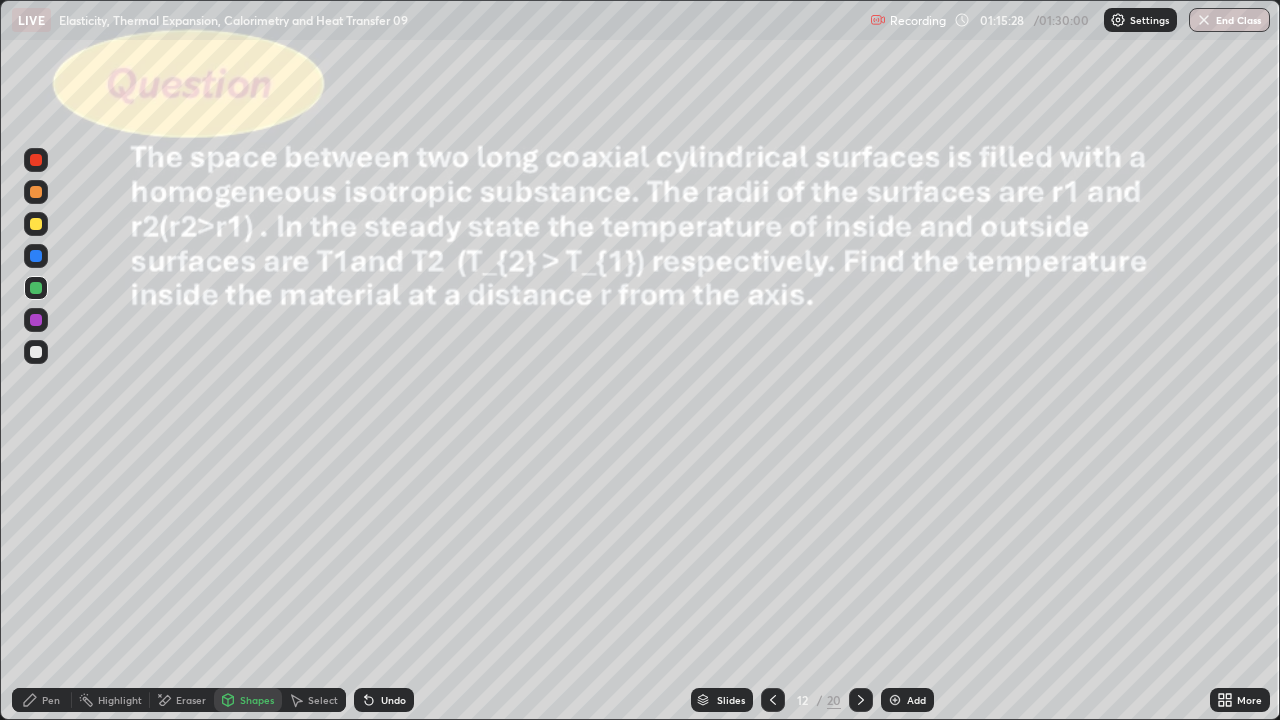 click on "Pen" at bounding box center (51, 700) 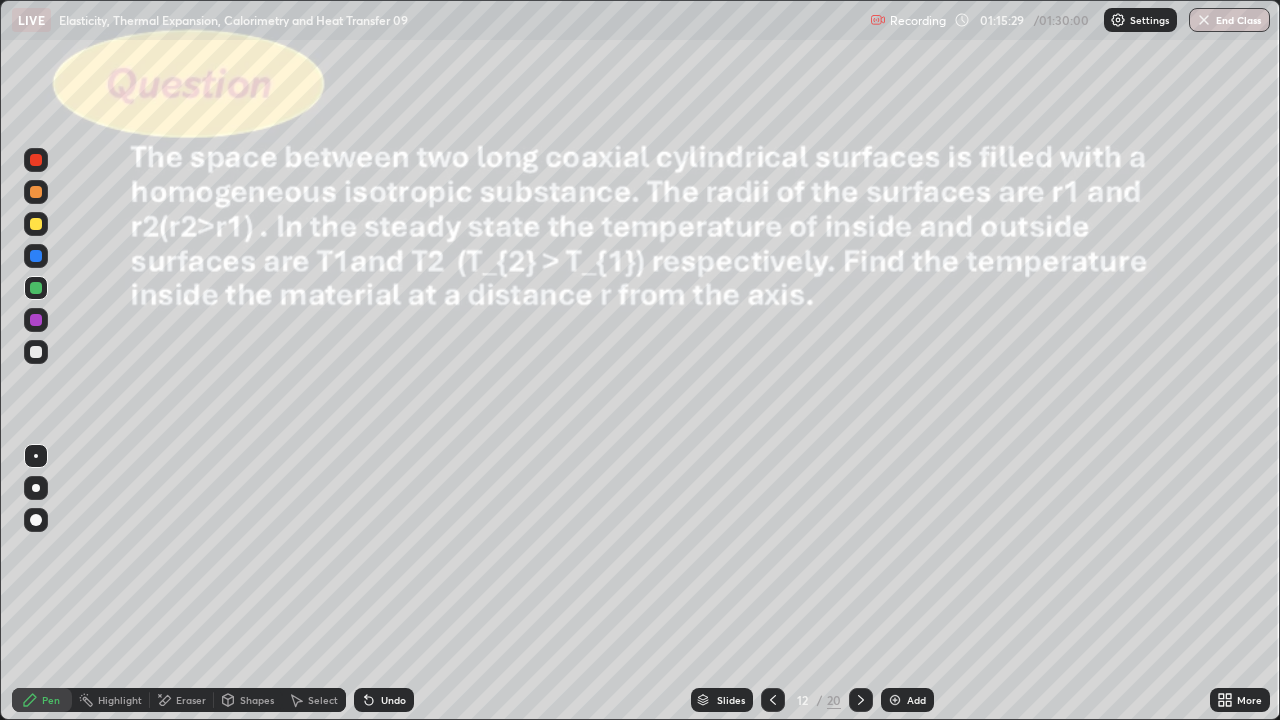 click at bounding box center [36, 352] 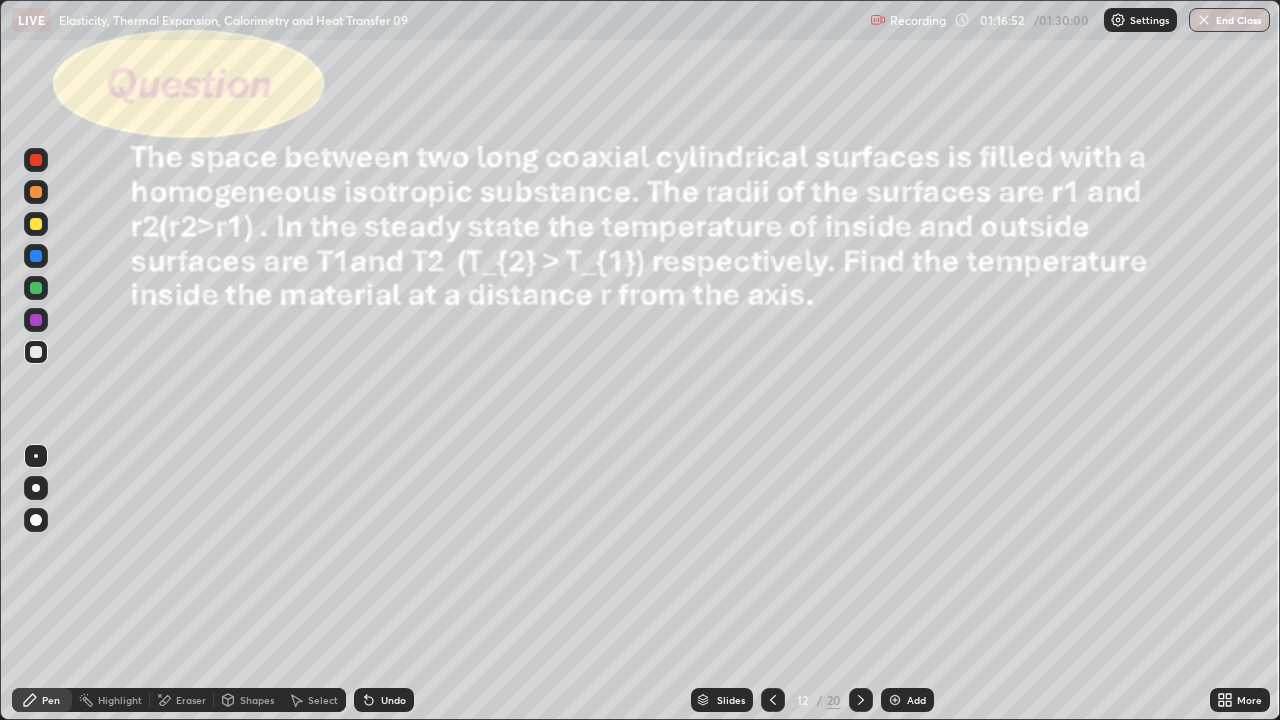 click on "Shapes" at bounding box center (257, 700) 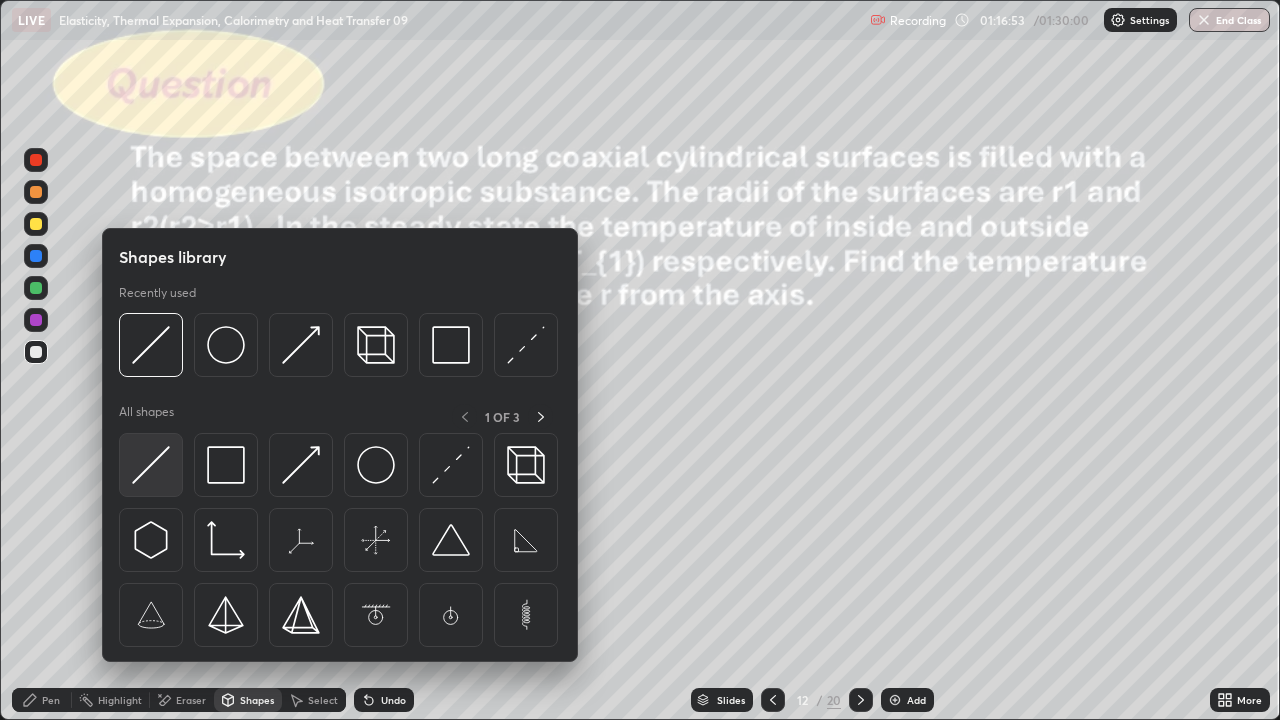 click at bounding box center [151, 465] 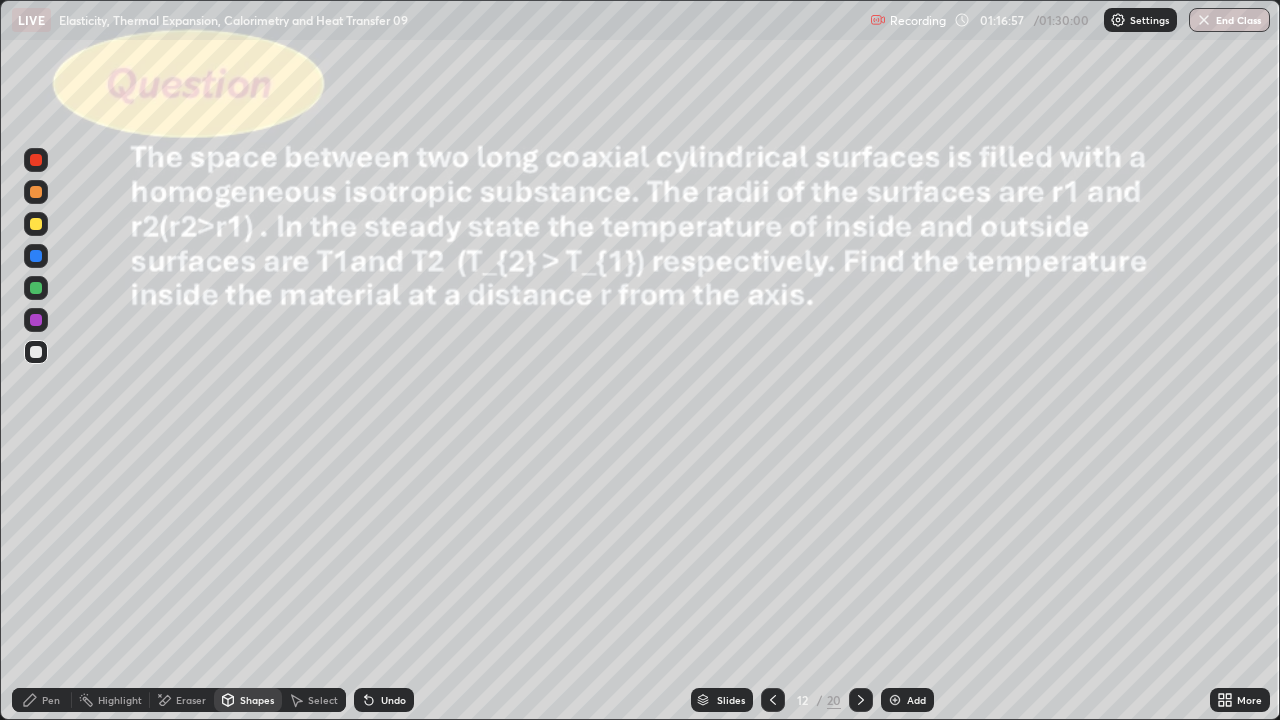 click on "Shapes" at bounding box center (257, 700) 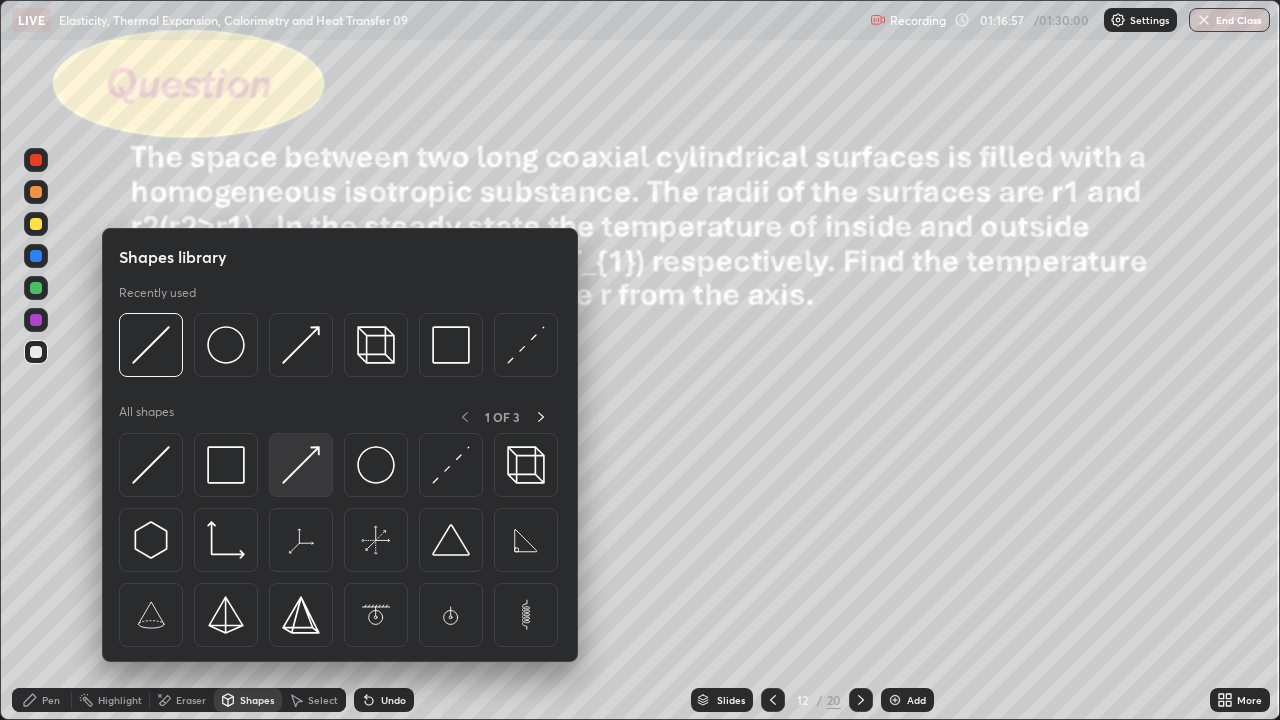 click at bounding box center (301, 465) 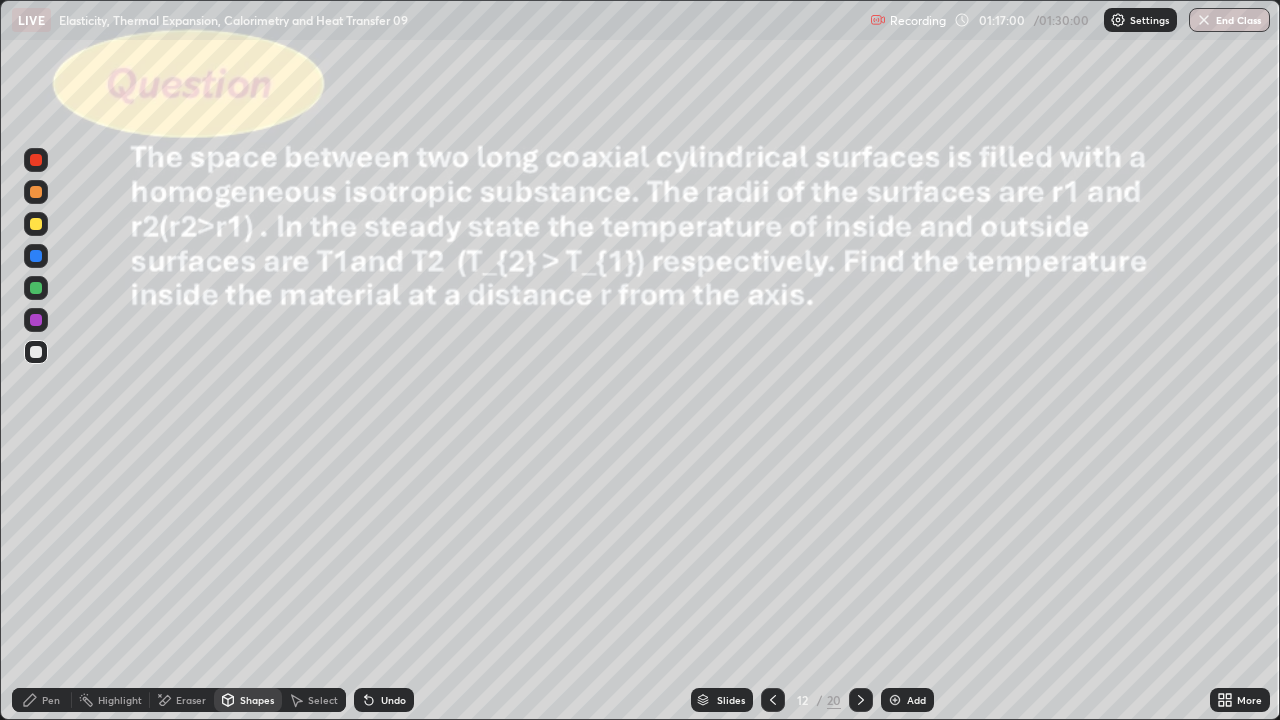 click on "Pen" at bounding box center [42, 700] 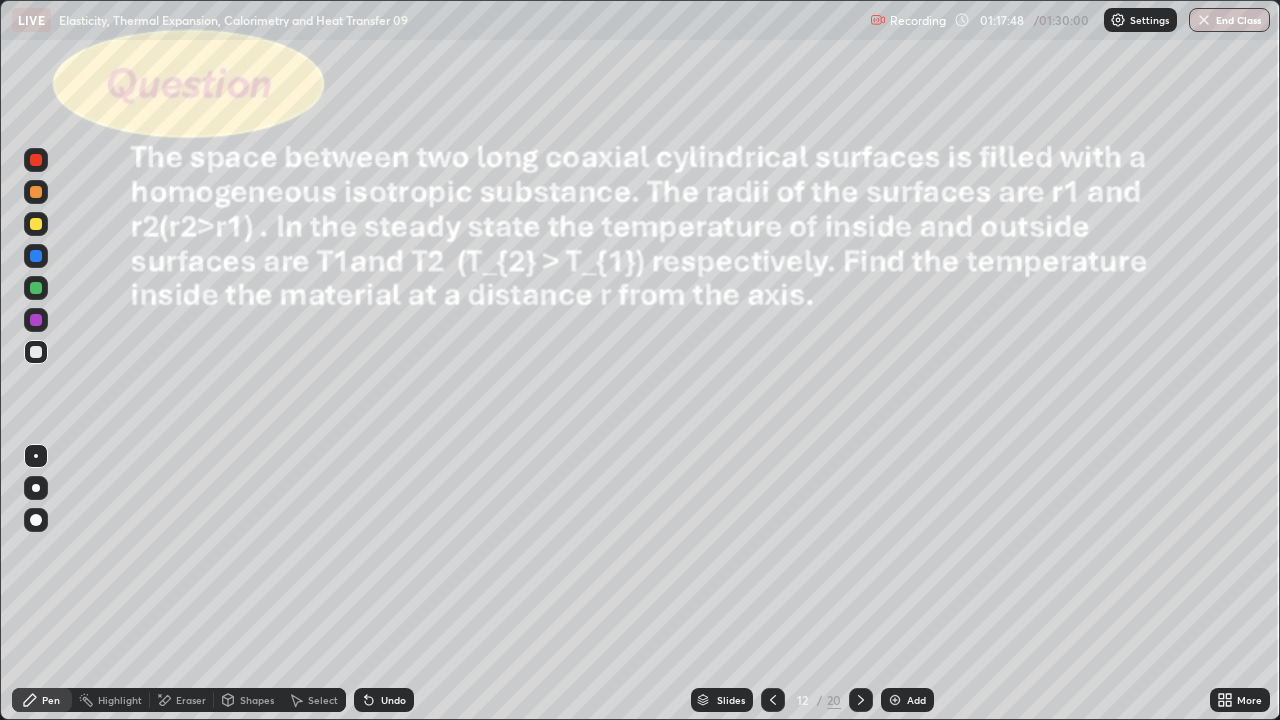 click at bounding box center [36, 352] 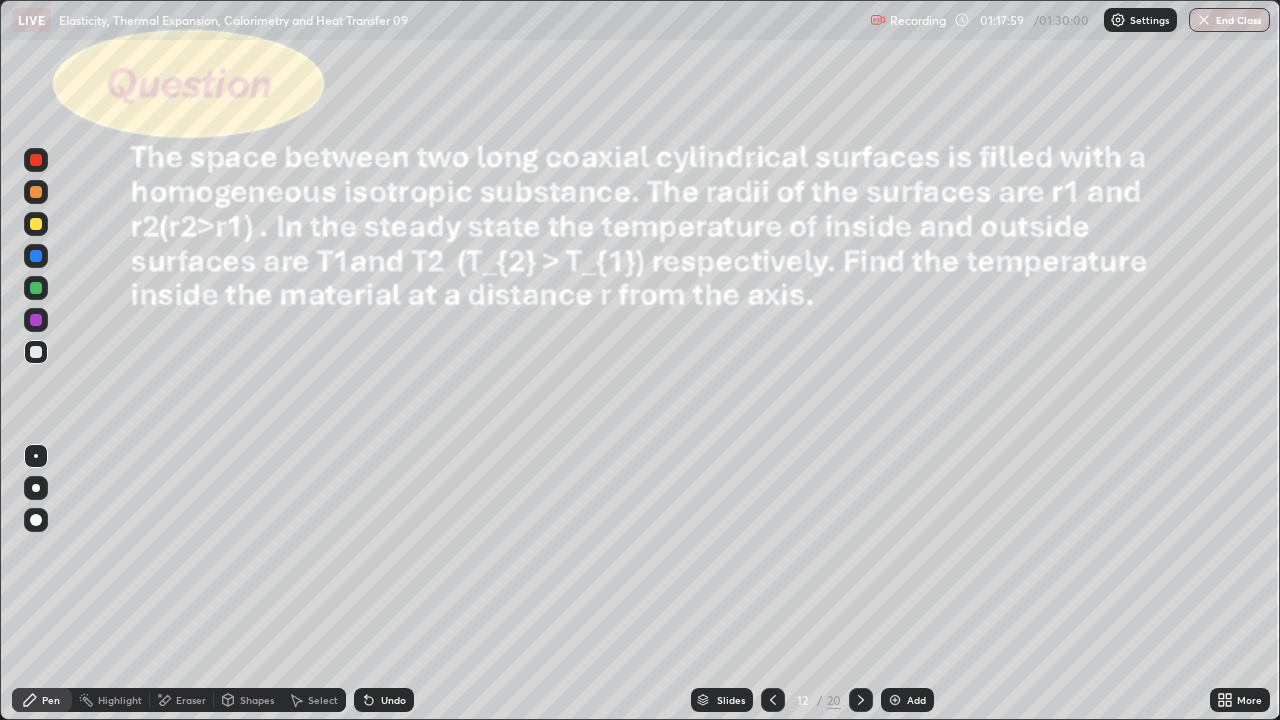 click on "Shapes" at bounding box center (257, 700) 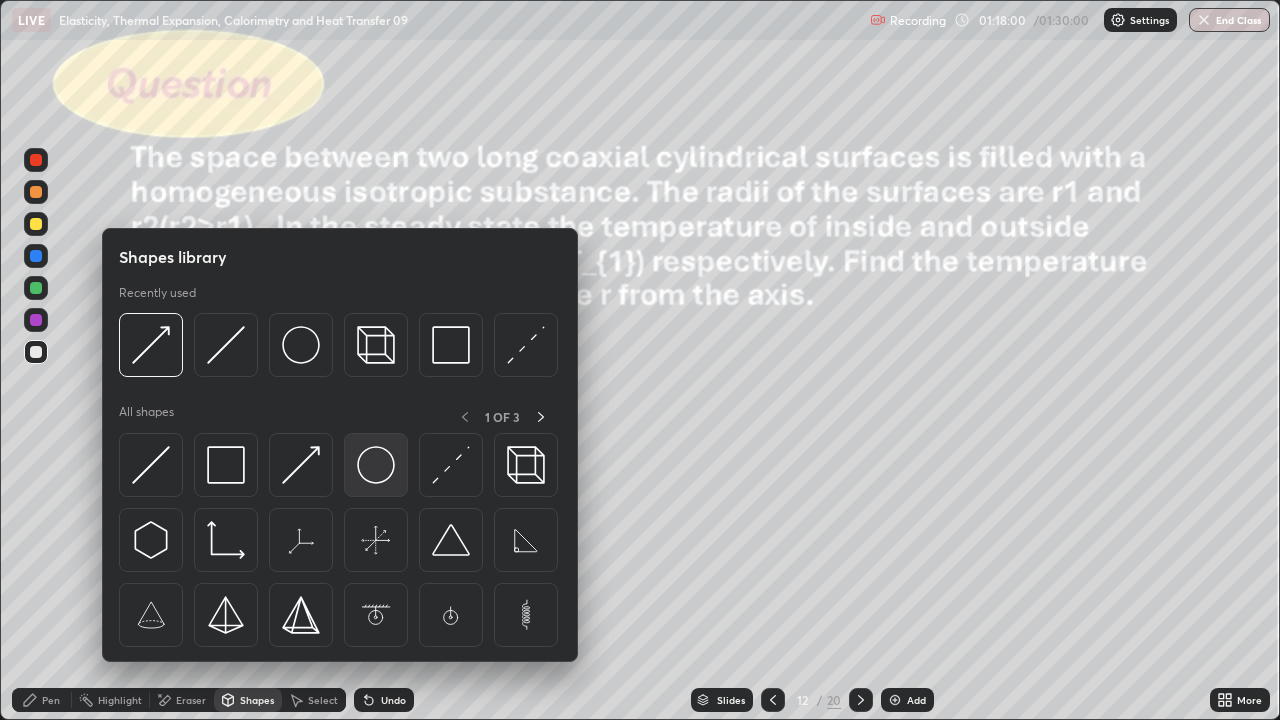 click at bounding box center (376, 465) 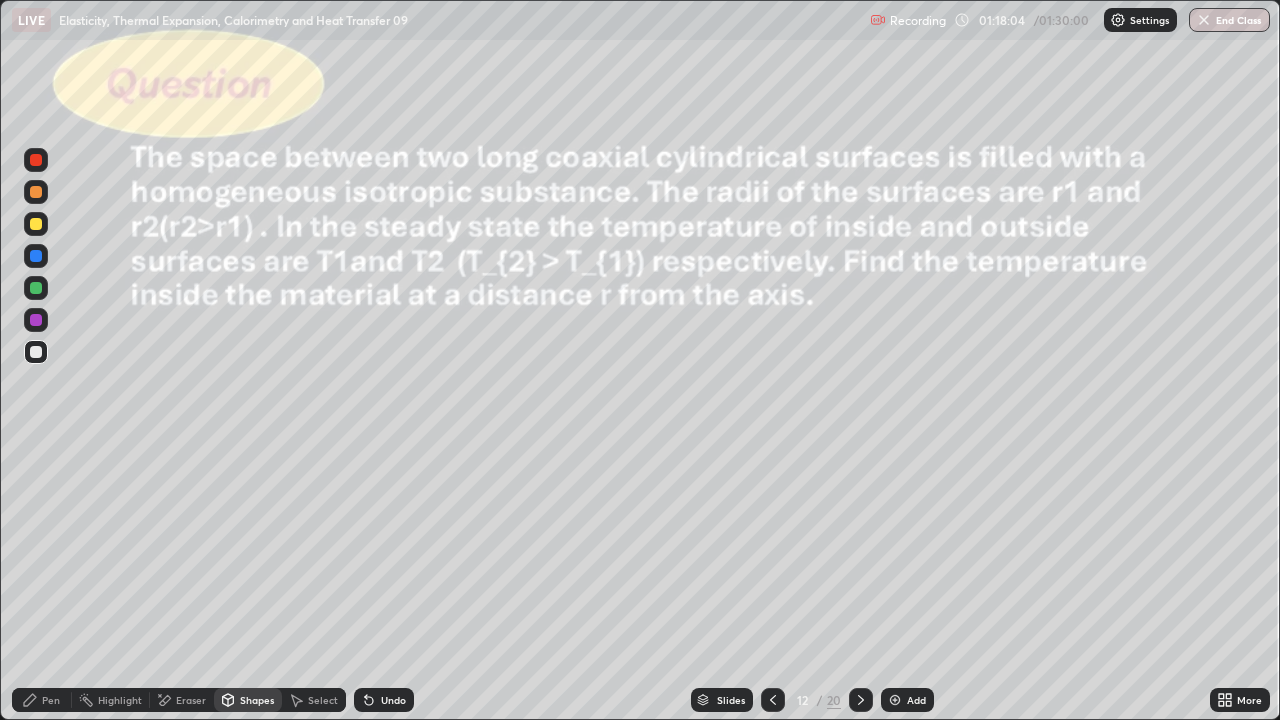 click on "Select" at bounding box center [323, 700] 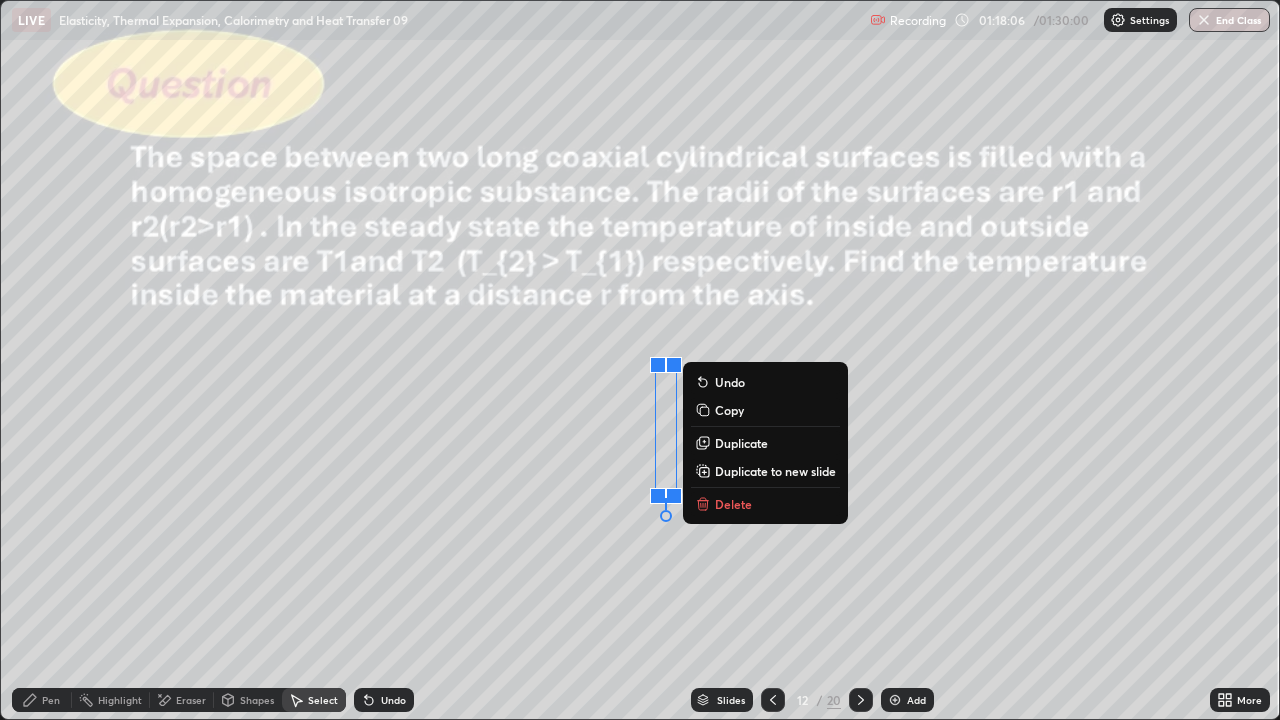 click on "Duplicate" at bounding box center (741, 443) 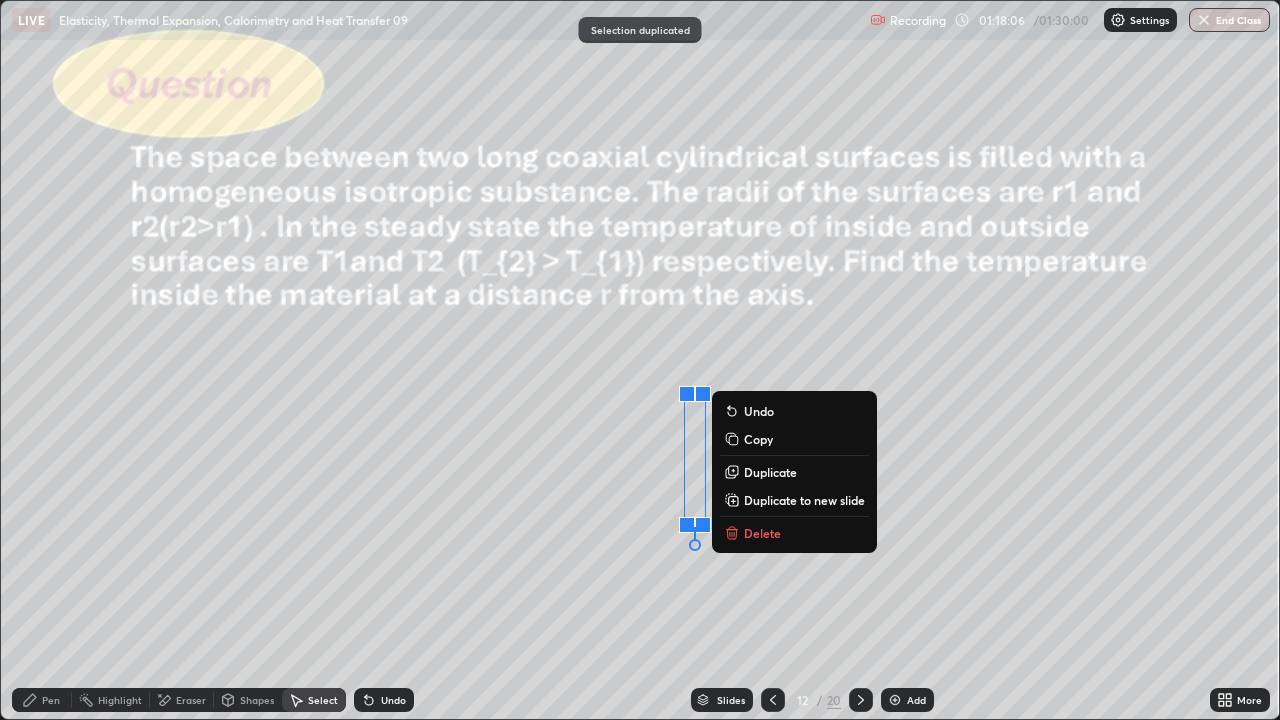 click on "0 ° Undo Copy Duplicate Duplicate to new slide Delete" at bounding box center [640, 360] 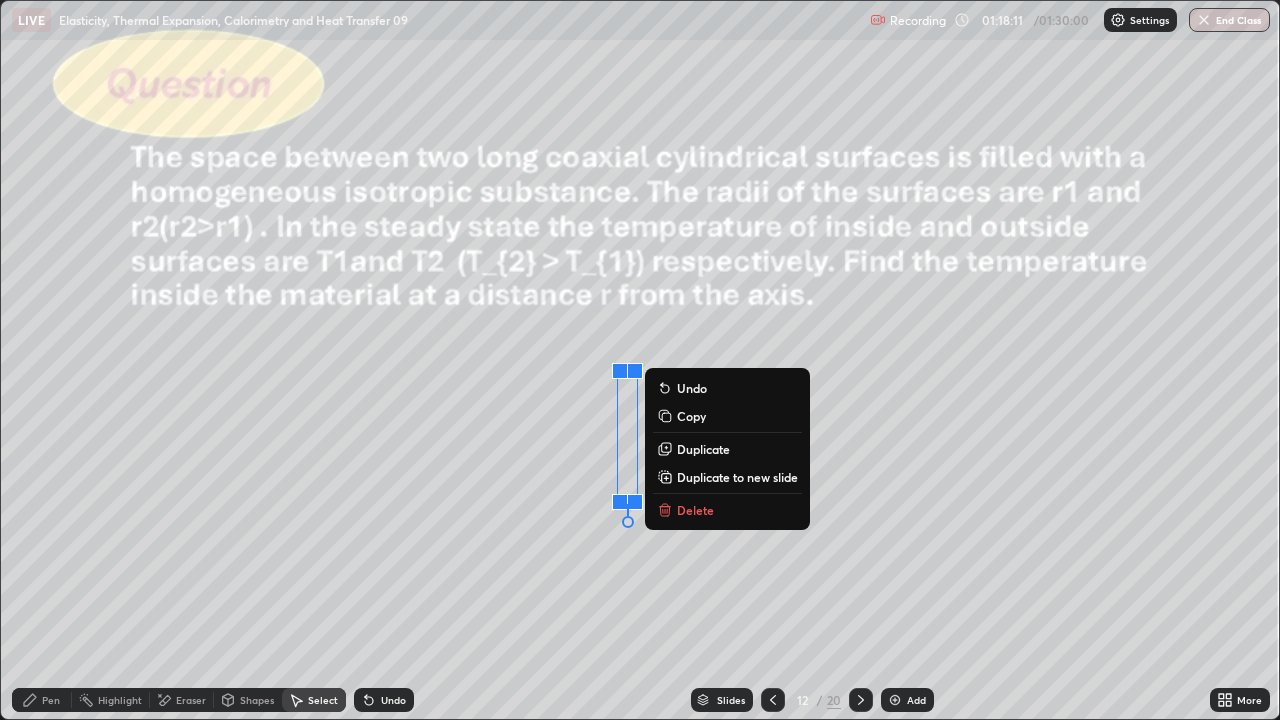 click on "0 ° Undo Copy Duplicate Duplicate to new slide Delete" at bounding box center (640, 360) 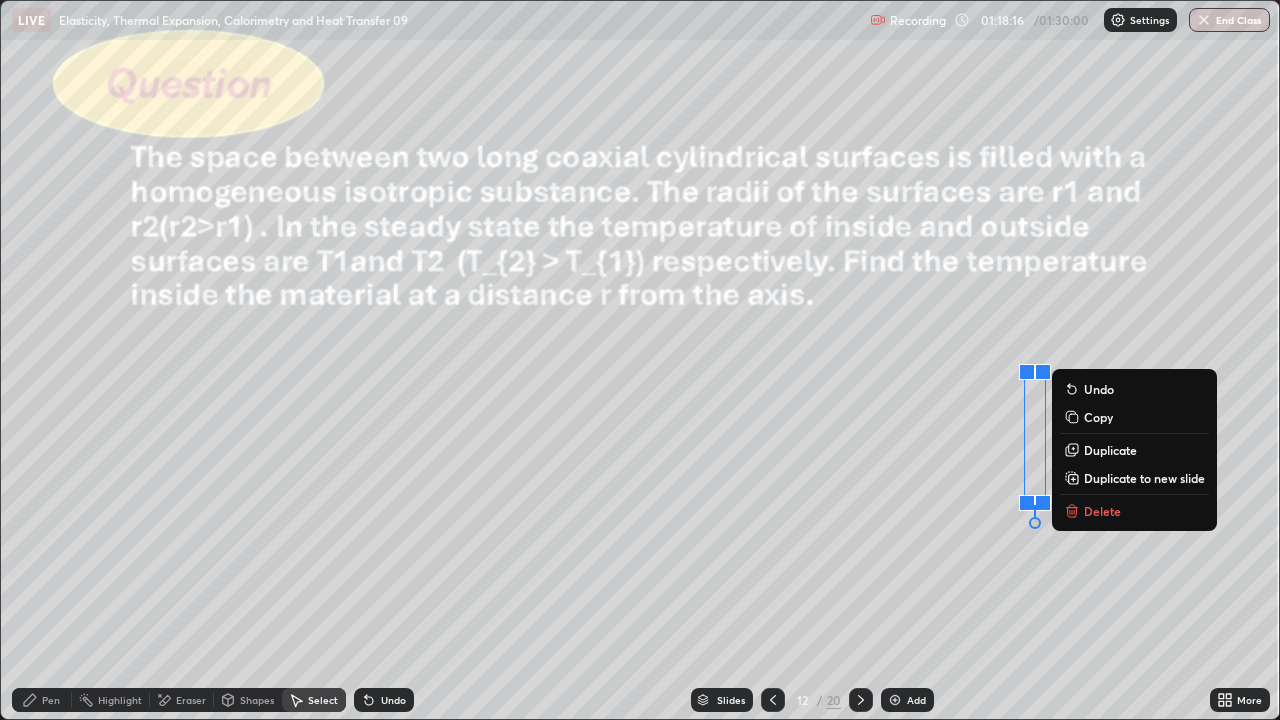 click on "Shapes" at bounding box center [257, 700] 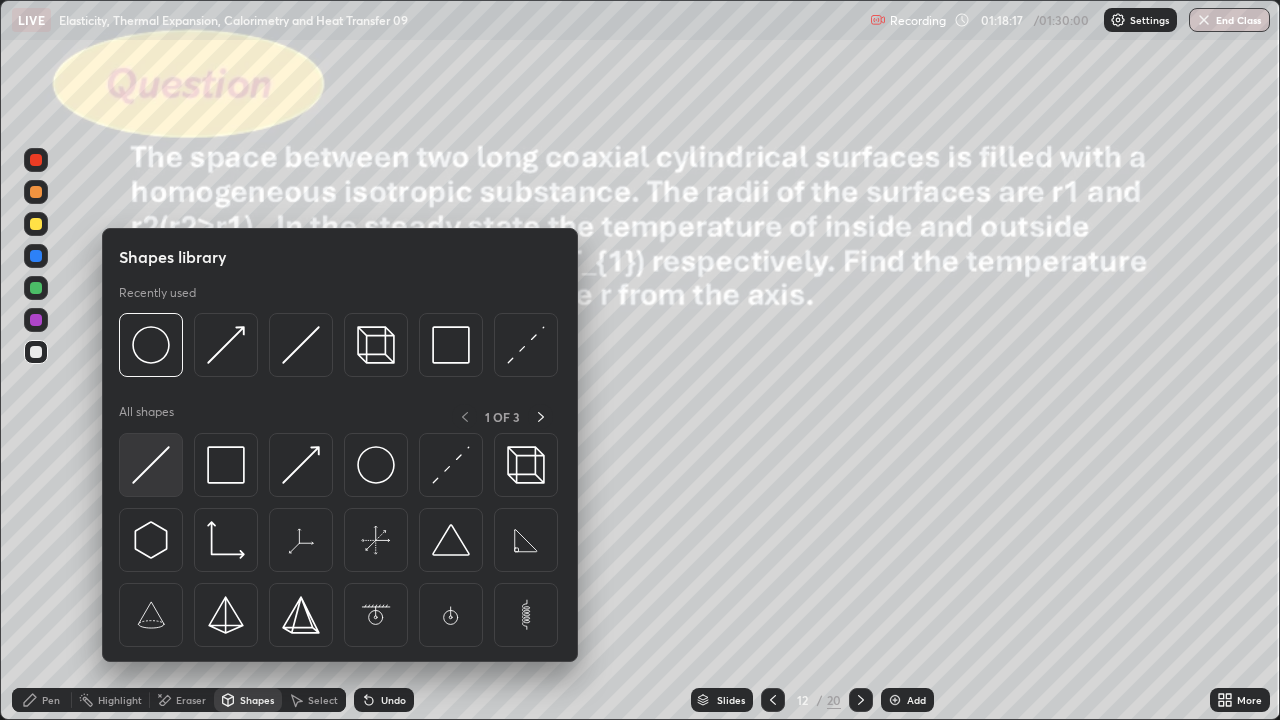 click at bounding box center (151, 465) 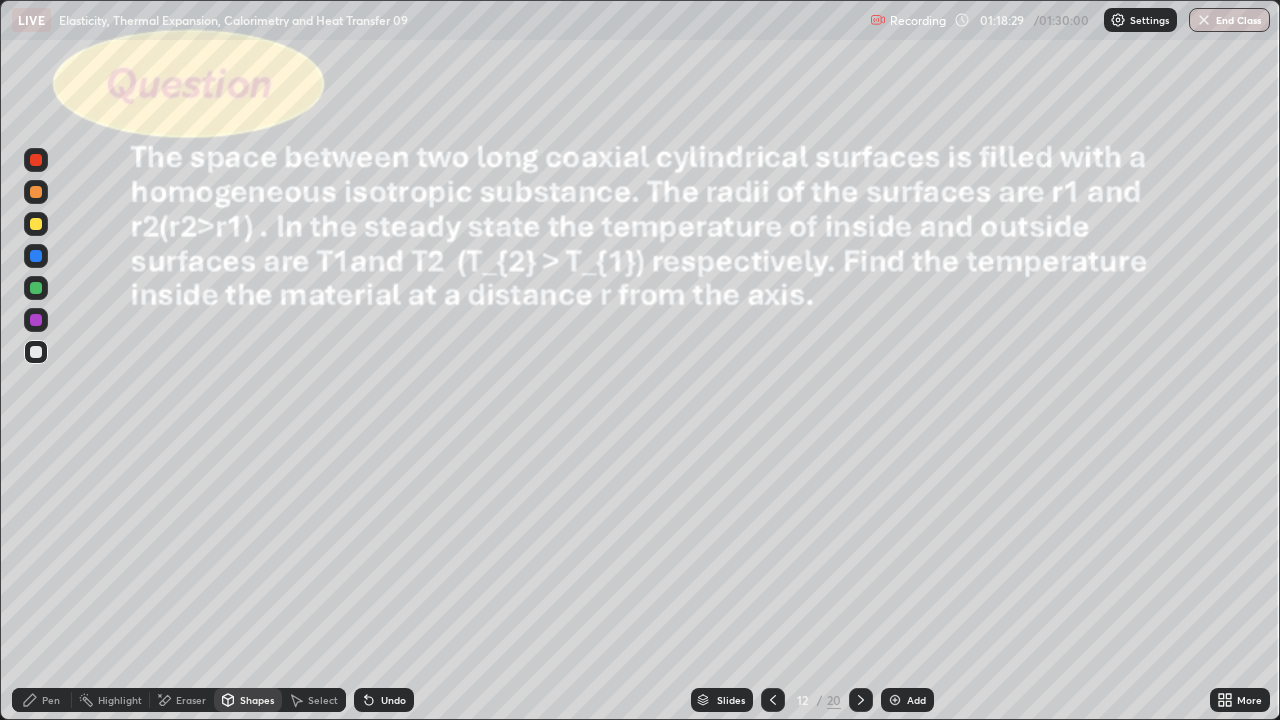 click on "Pen" at bounding box center (51, 700) 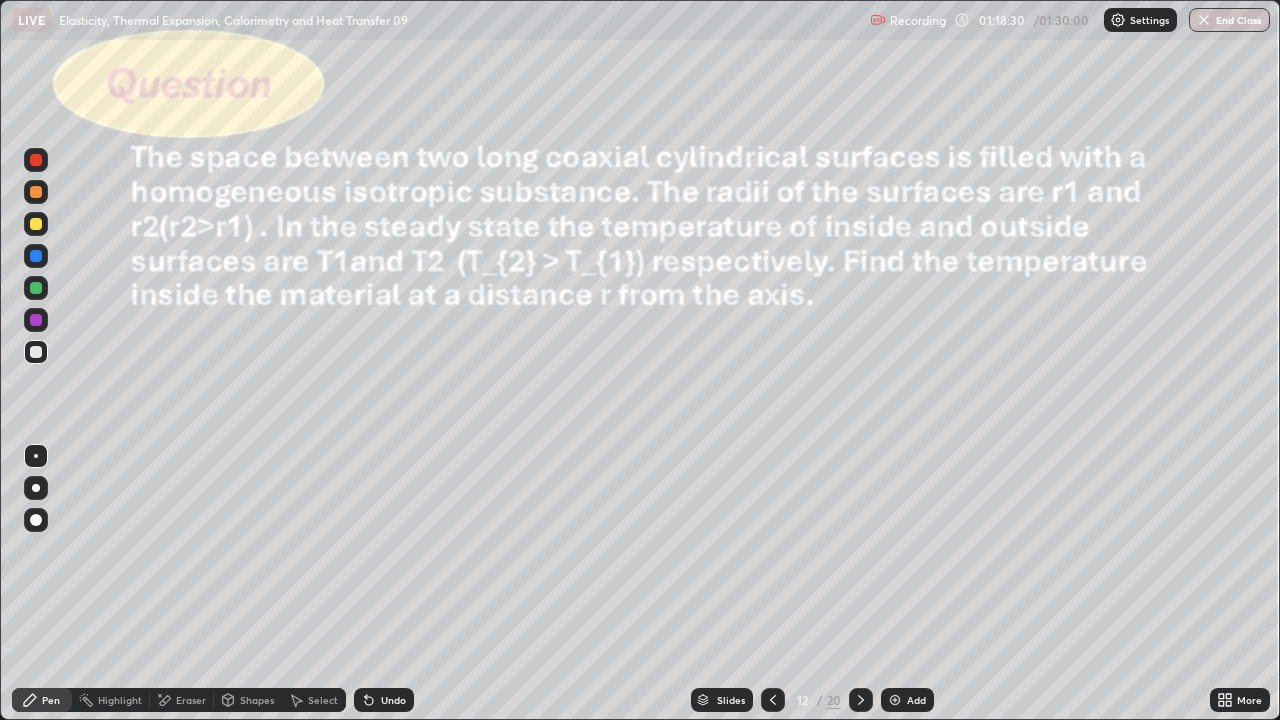 click on "Shapes" at bounding box center [257, 700] 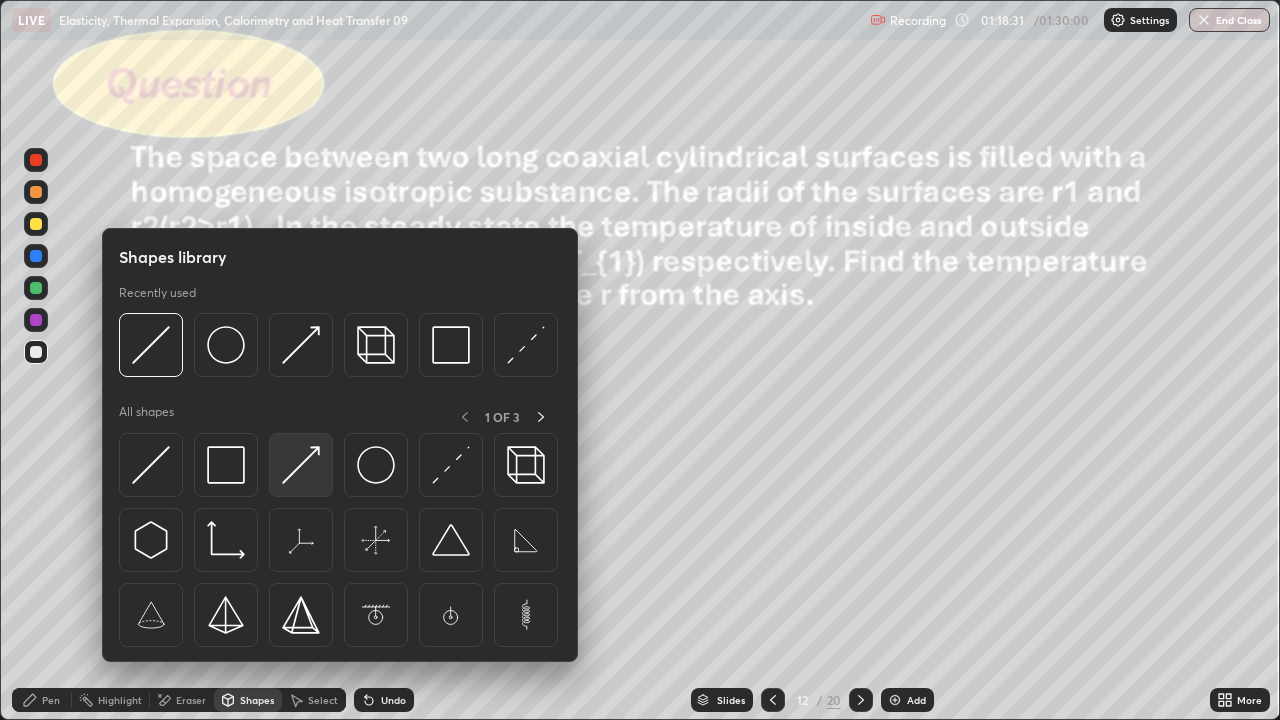 click at bounding box center (301, 465) 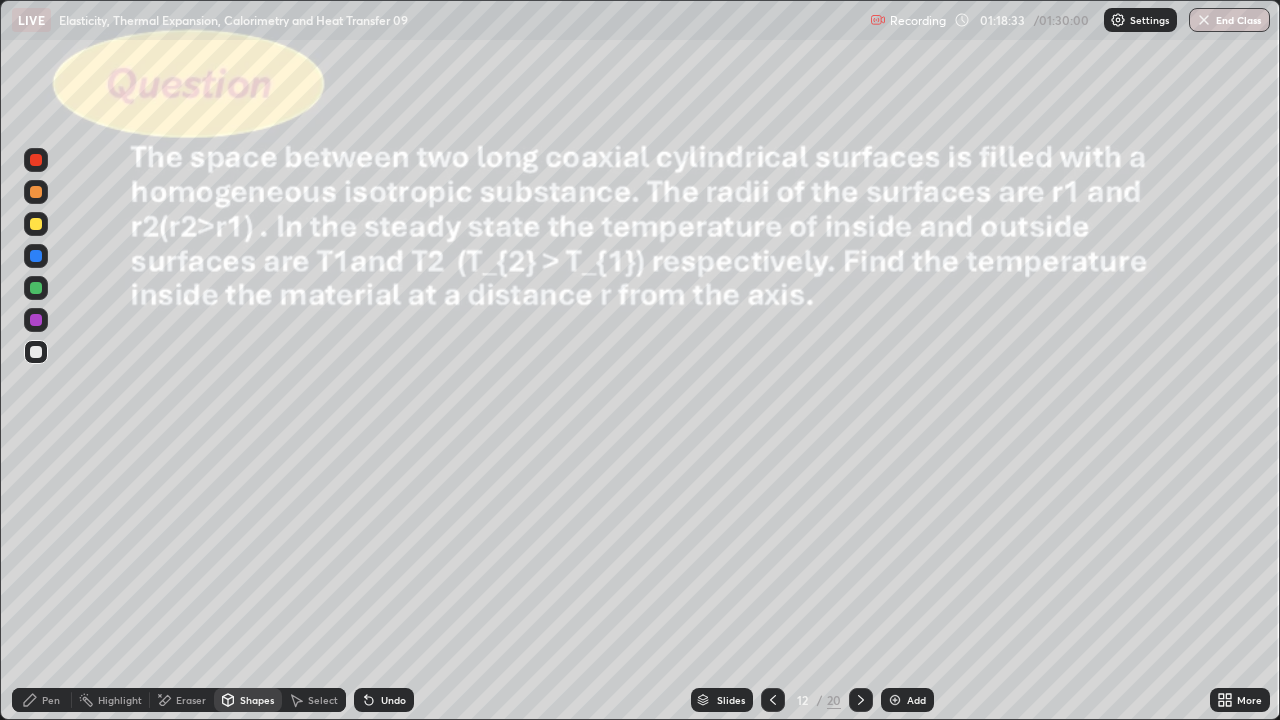 click on "Pen" at bounding box center [42, 700] 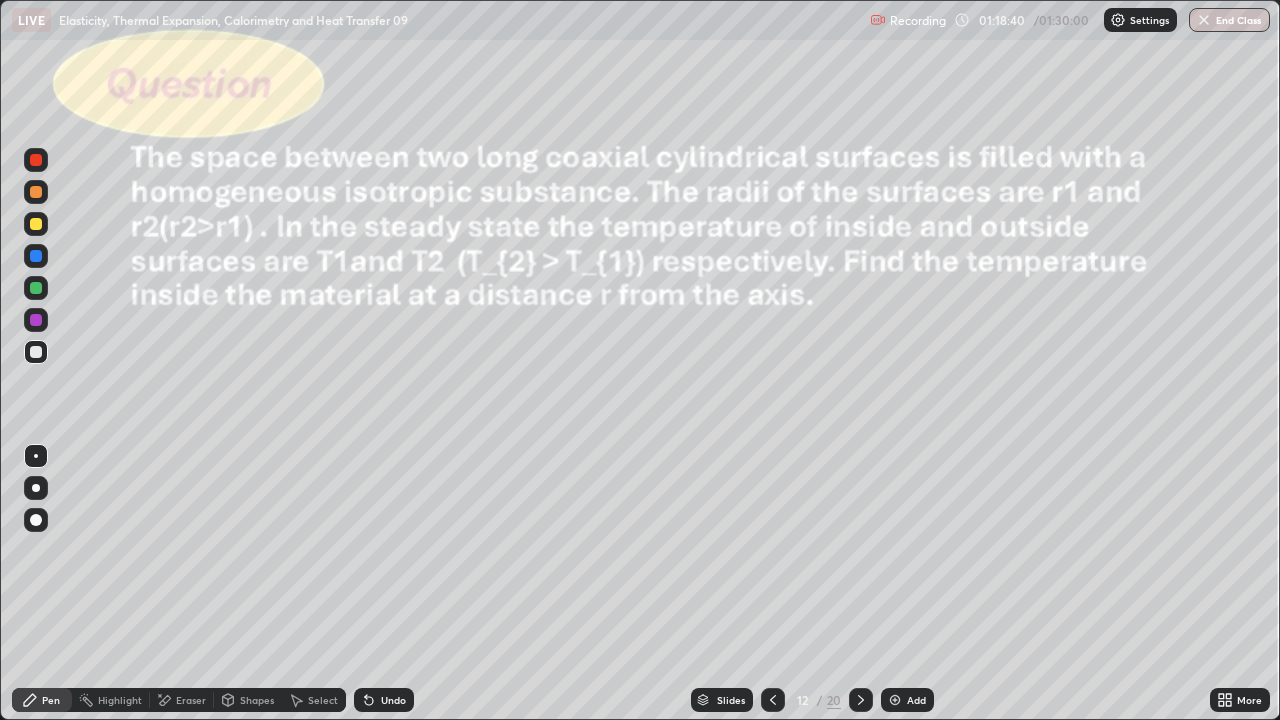 click at bounding box center (36, 352) 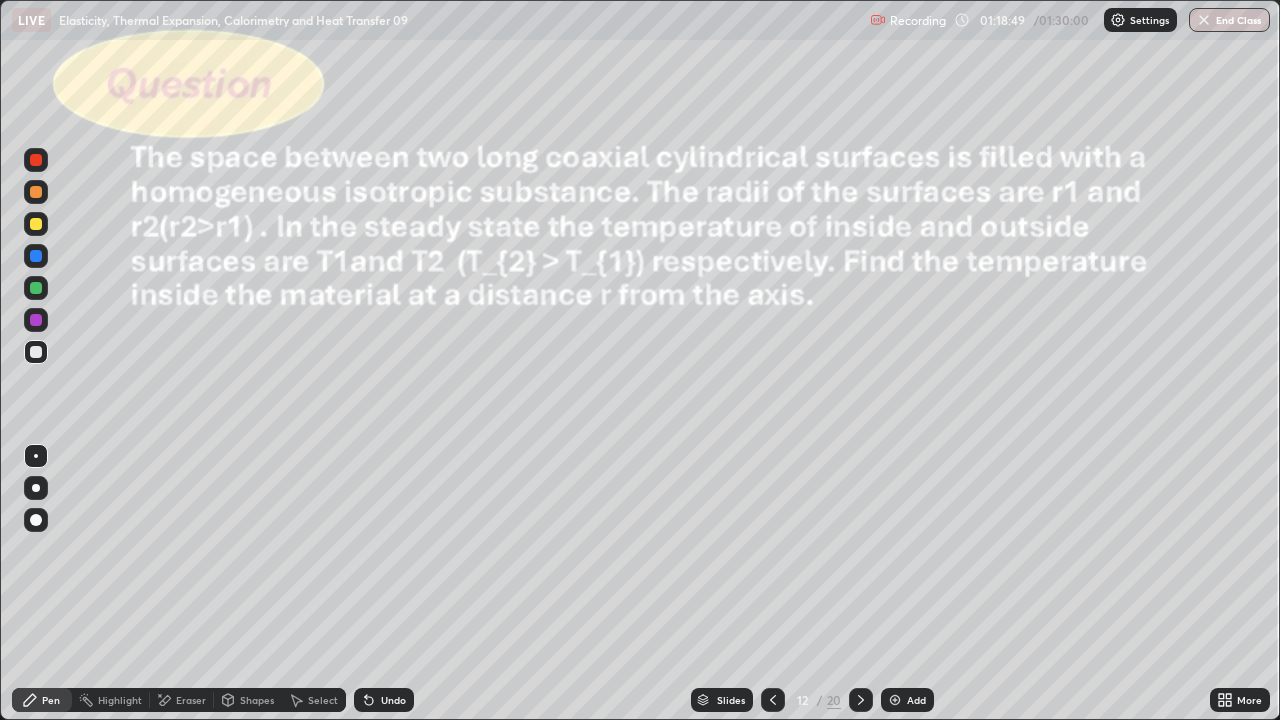 click at bounding box center (36, 224) 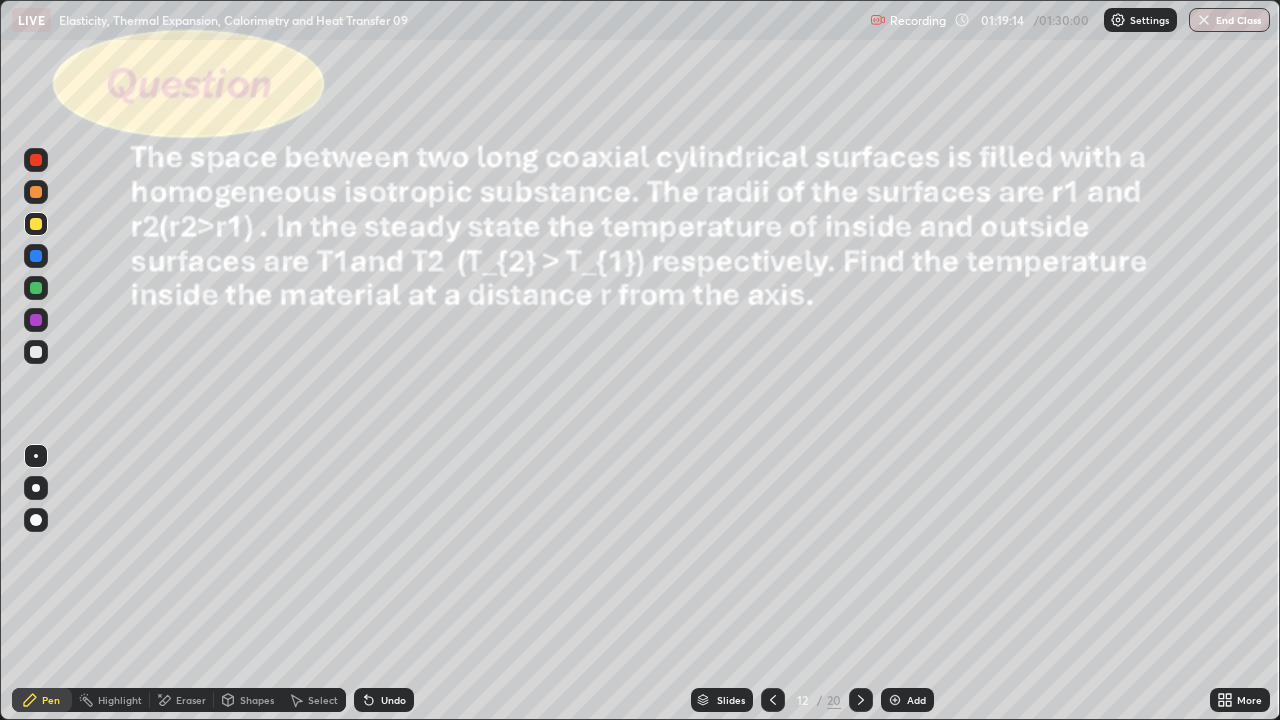 click on "Undo" at bounding box center (393, 700) 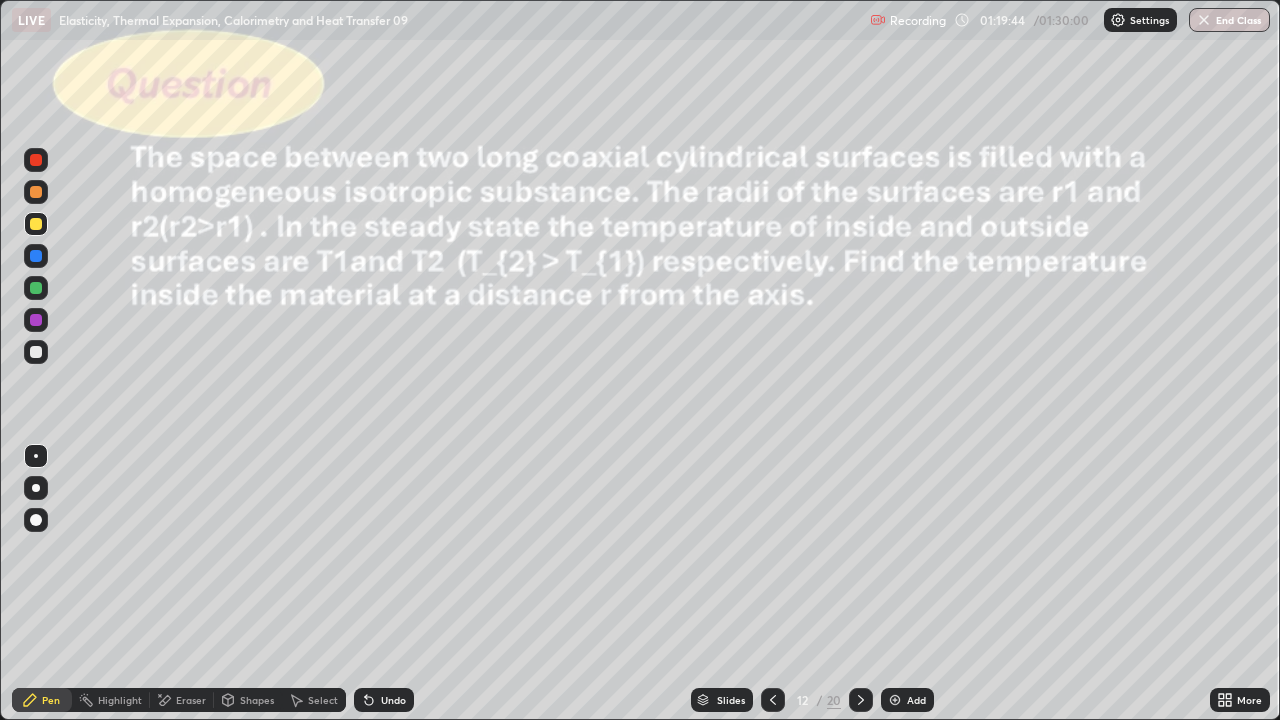 click on "Undo" at bounding box center (393, 700) 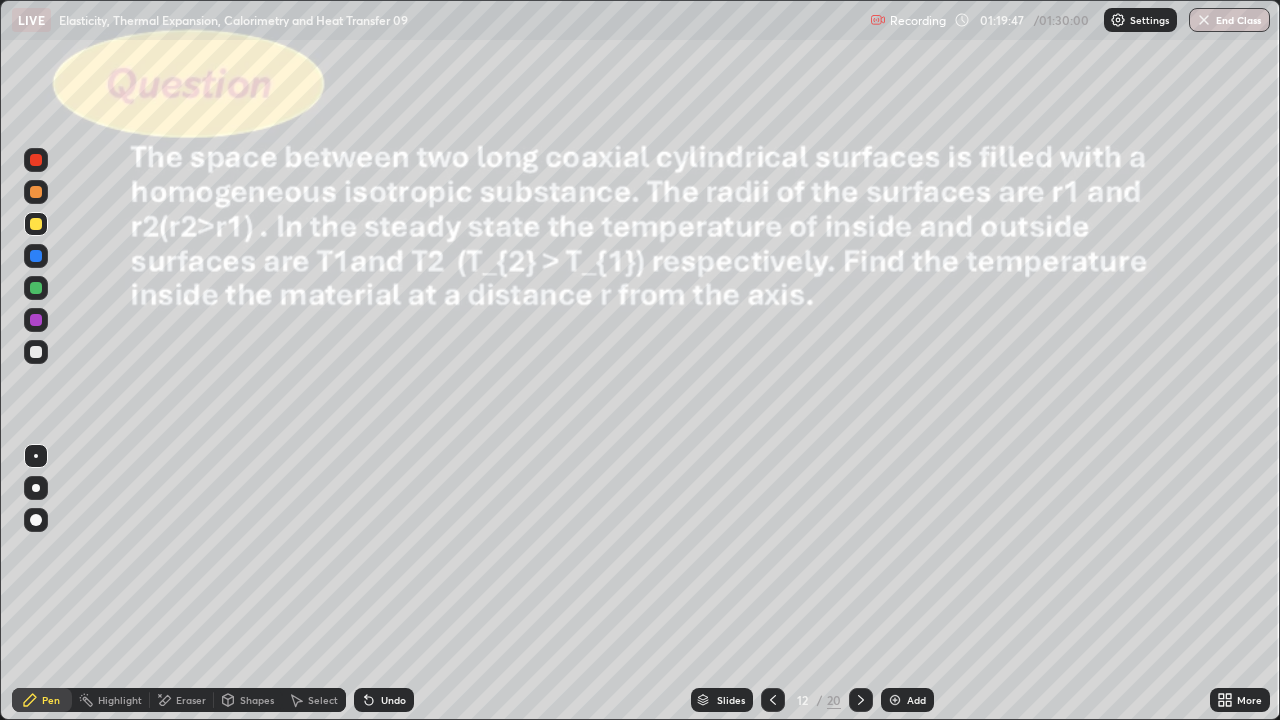 click on "Undo" at bounding box center [393, 700] 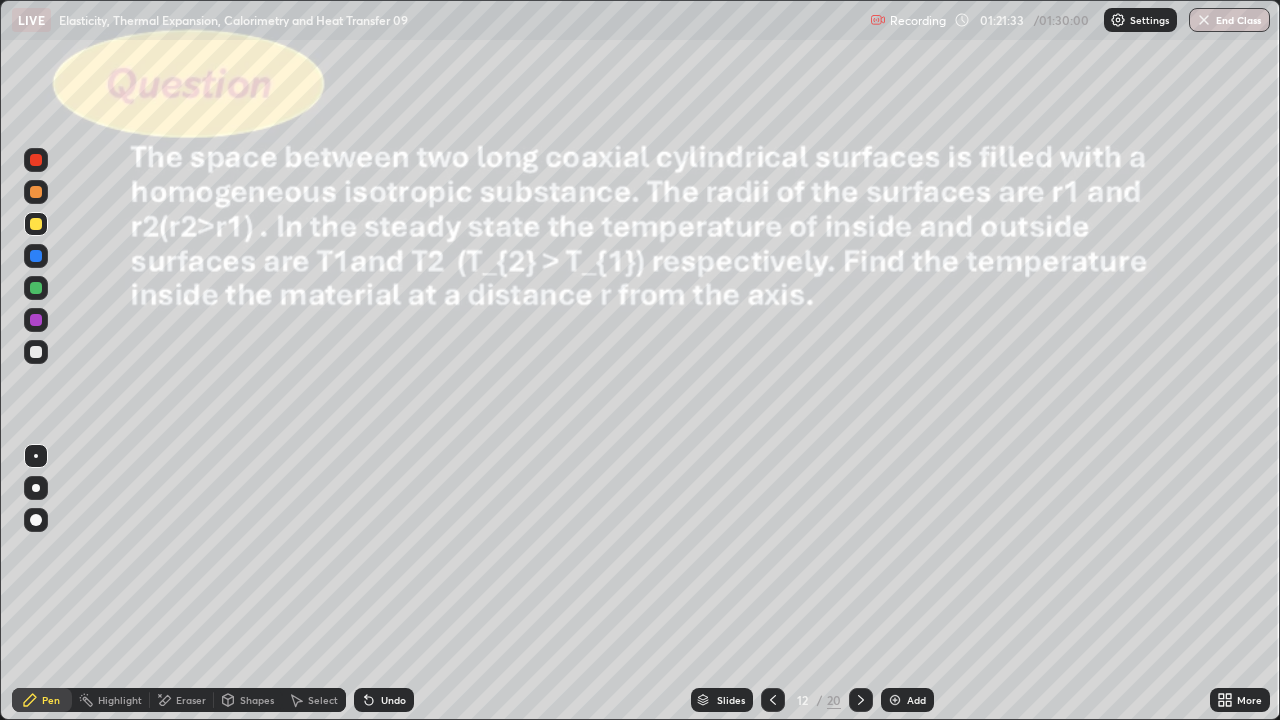 click on "Undo" at bounding box center (393, 700) 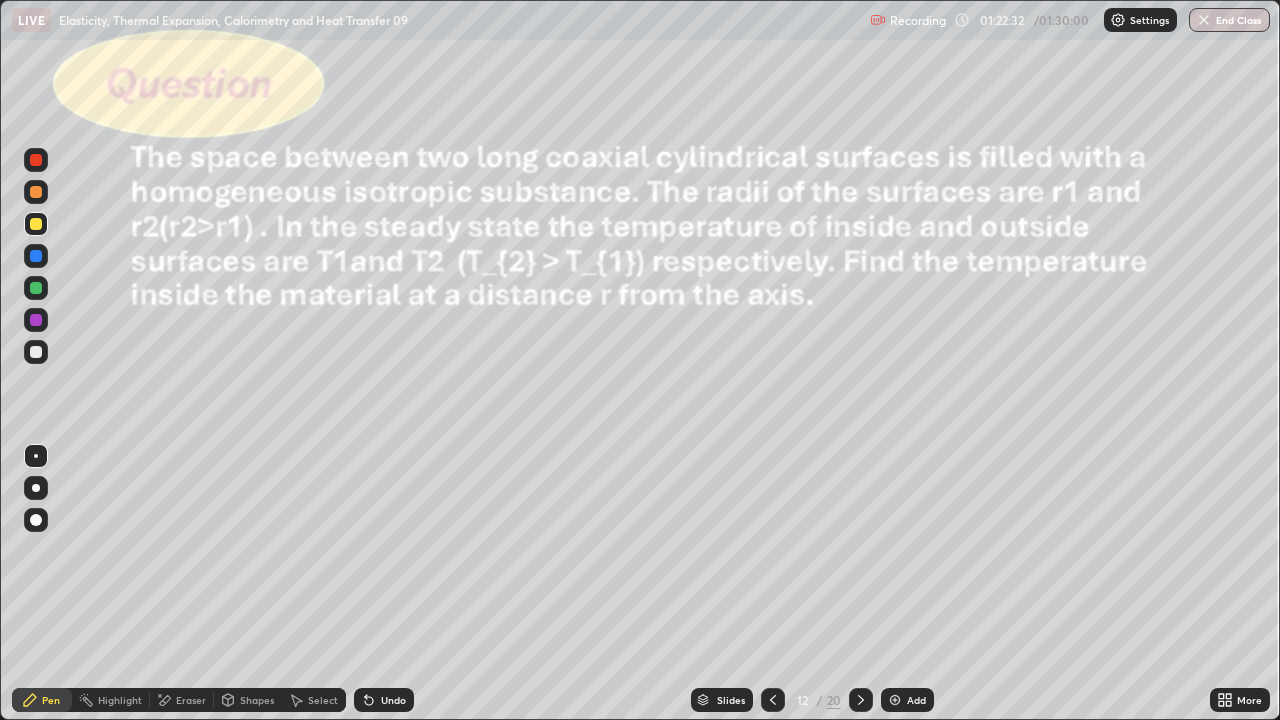 click at bounding box center [773, 700] 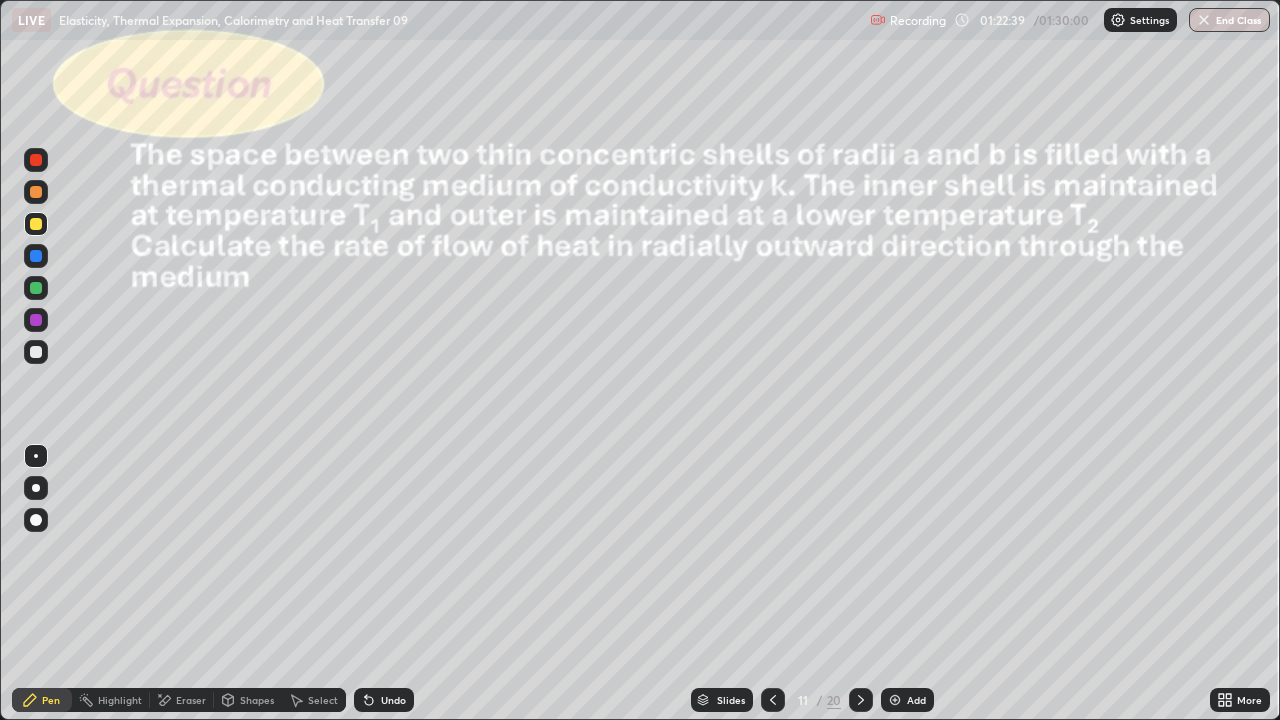 click 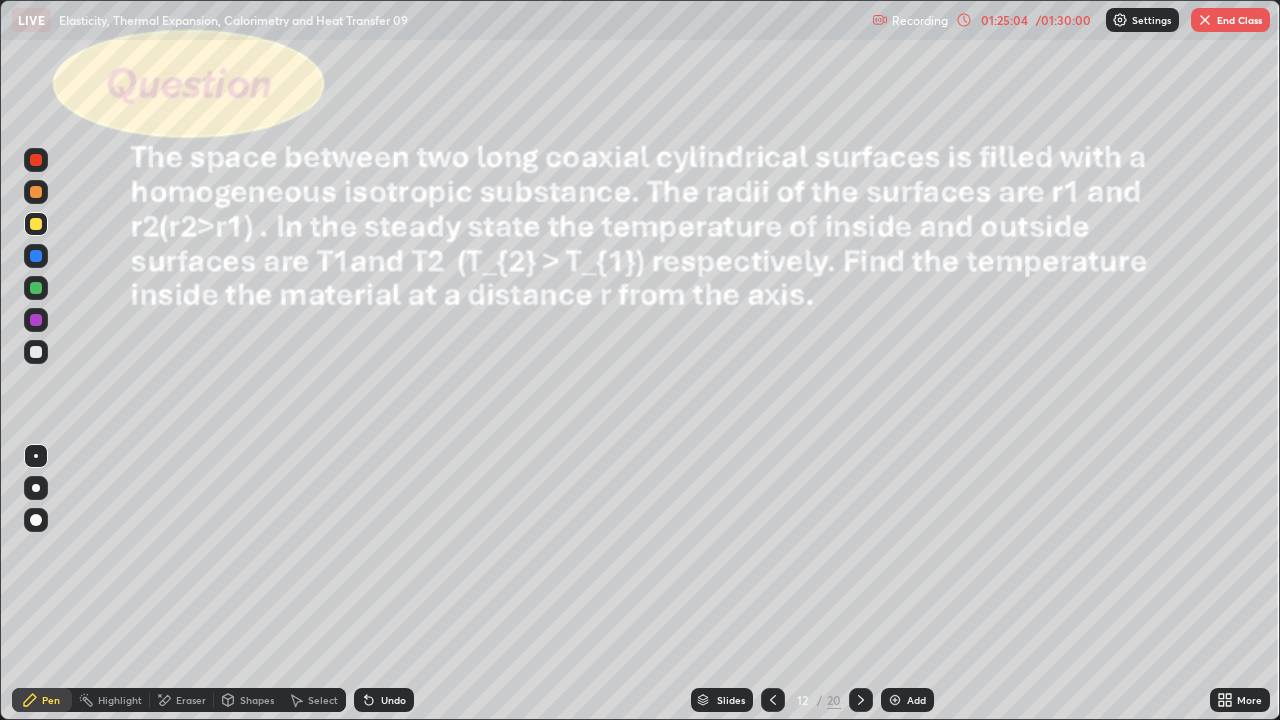 click on "End Class" at bounding box center [1230, 20] 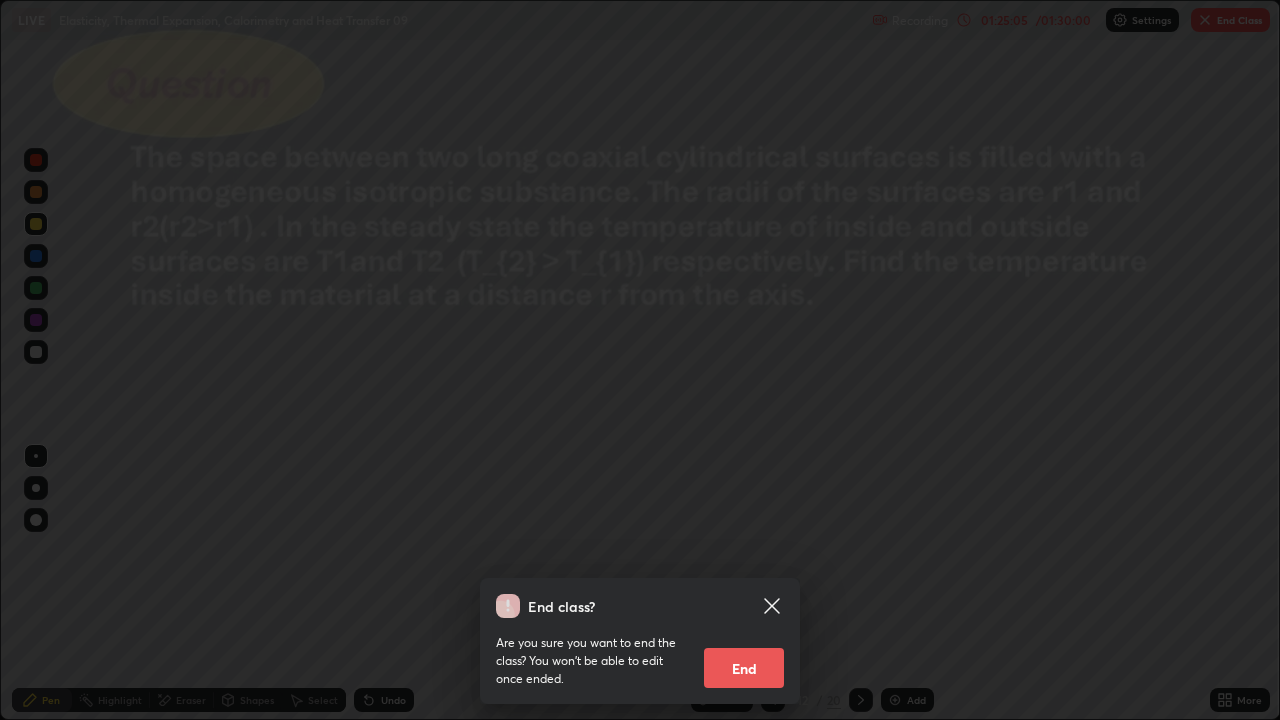 click on "End" at bounding box center [744, 668] 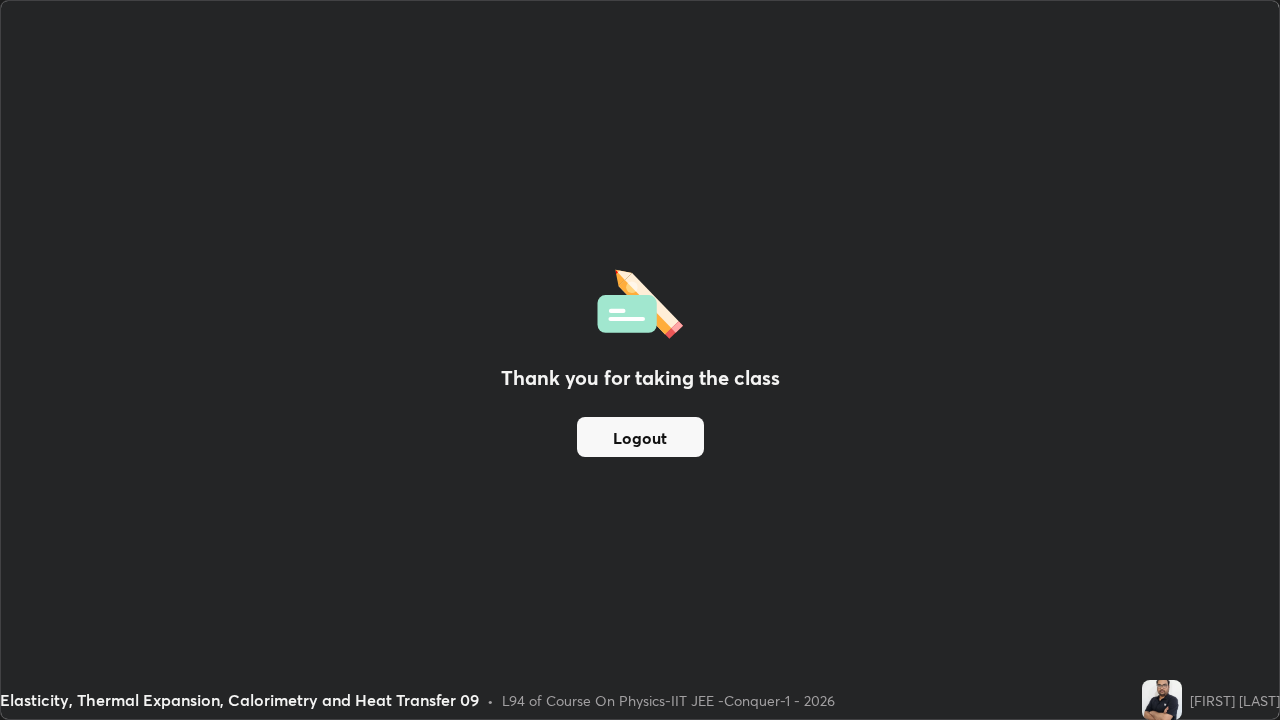 click on "Logout" at bounding box center [640, 437] 